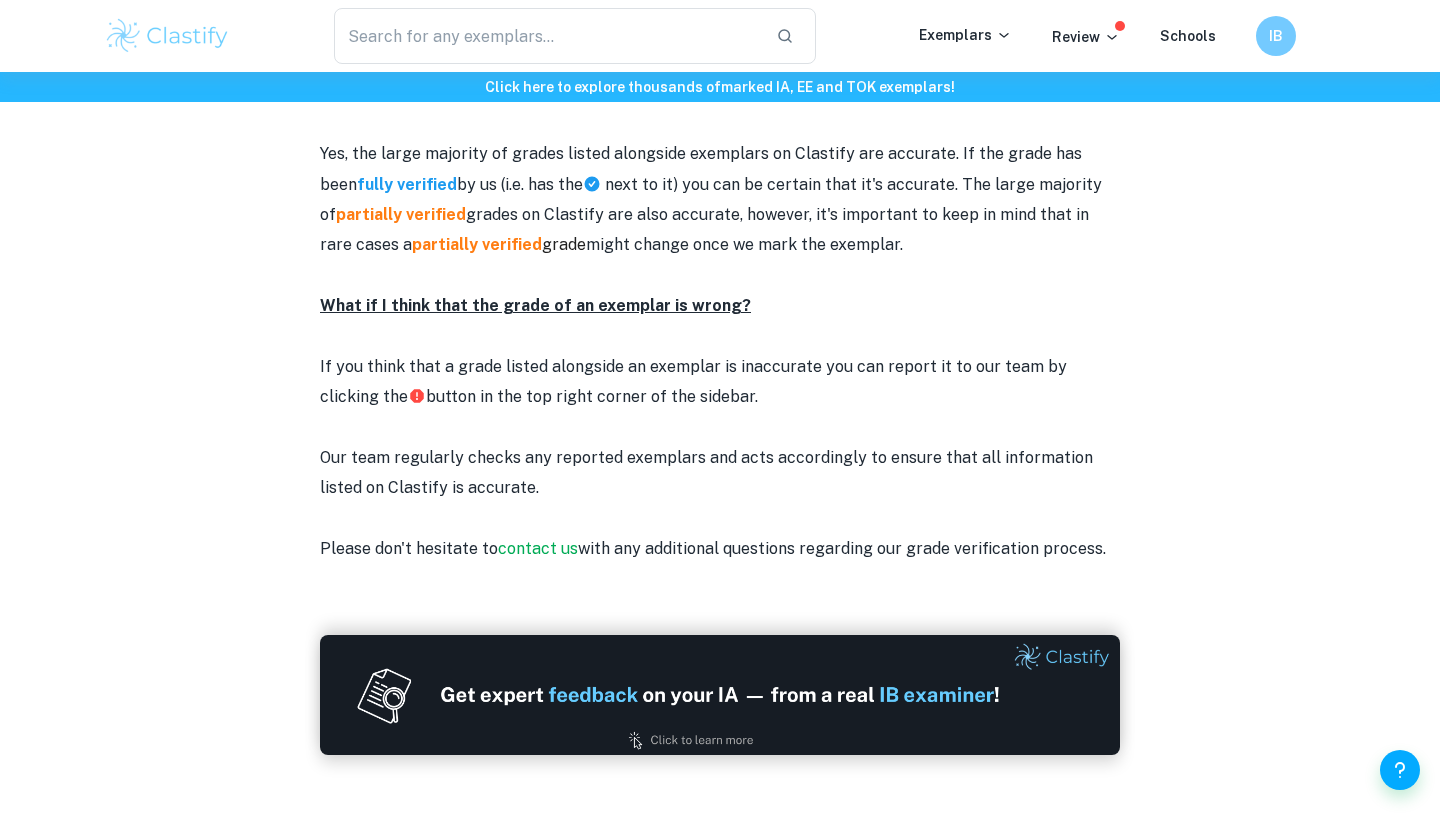 scroll, scrollTop: 2587, scrollLeft: 0, axis: vertical 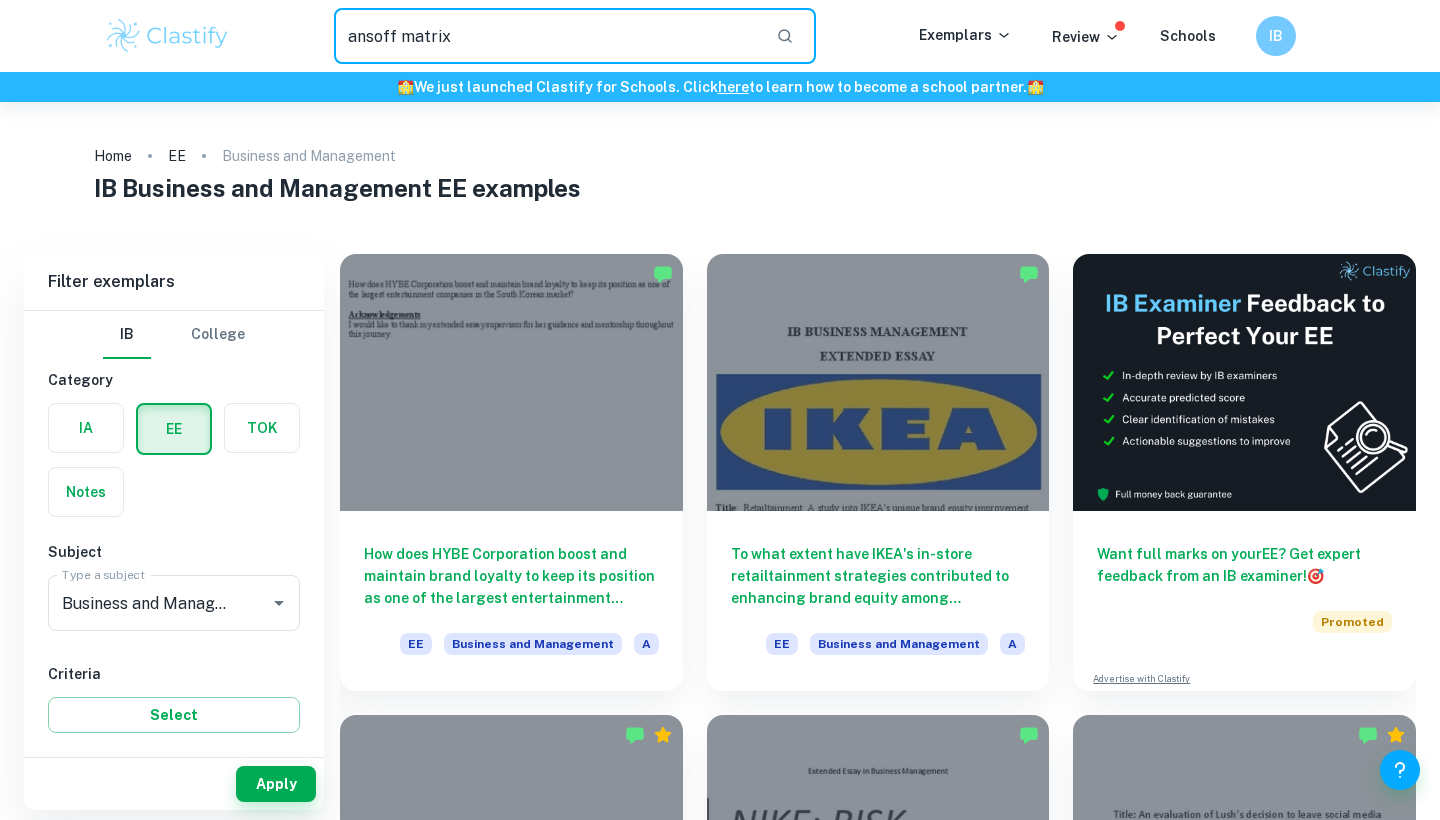 type on "ansoff matrix" 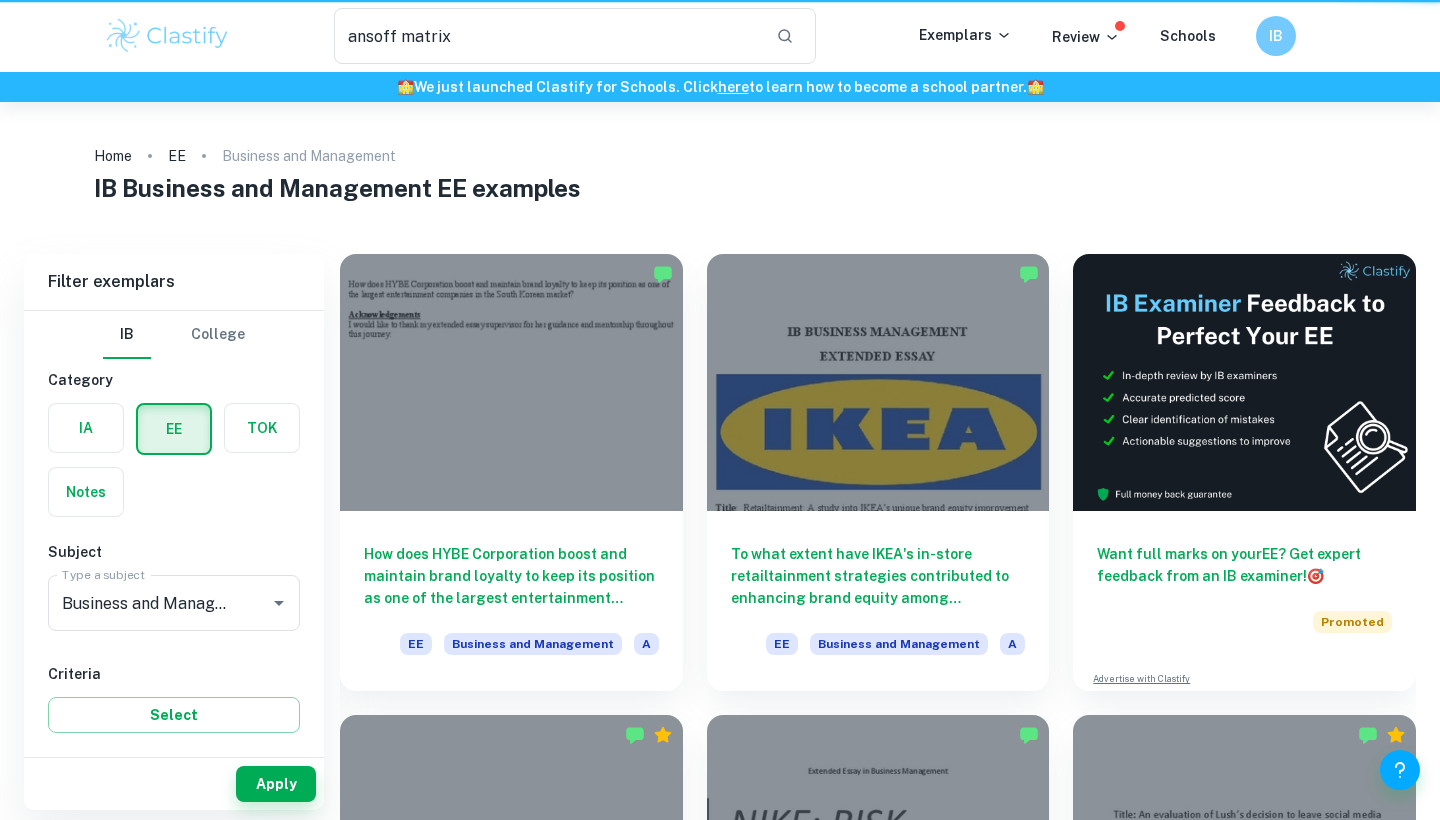type 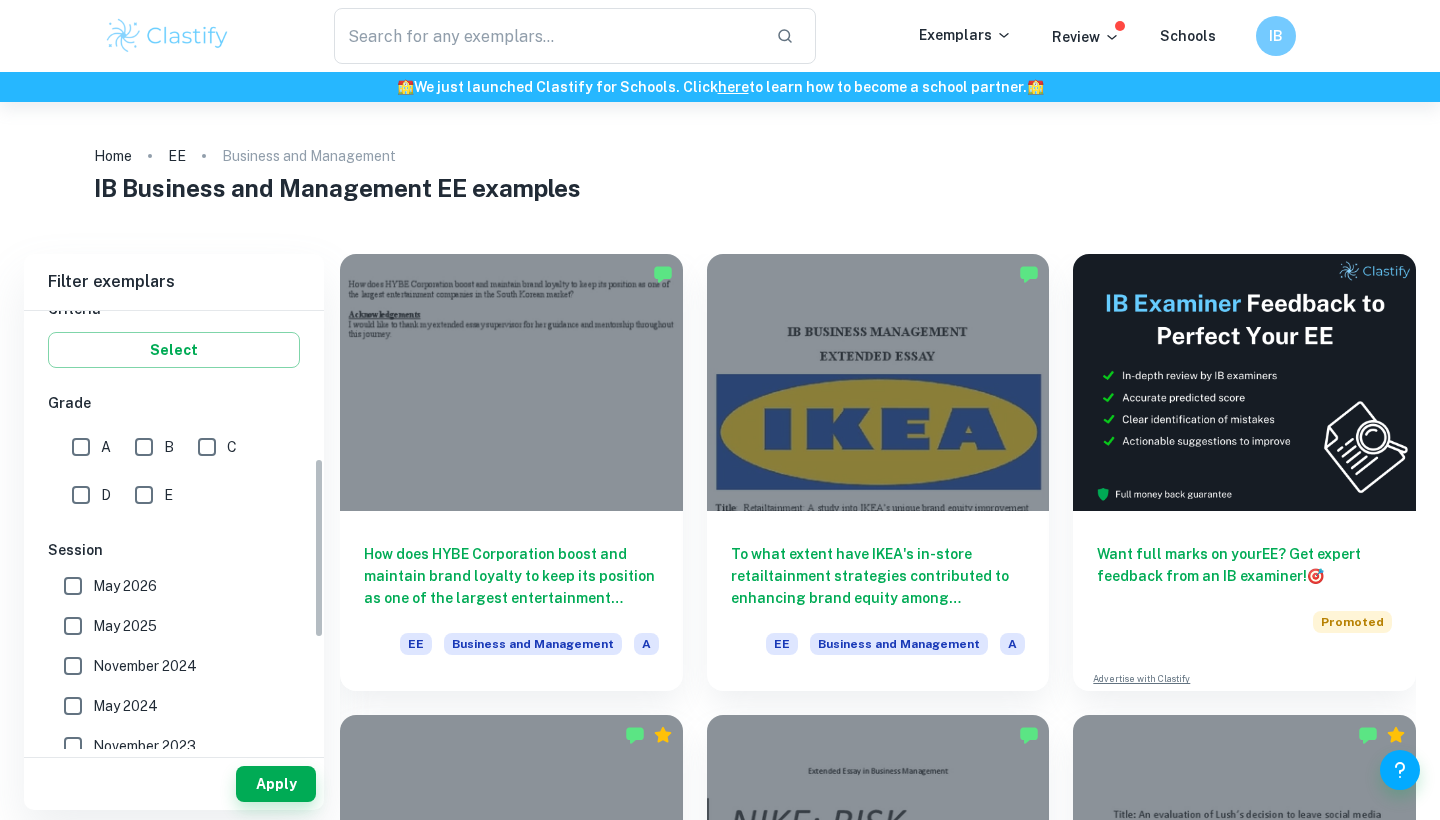 scroll, scrollTop: 356, scrollLeft: 0, axis: vertical 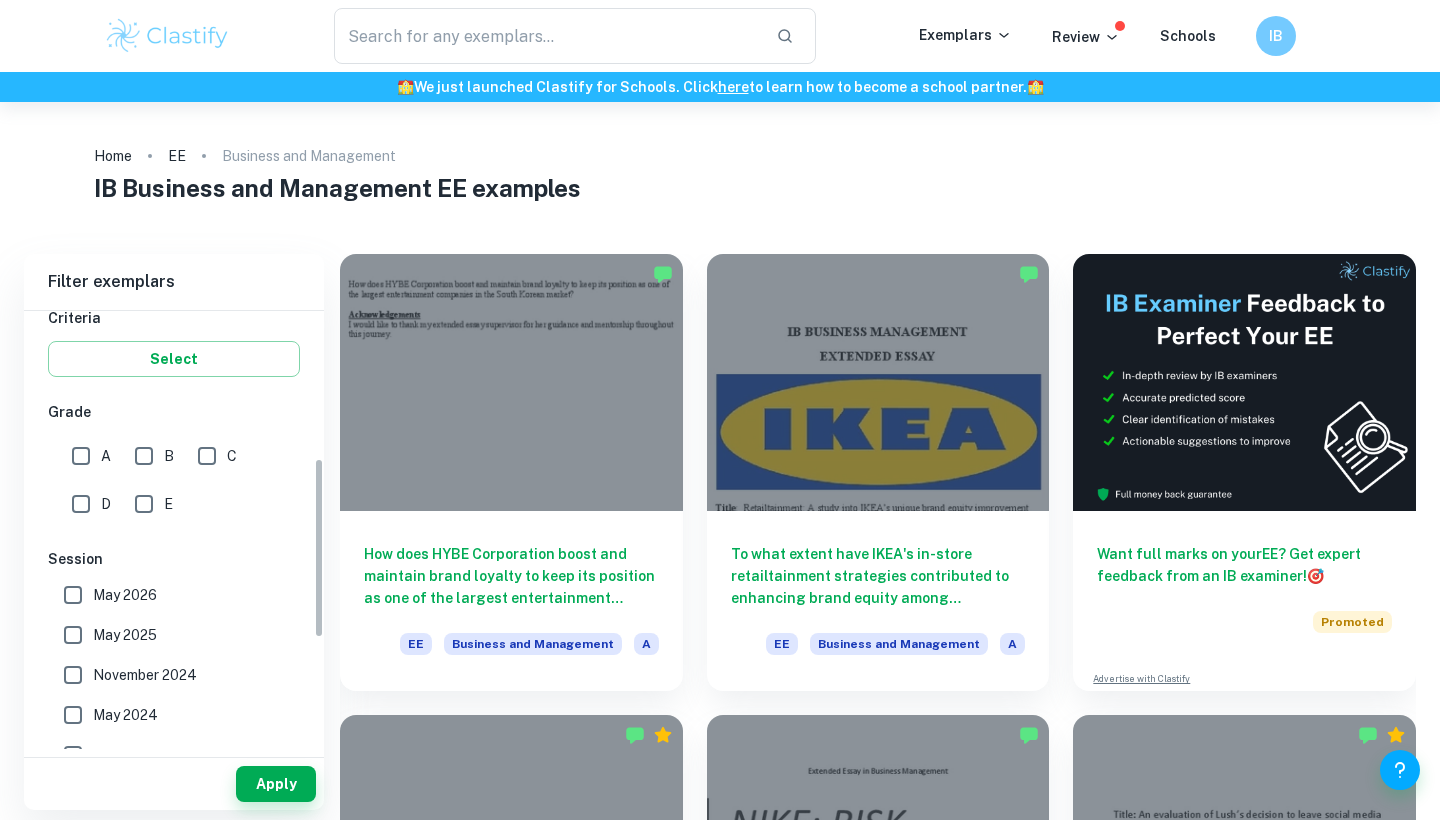 click on "A" at bounding box center (81, 456) 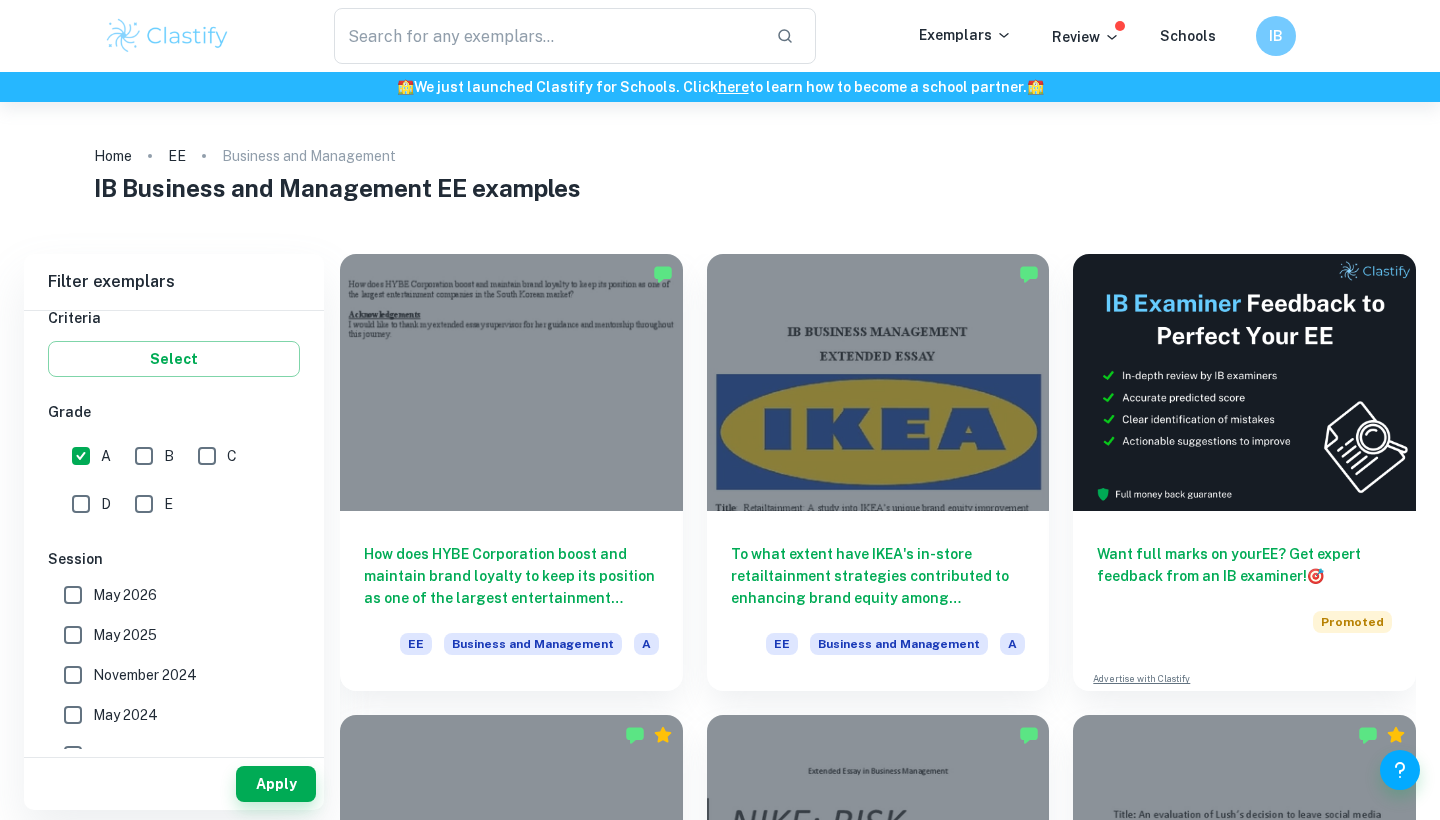 click on "B" at bounding box center (144, 456) 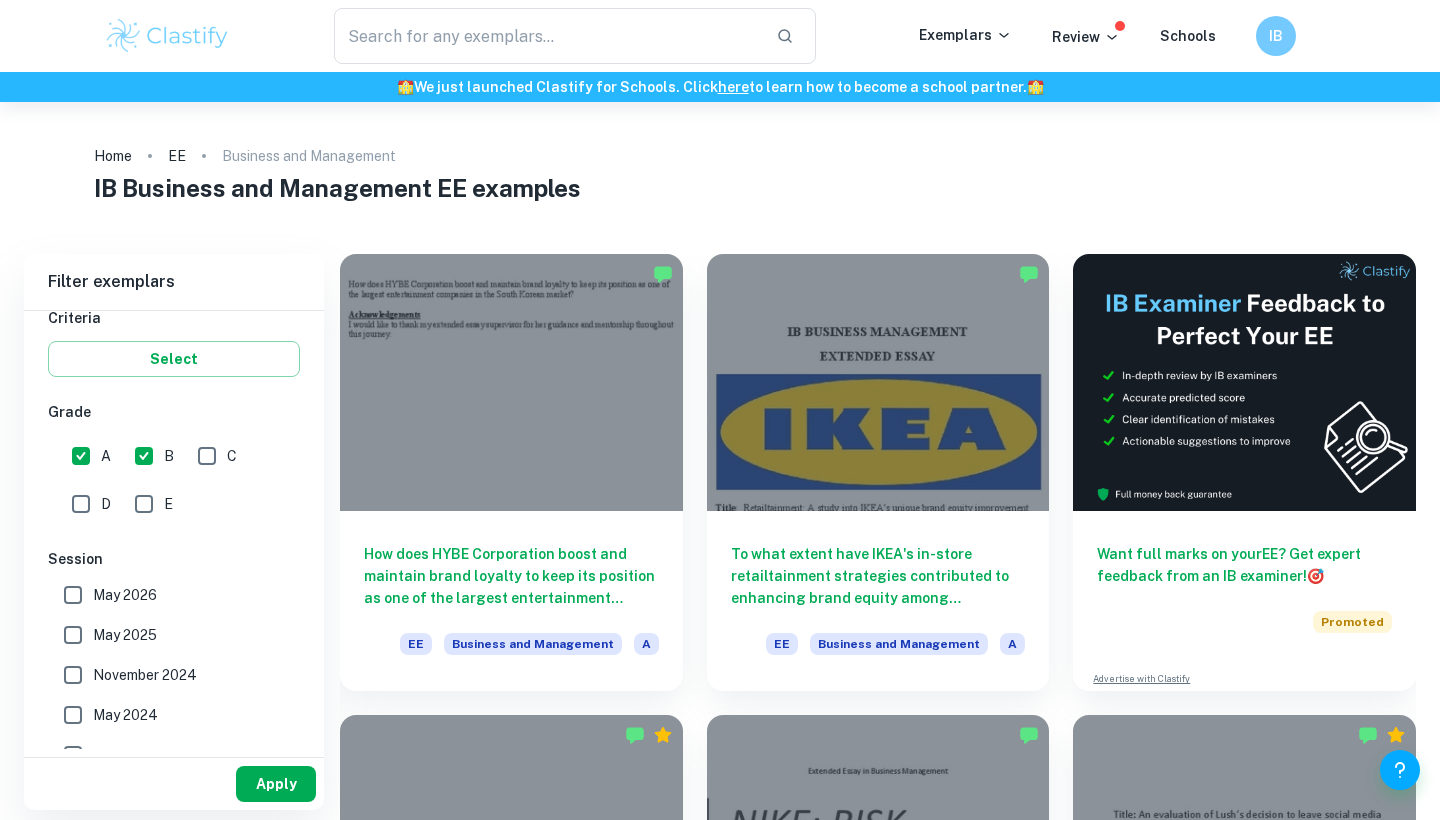 click on "Apply" at bounding box center (276, 784) 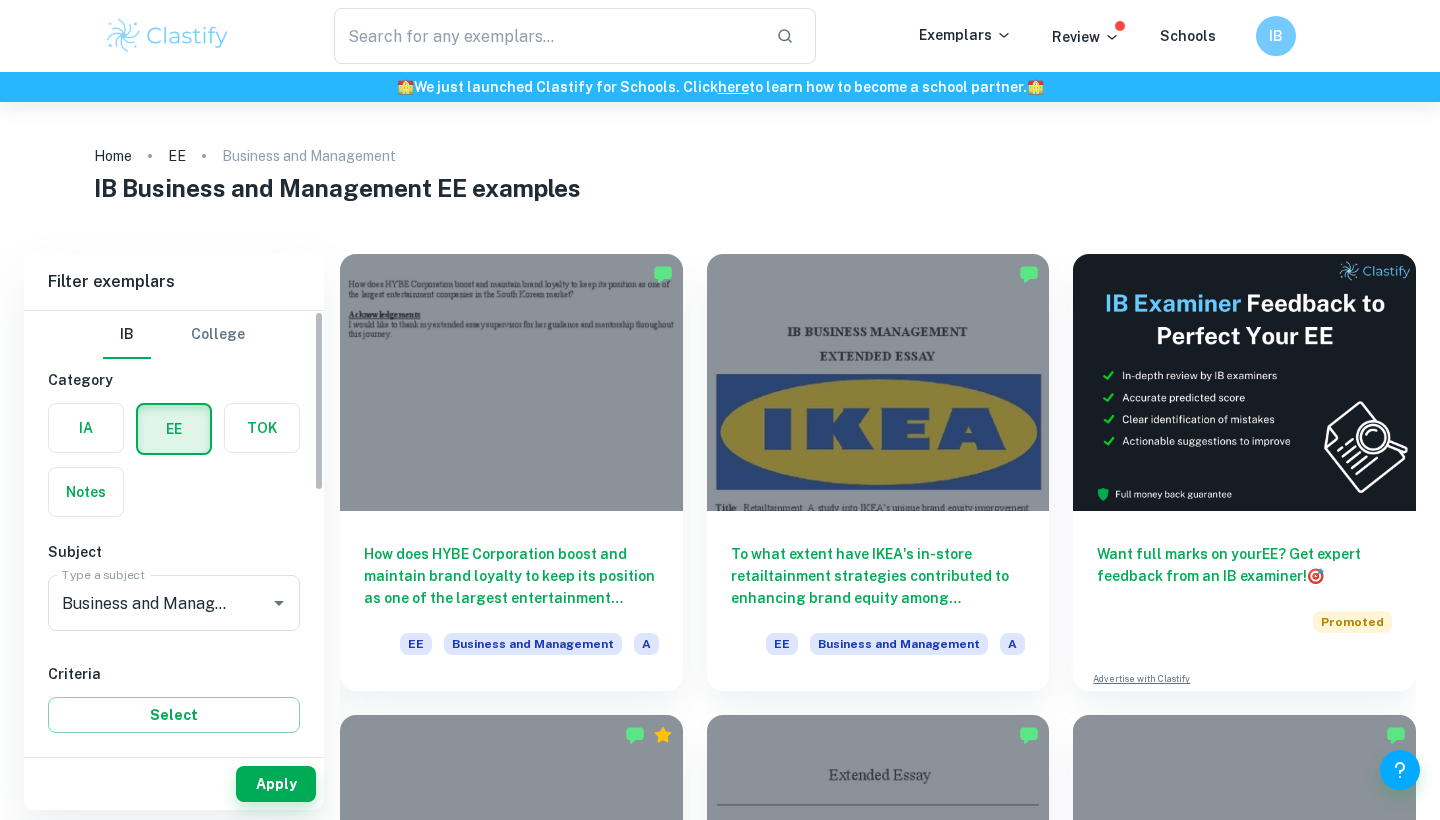 scroll, scrollTop: 0, scrollLeft: 0, axis: both 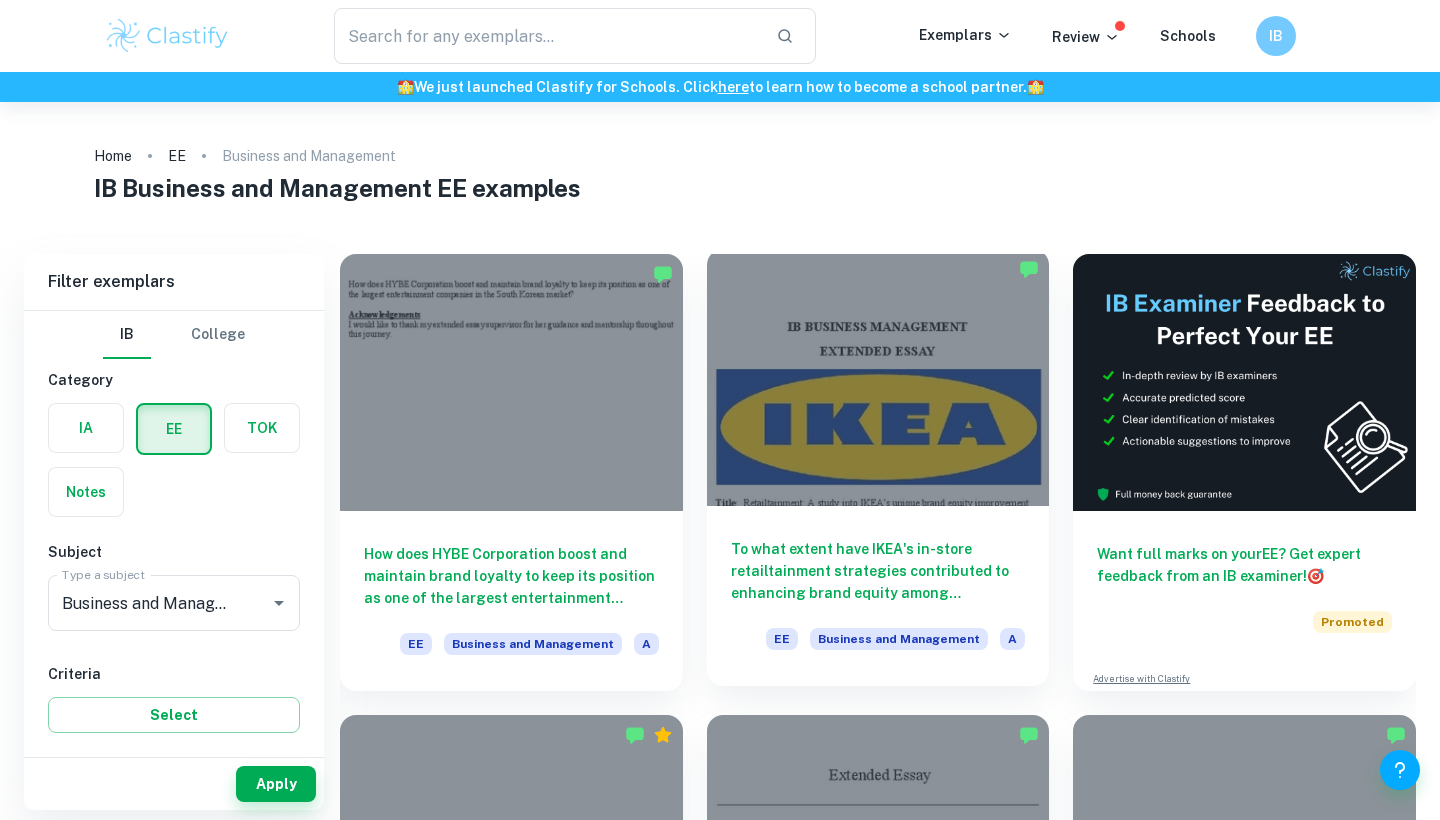 click on "To what extent have IKEA's in-store retailtainment strategies contributed to enhancing brand equity among consumers primarily in the United States?" at bounding box center (878, 571) 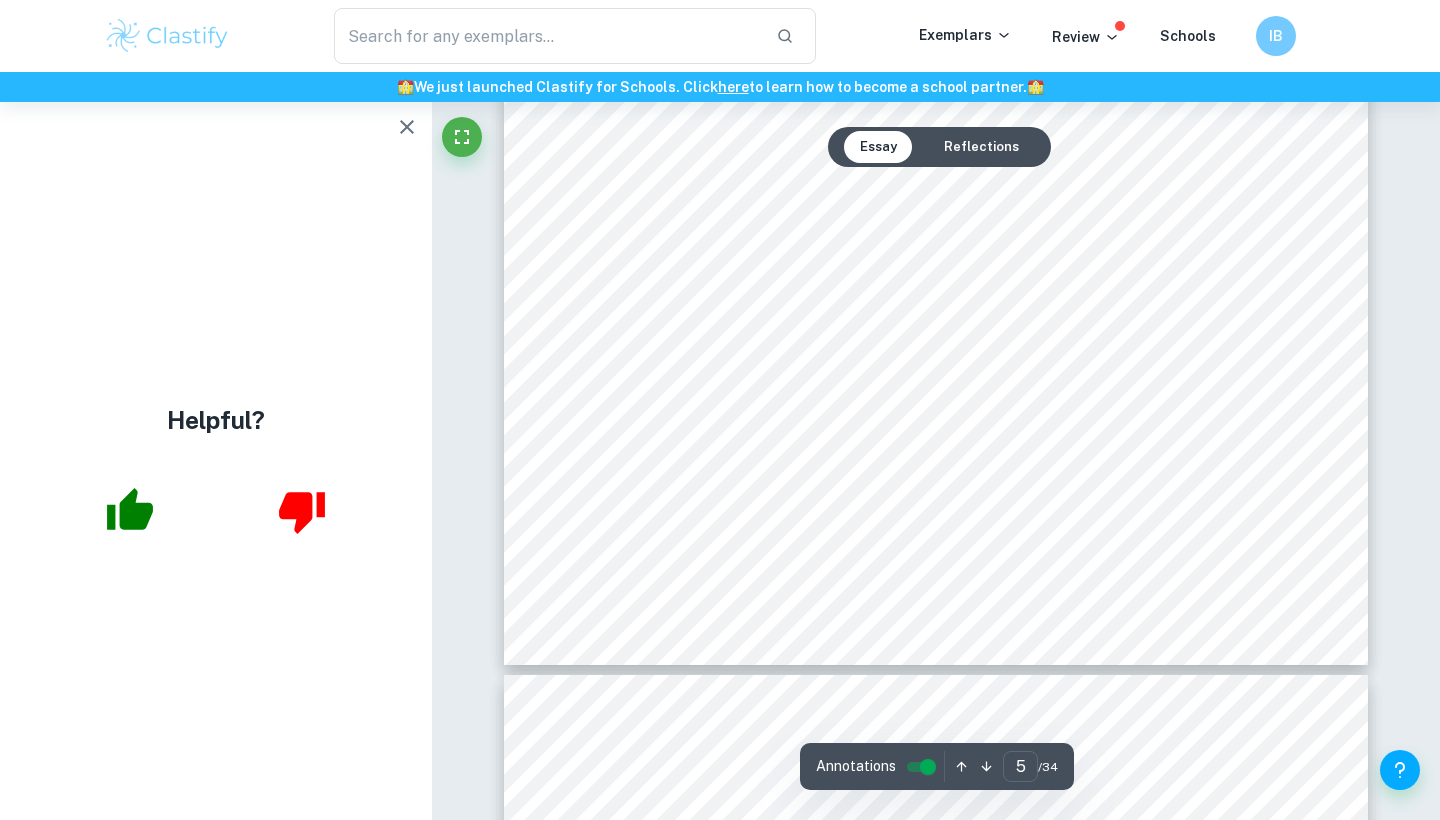 scroll, scrollTop: 5742, scrollLeft: 1, axis: both 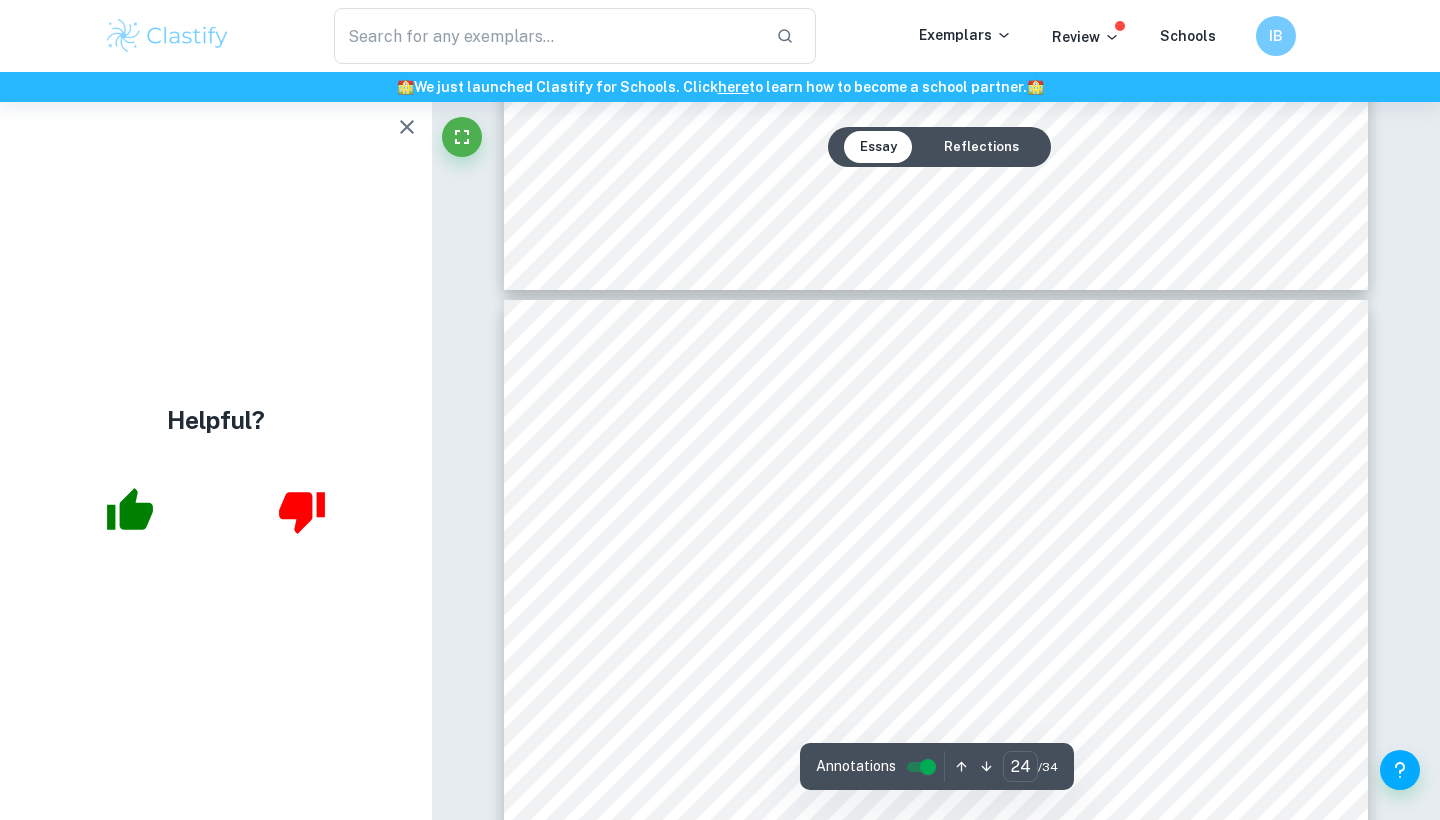 type on "23" 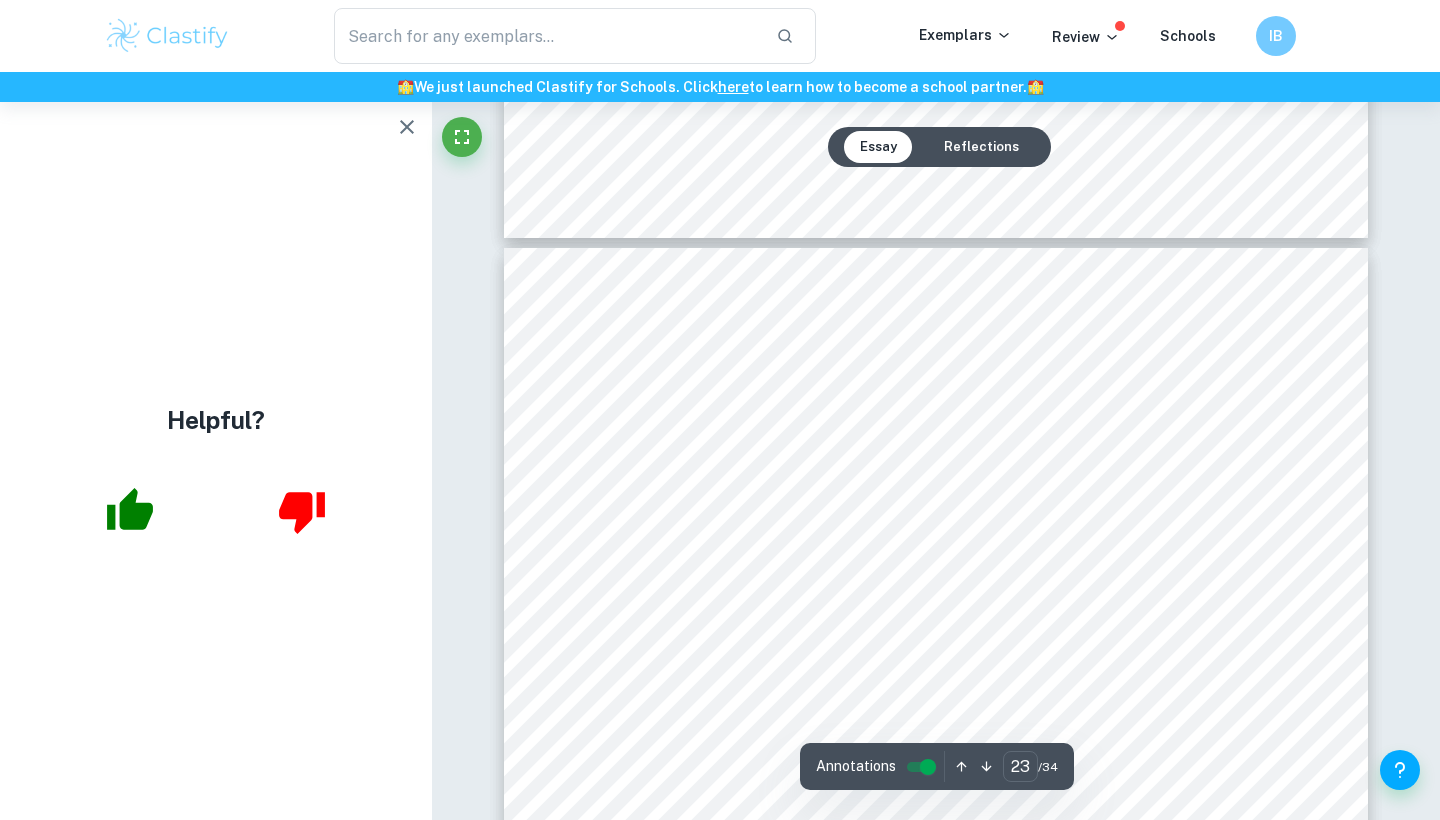 scroll, scrollTop: 27055, scrollLeft: 0, axis: vertical 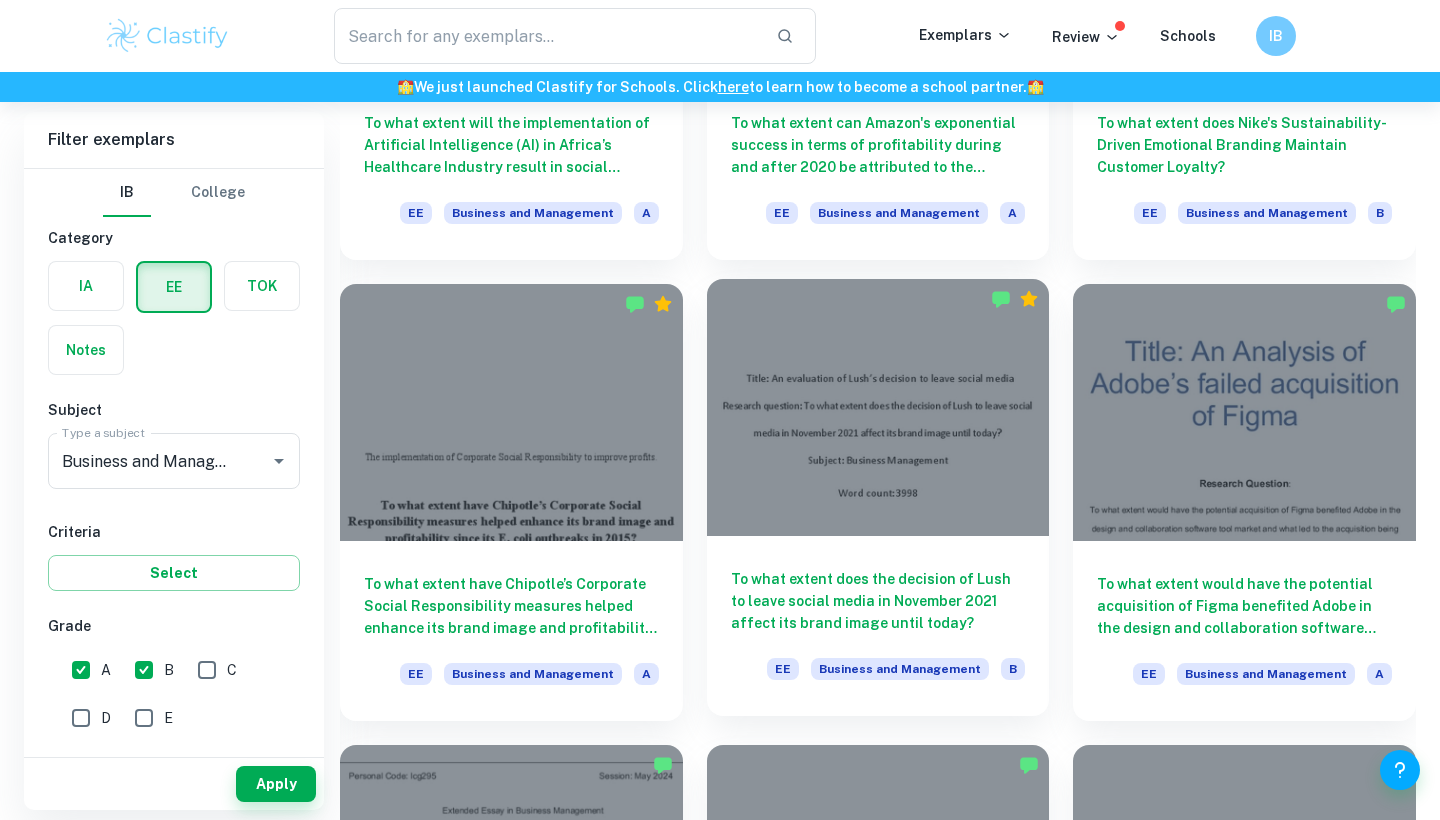 click at bounding box center [878, 407] 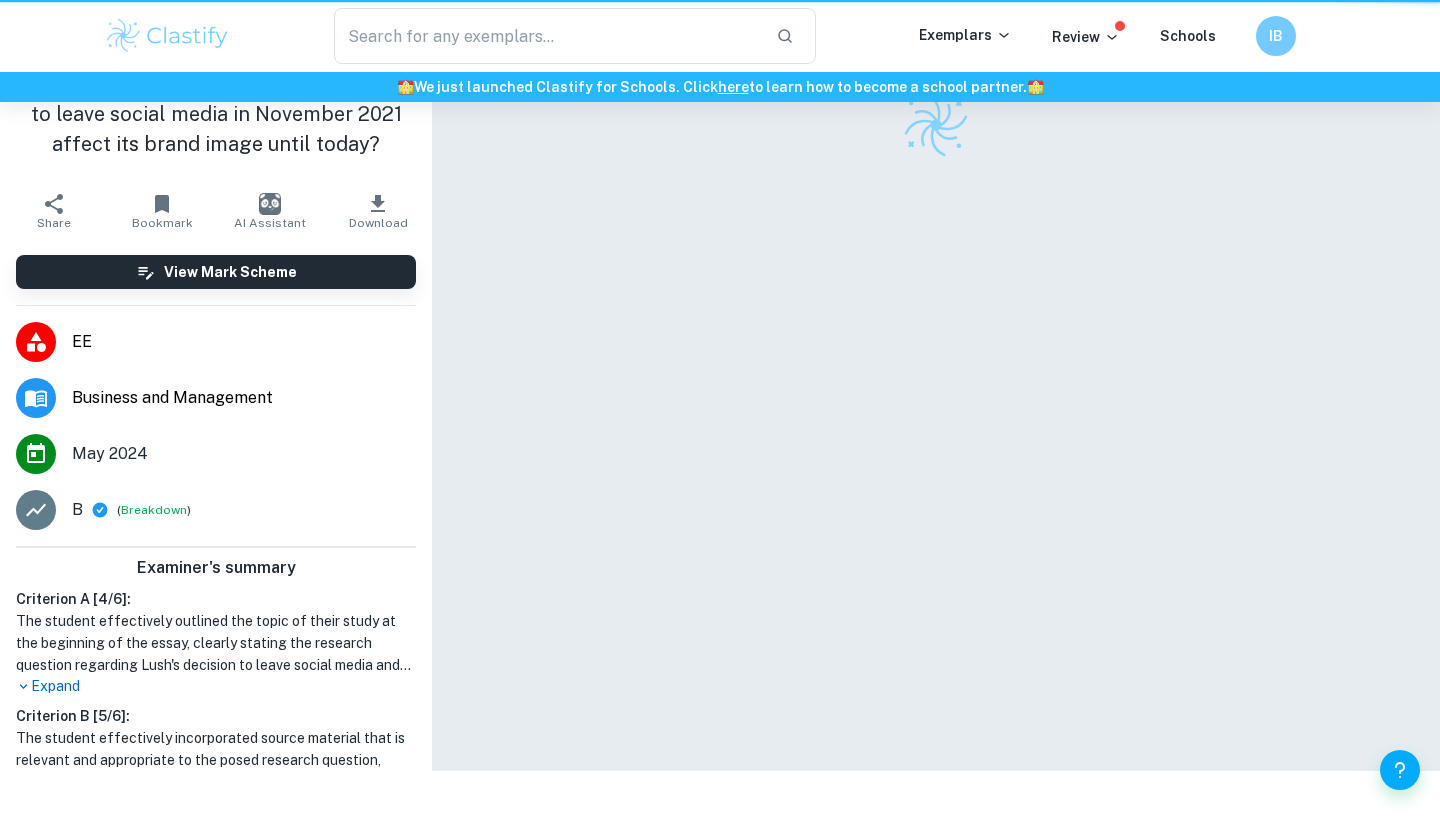 scroll, scrollTop: 0, scrollLeft: 0, axis: both 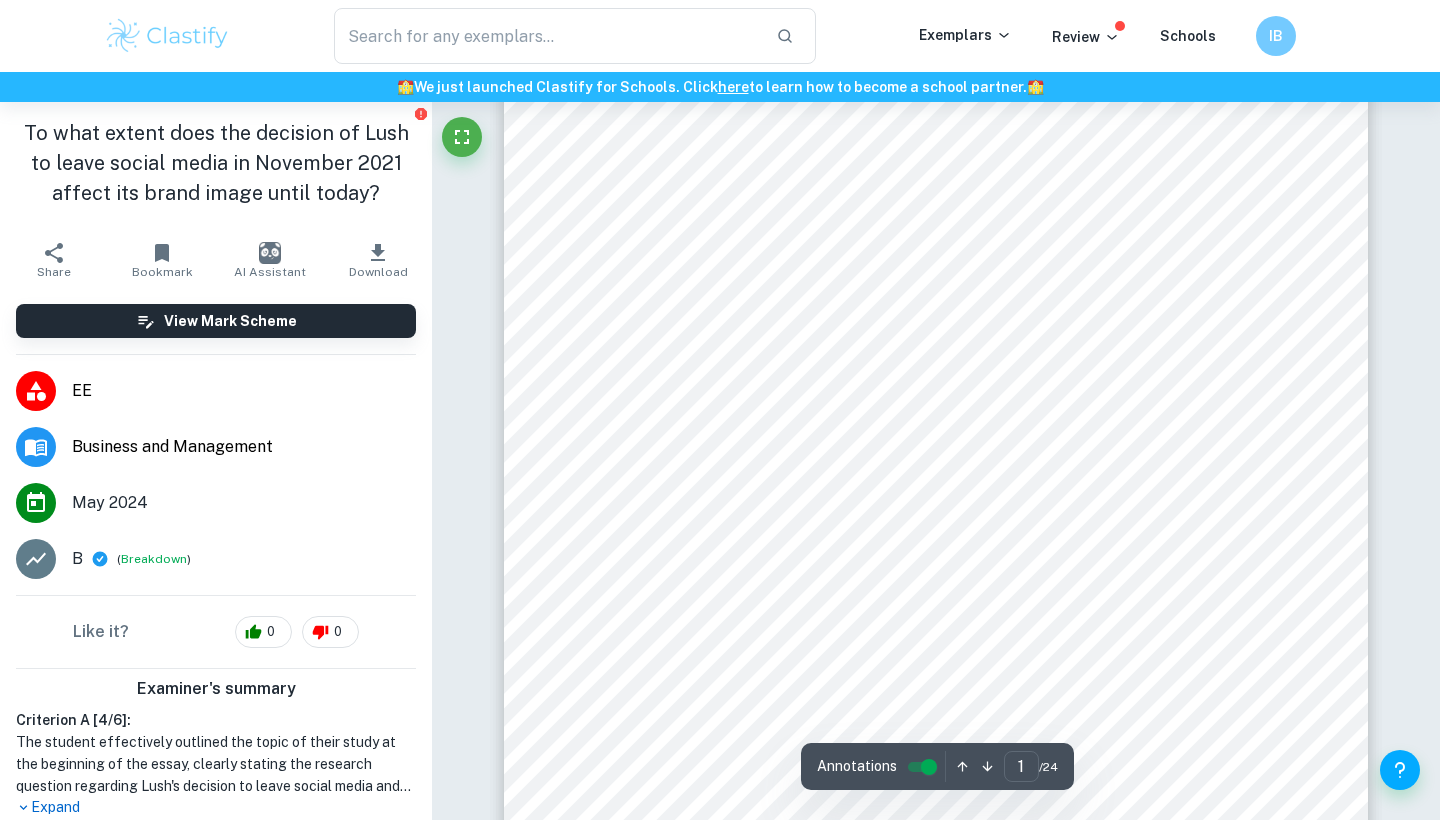 type on "2" 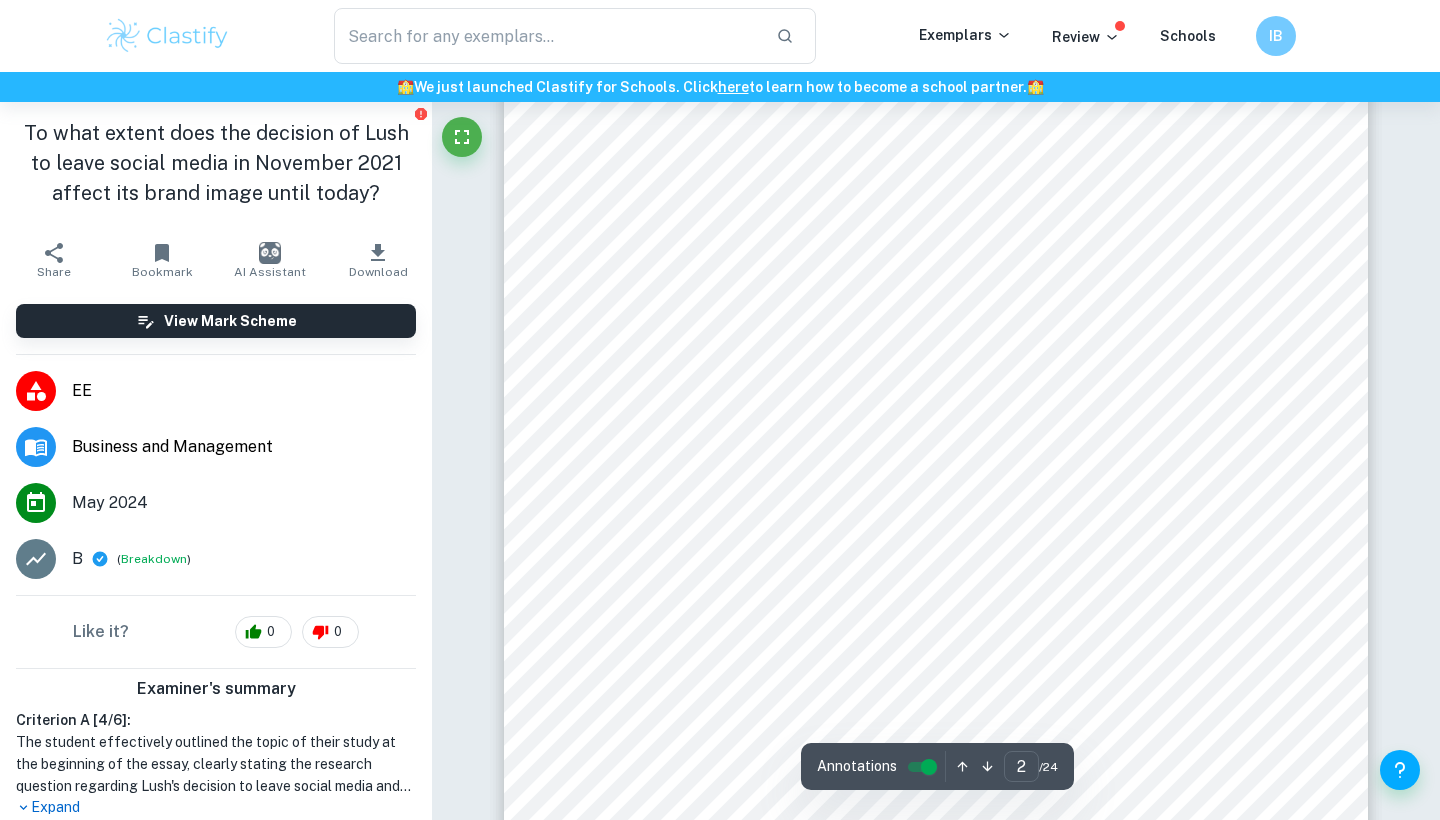 scroll, scrollTop: 1321, scrollLeft: 0, axis: vertical 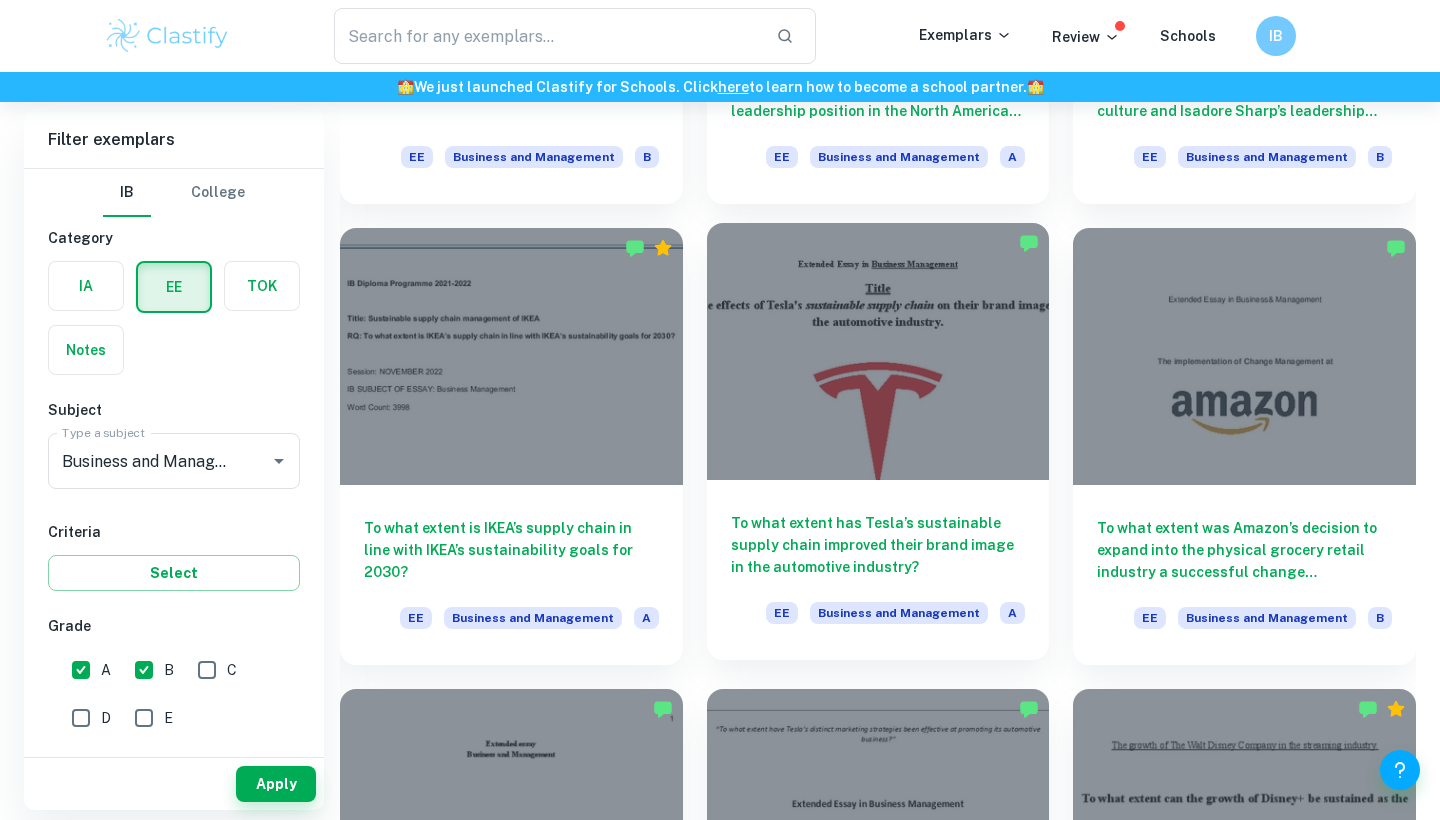 click at bounding box center (878, 351) 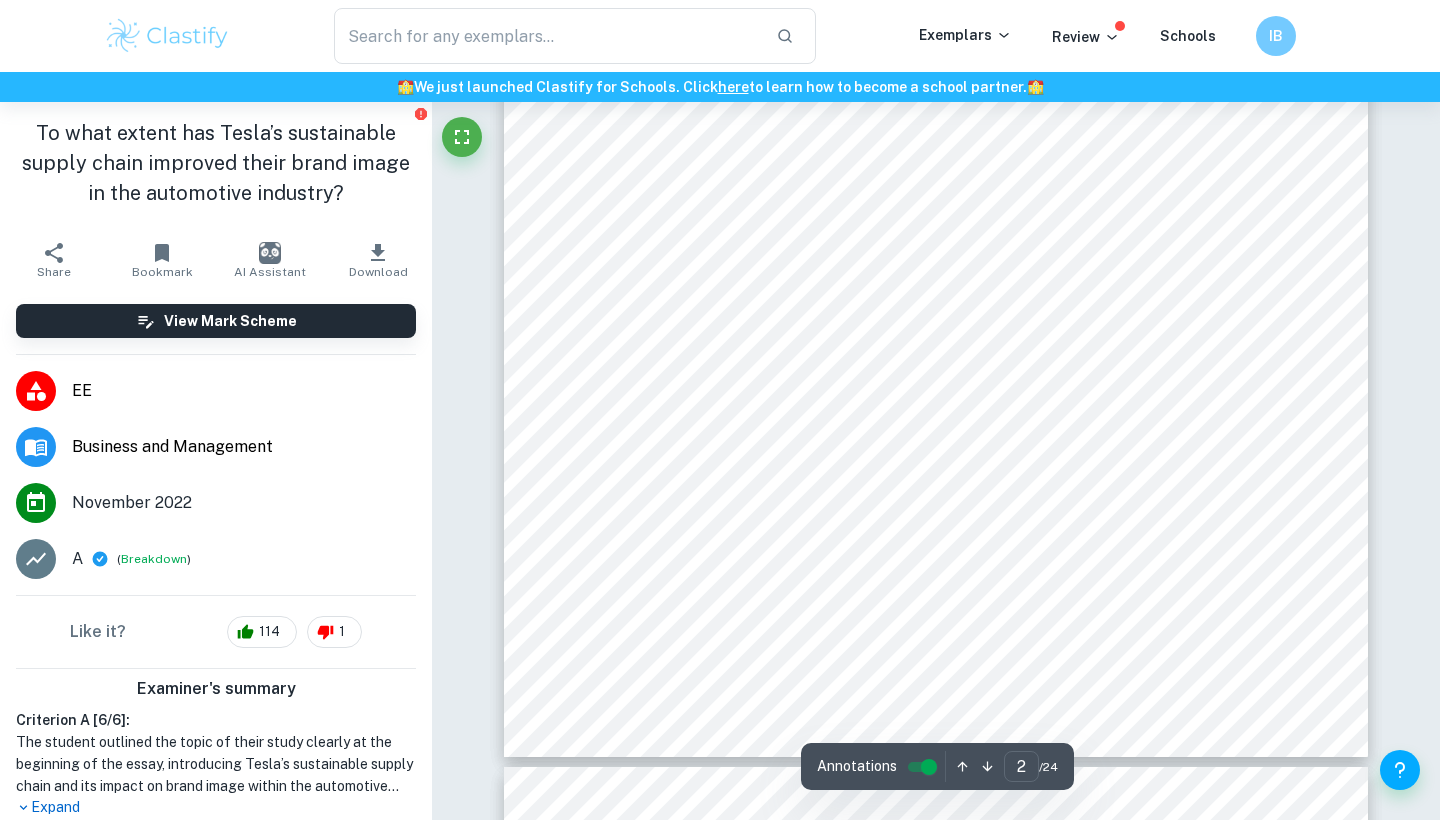 scroll, scrollTop: 1756, scrollLeft: 0, axis: vertical 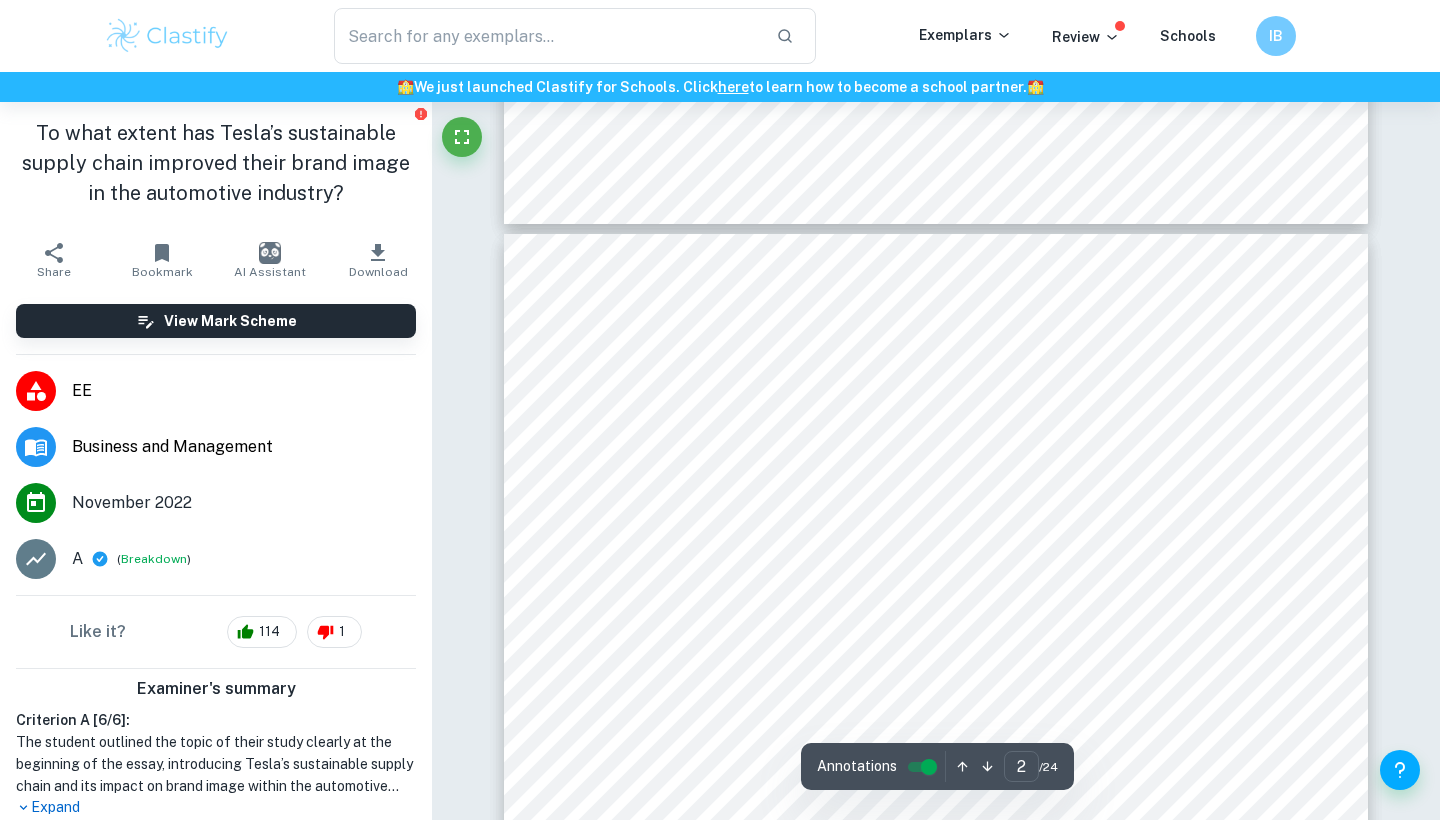 type on "3" 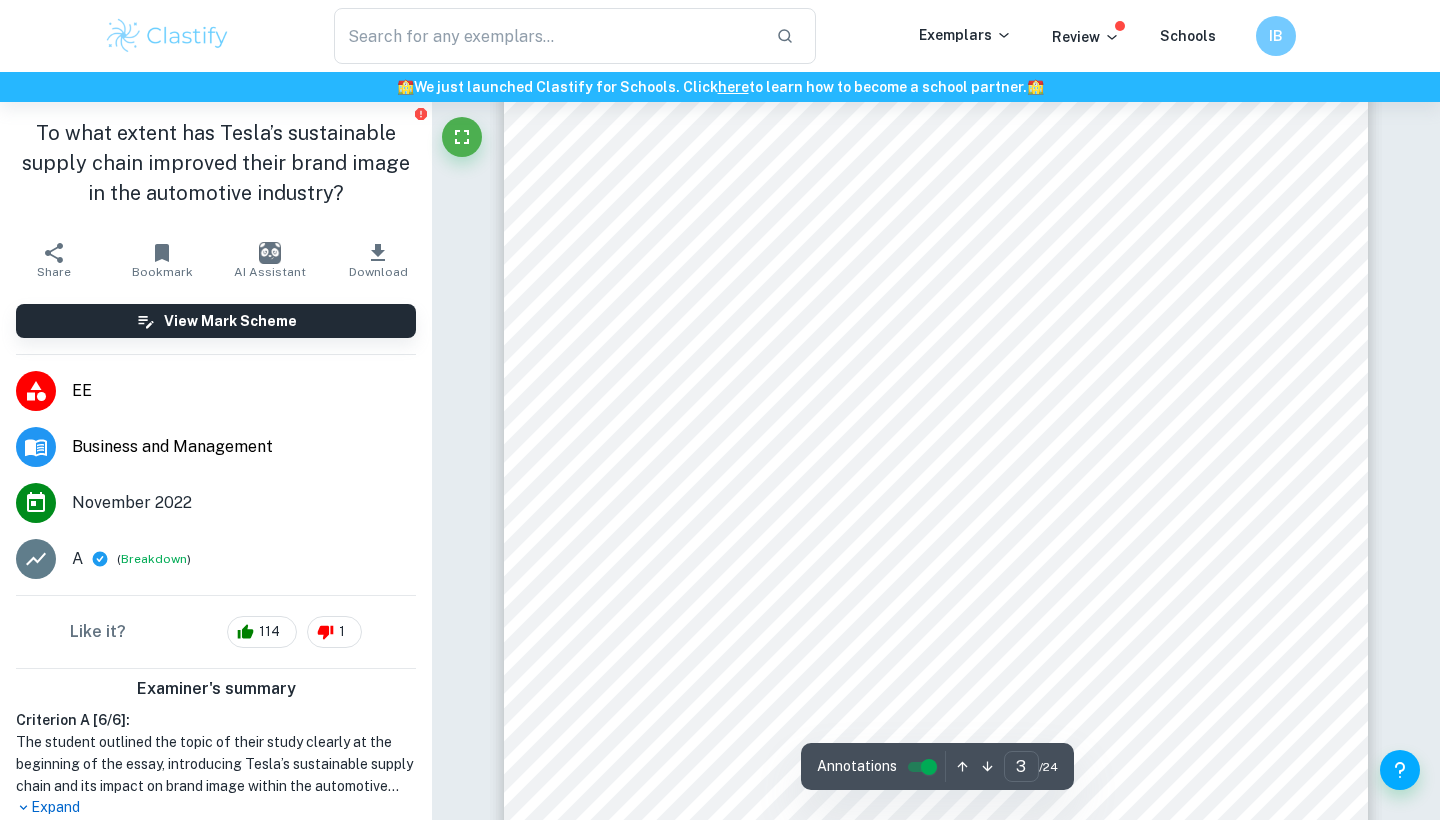 scroll, scrollTop: 2505, scrollLeft: 0, axis: vertical 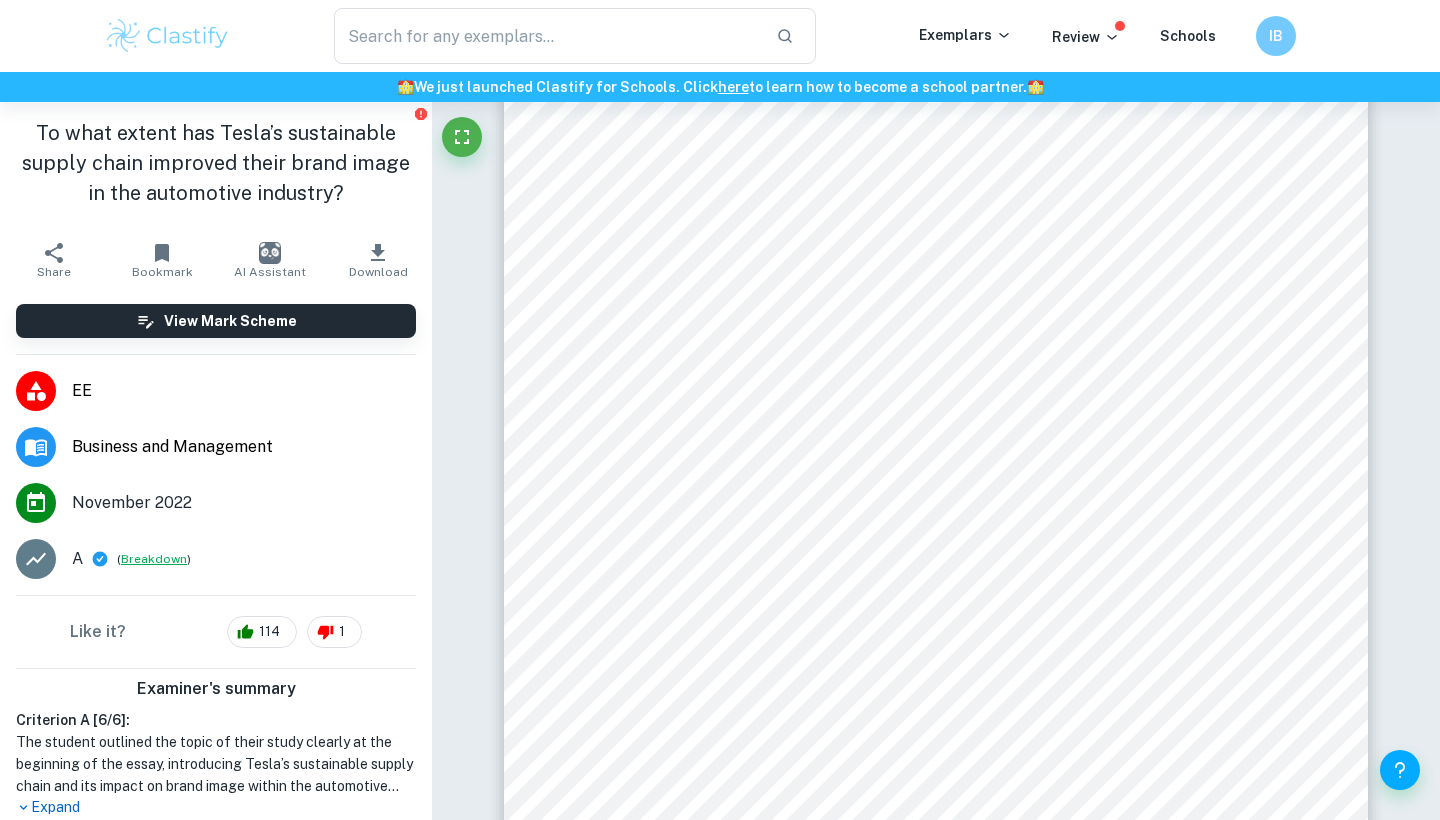 click on "Breakdown" at bounding box center (154, 559) 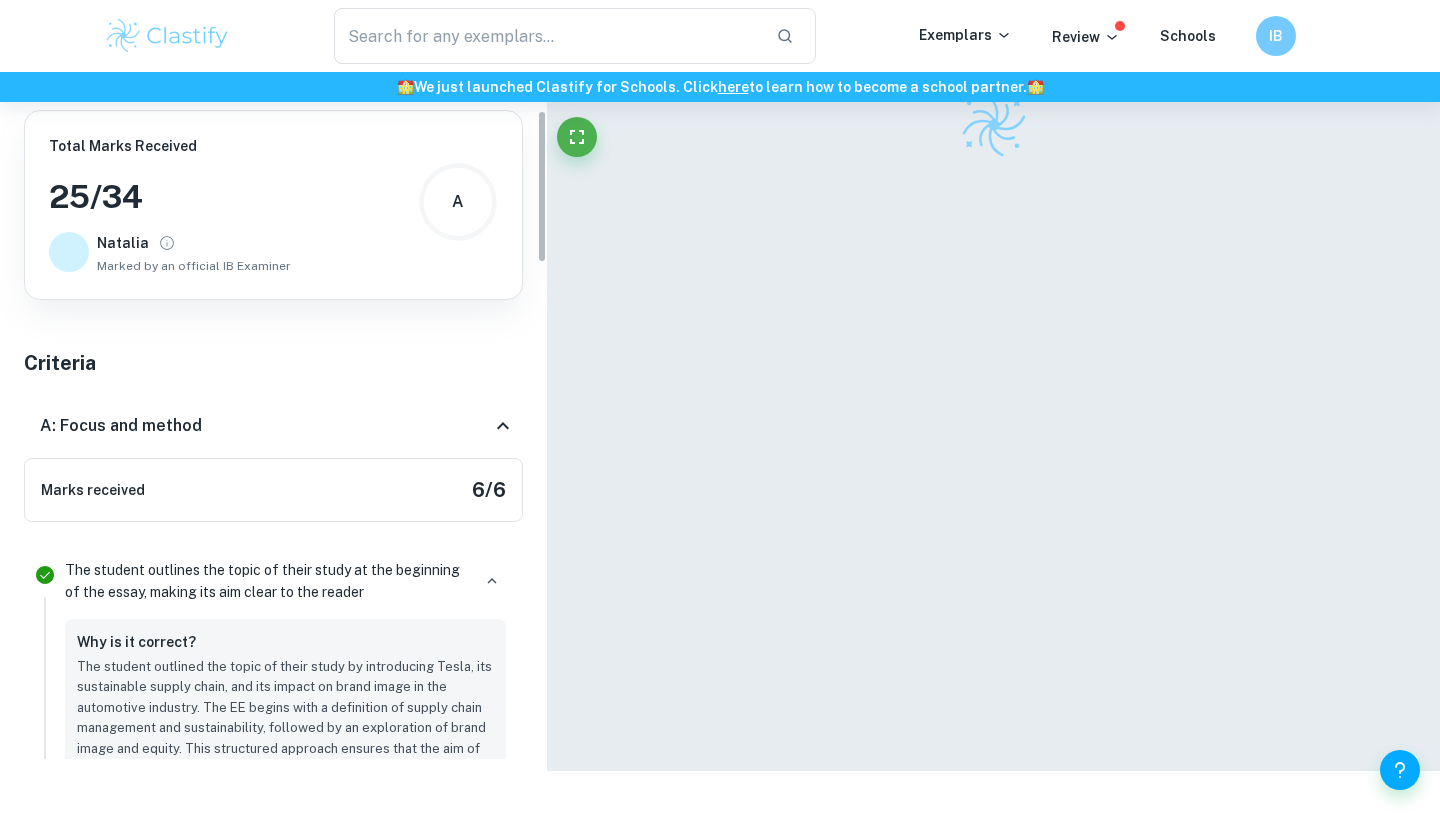 scroll, scrollTop: 102, scrollLeft: 0, axis: vertical 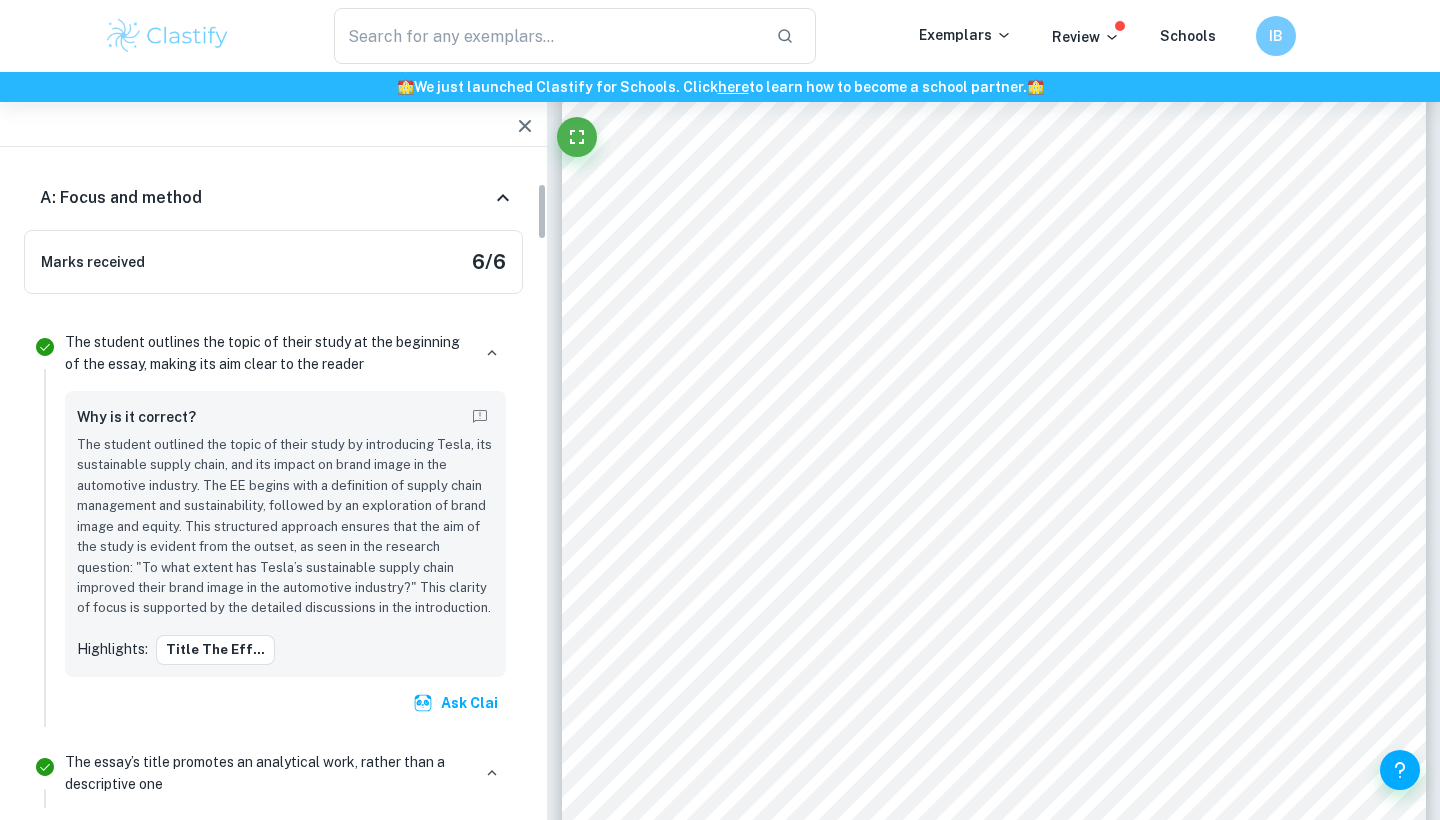 click on "The student outlined the topic of their study by introducing Tesla, its sustainable supply chain, and its impact on brand image in the automotive industry. The EE begins with a definition of supply chain management and sustainability, followed by an exploration of brand image and equity. This structured approach ensures that the aim of the study is evident from the outset, as seen in the research question: "To what extent has Tesla’s sustainable supply chain improved their brand image in the automotive industry?" This clarity of focus is supported by the detailed discussions in the introduction." at bounding box center (285, 527) 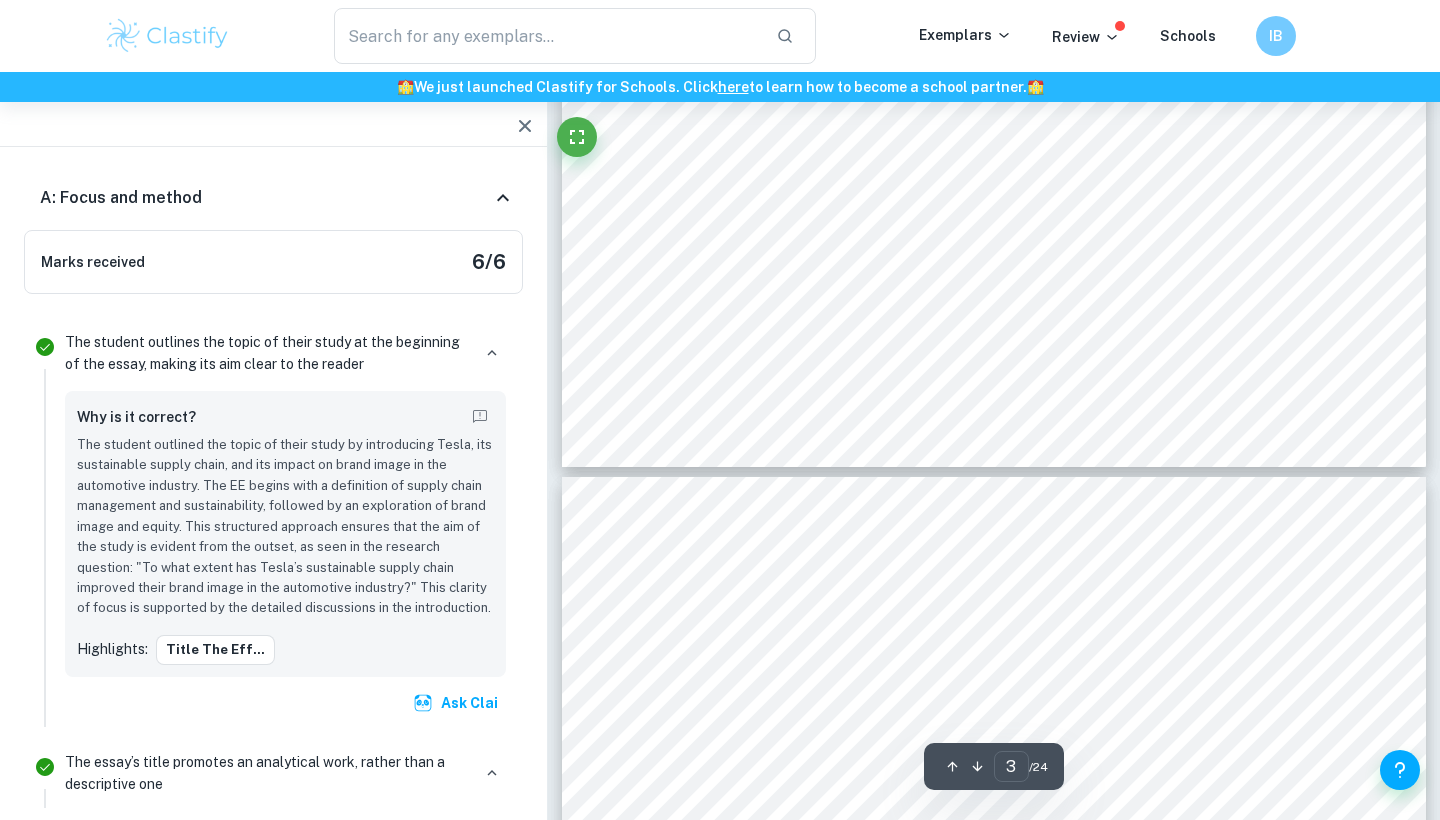 scroll, scrollTop: 3170, scrollLeft: 0, axis: vertical 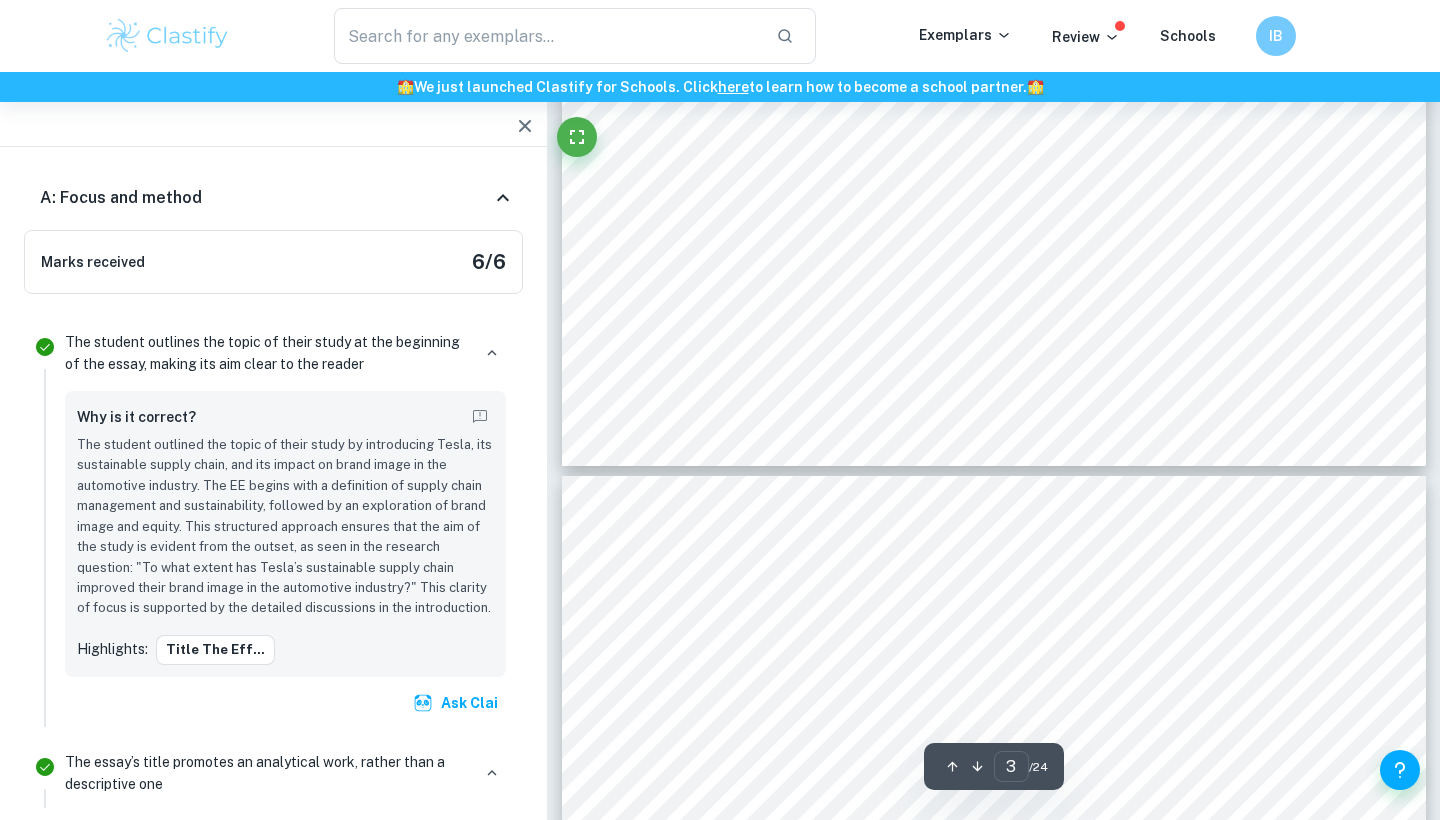 click on "www.reuters.com/companies/TSLA.O" at bounding box center [987, 354] 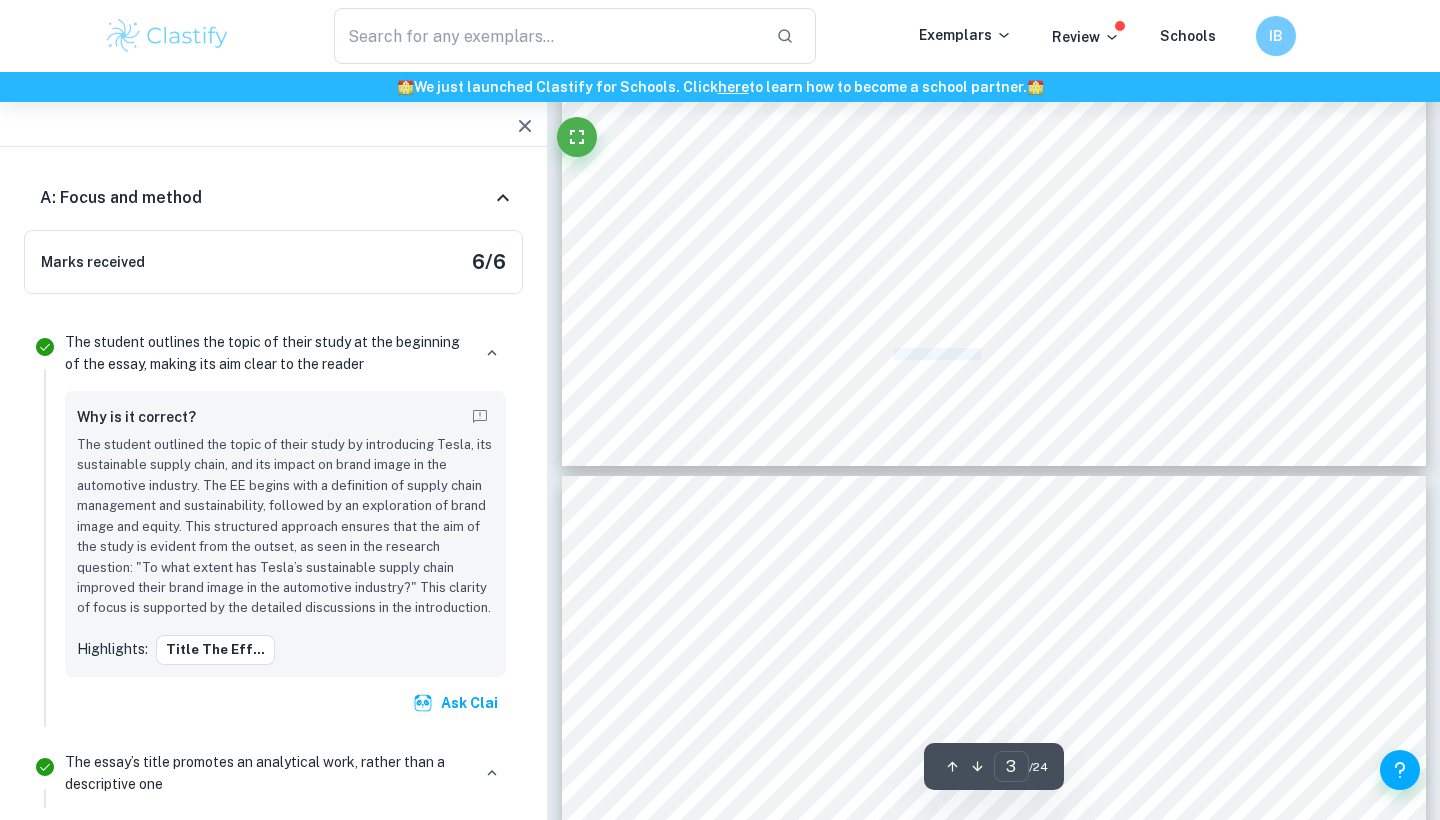 click on "www.reuters.com/companies/TSLA.O" at bounding box center [987, 354] 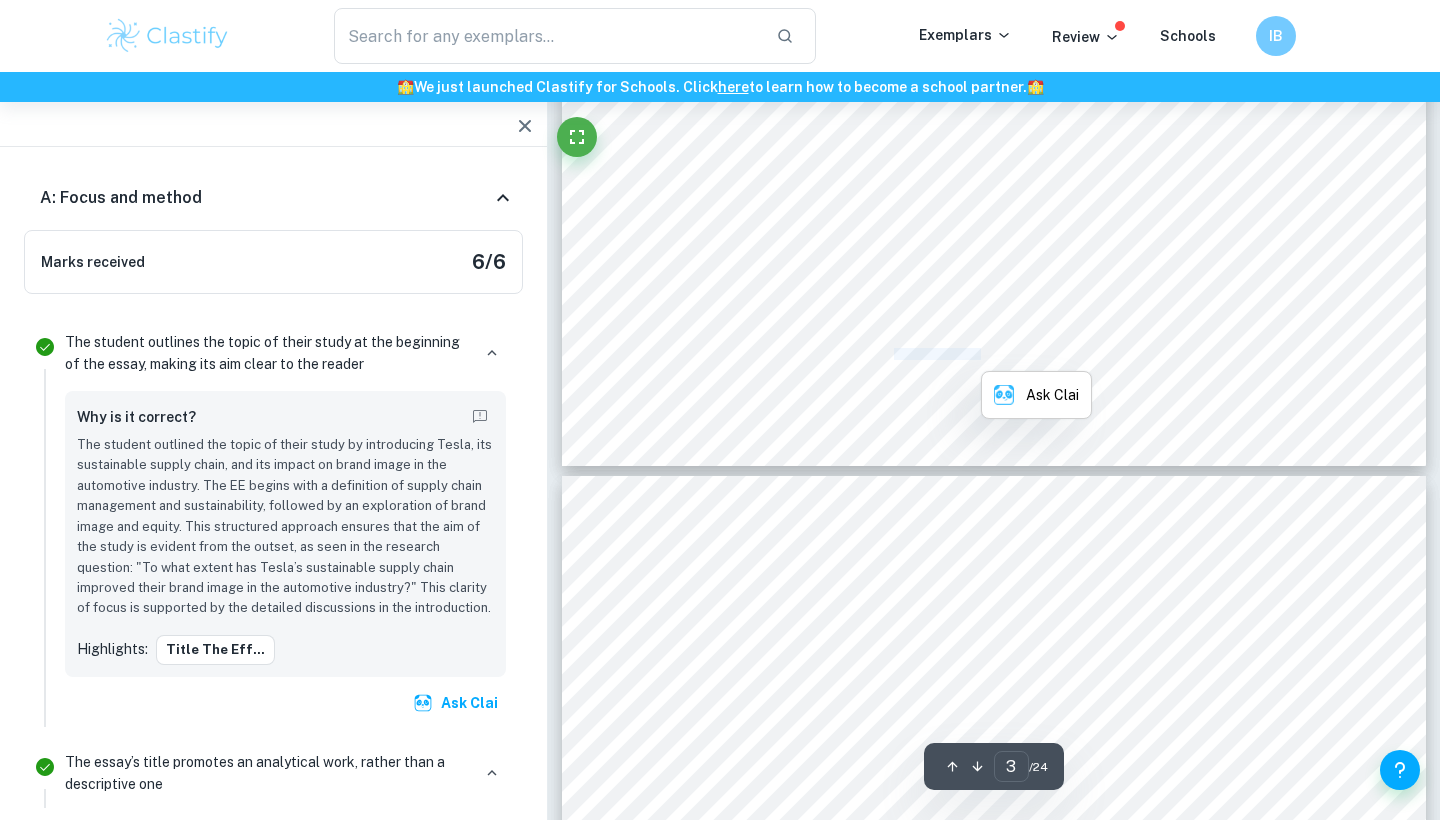 click on "www.reuters.com/companies/TSLA.O" at bounding box center [987, 354] 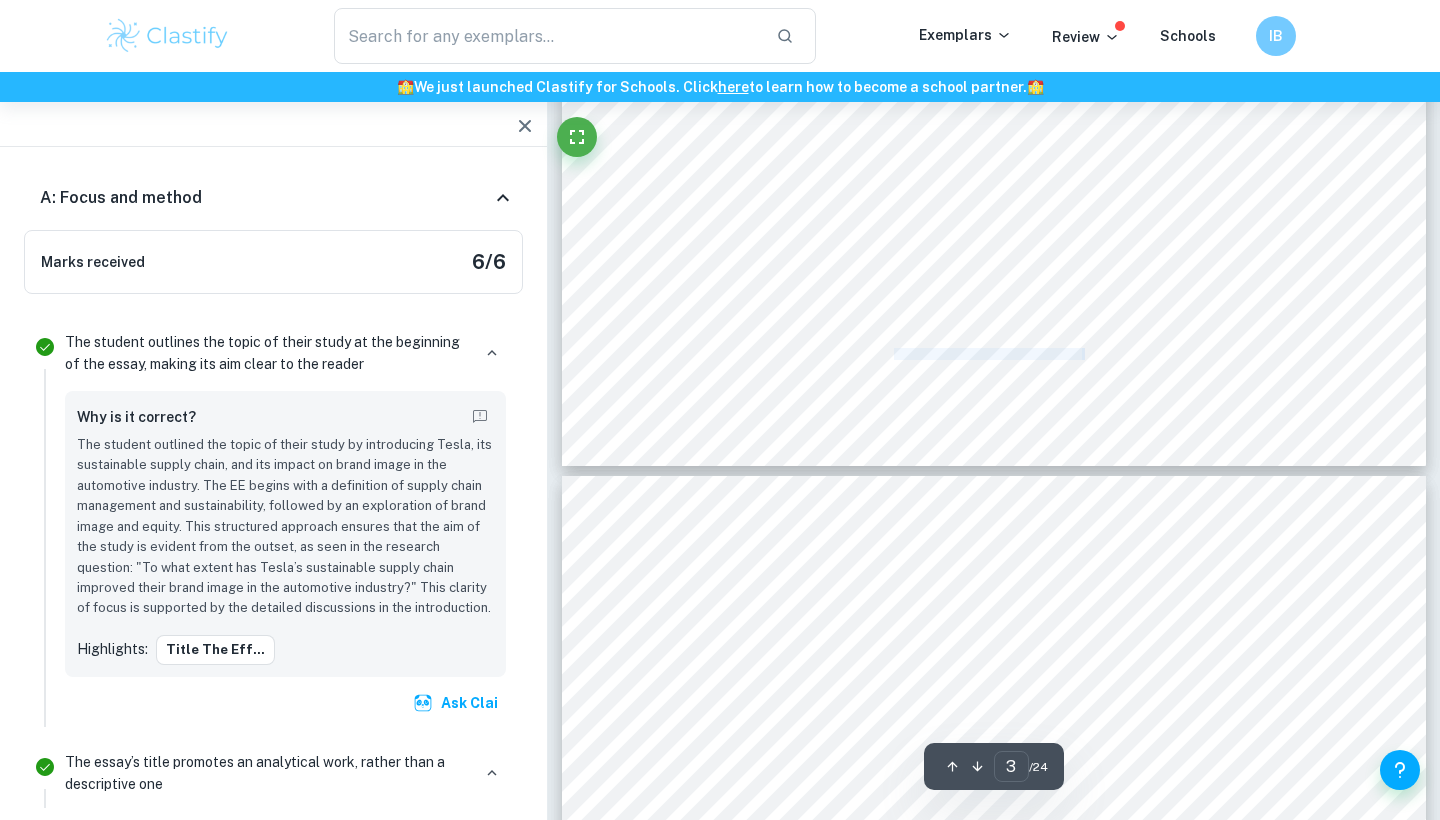 drag, startPoint x: 893, startPoint y: 353, endPoint x: 1084, endPoint y: 355, distance: 191.01047 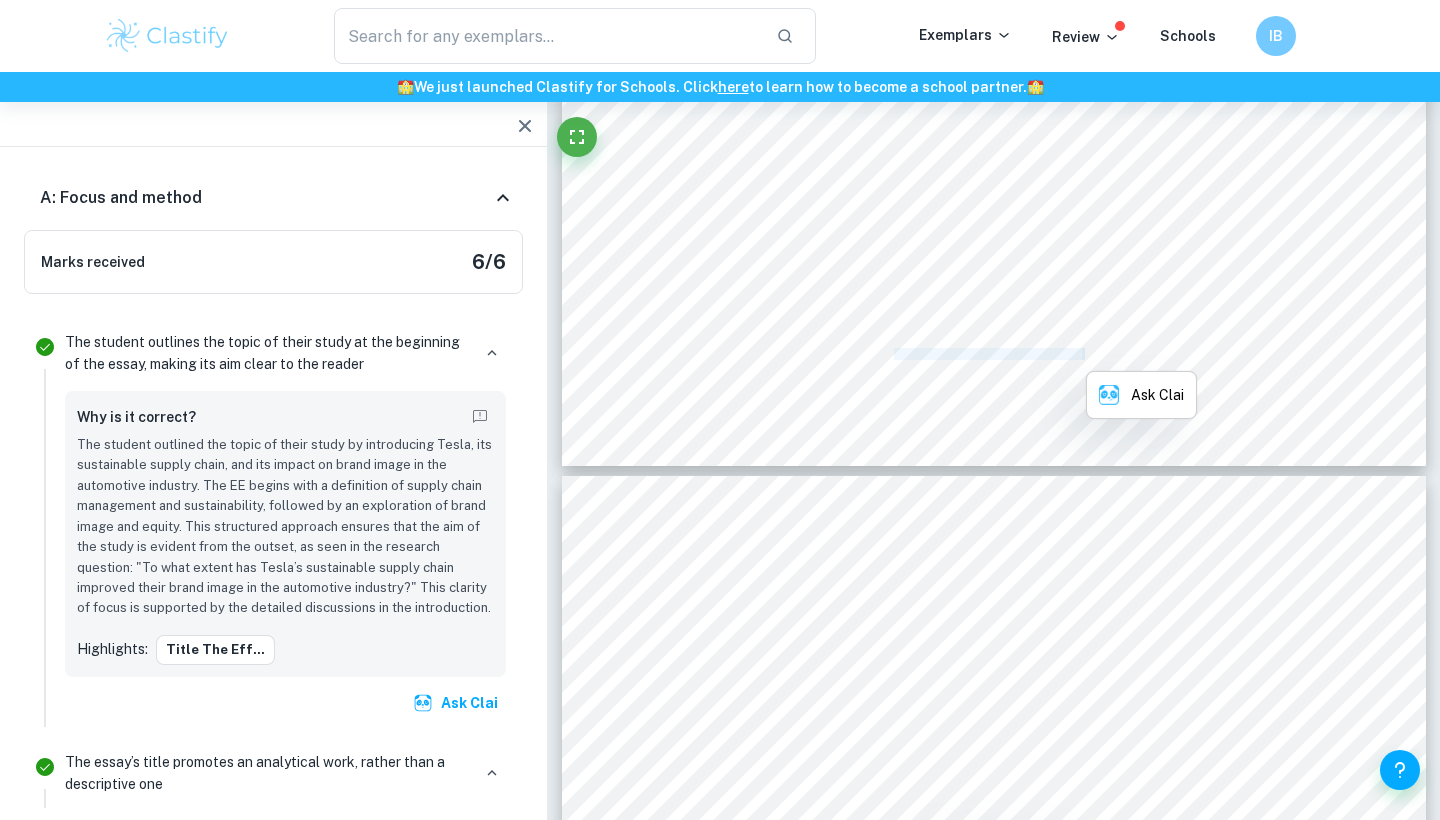 copy on "www.reuters.com/companies/TSLA.O ." 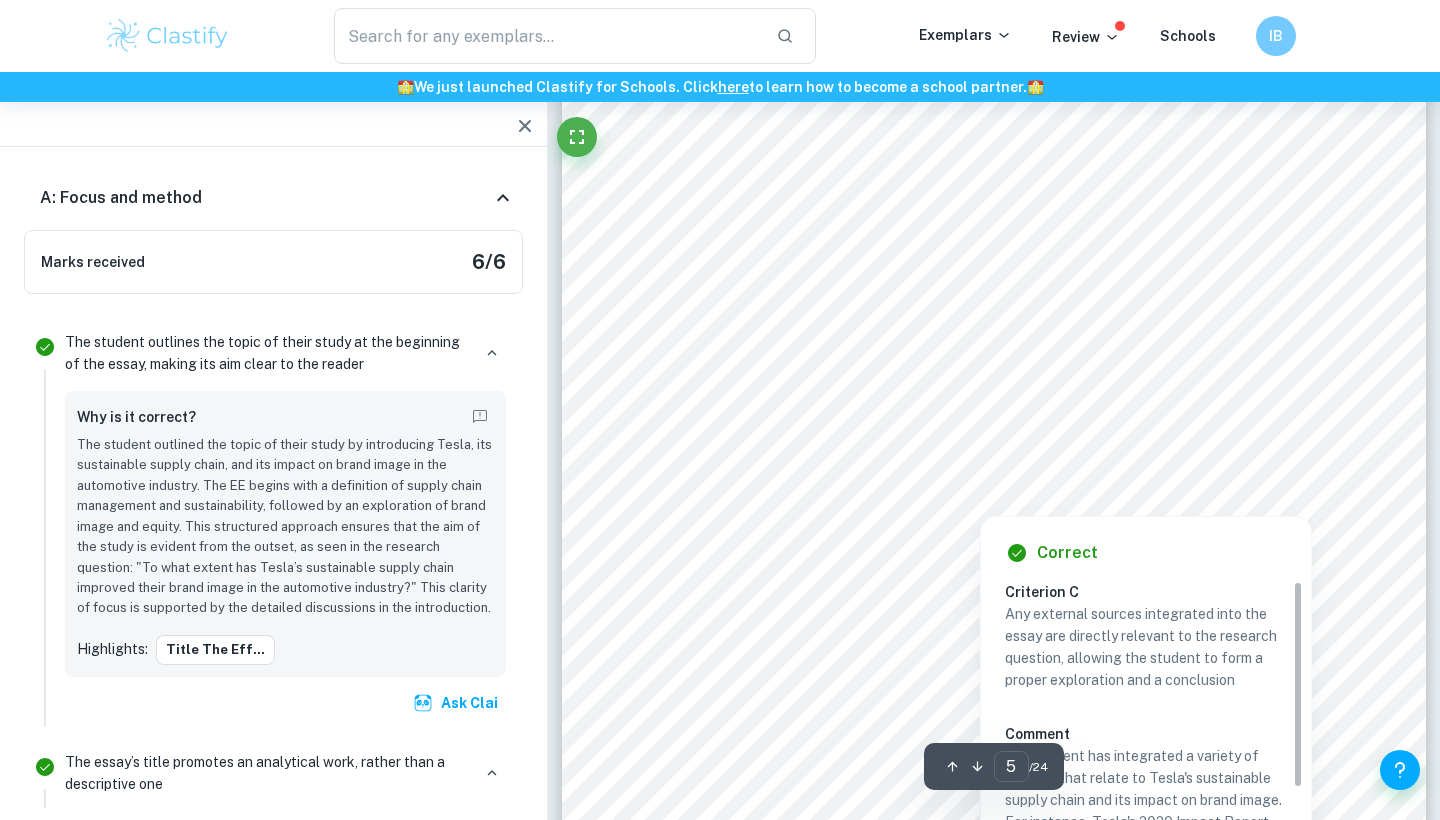 scroll, scrollTop: 4823, scrollLeft: 0, axis: vertical 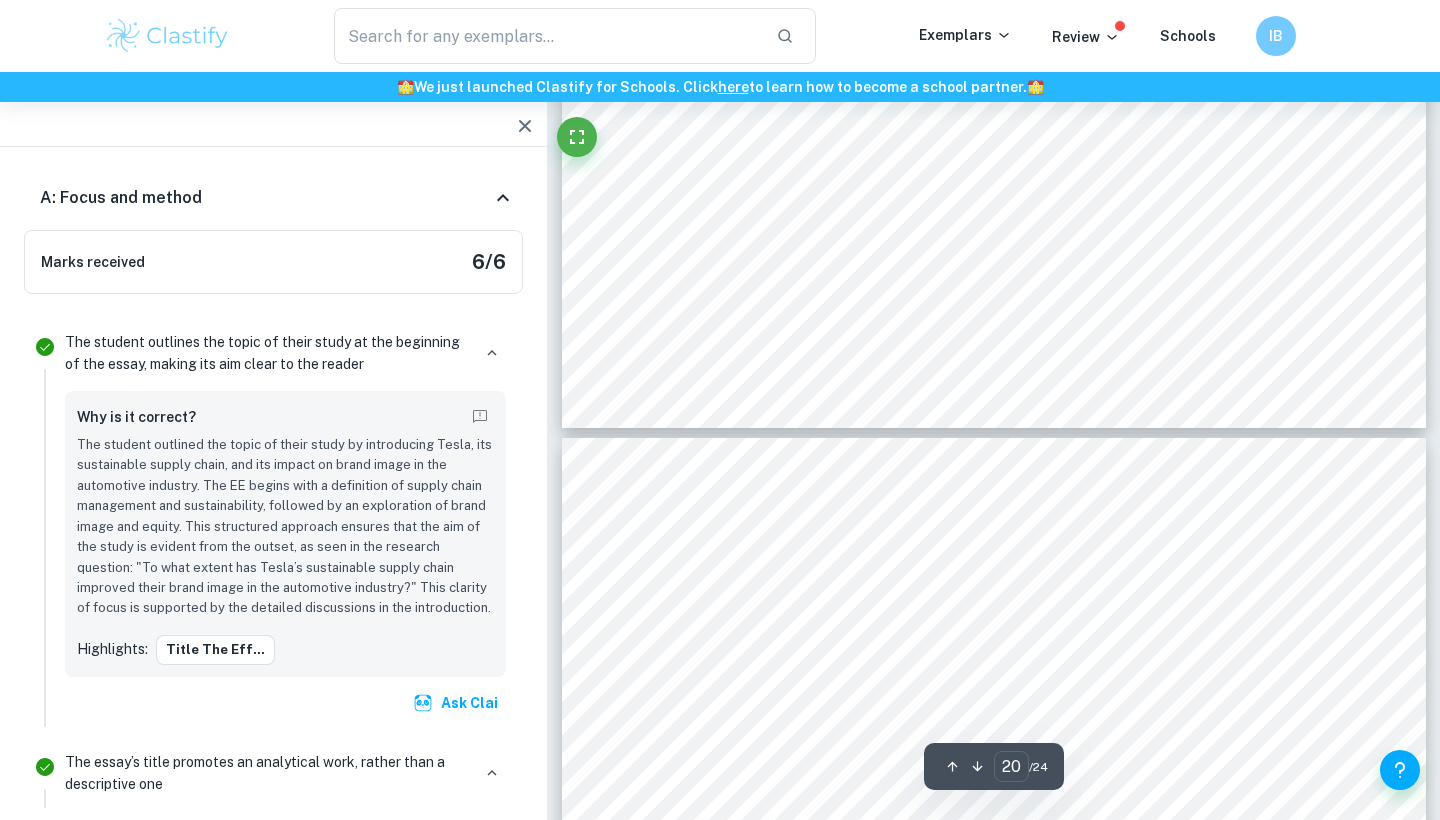 type on "21" 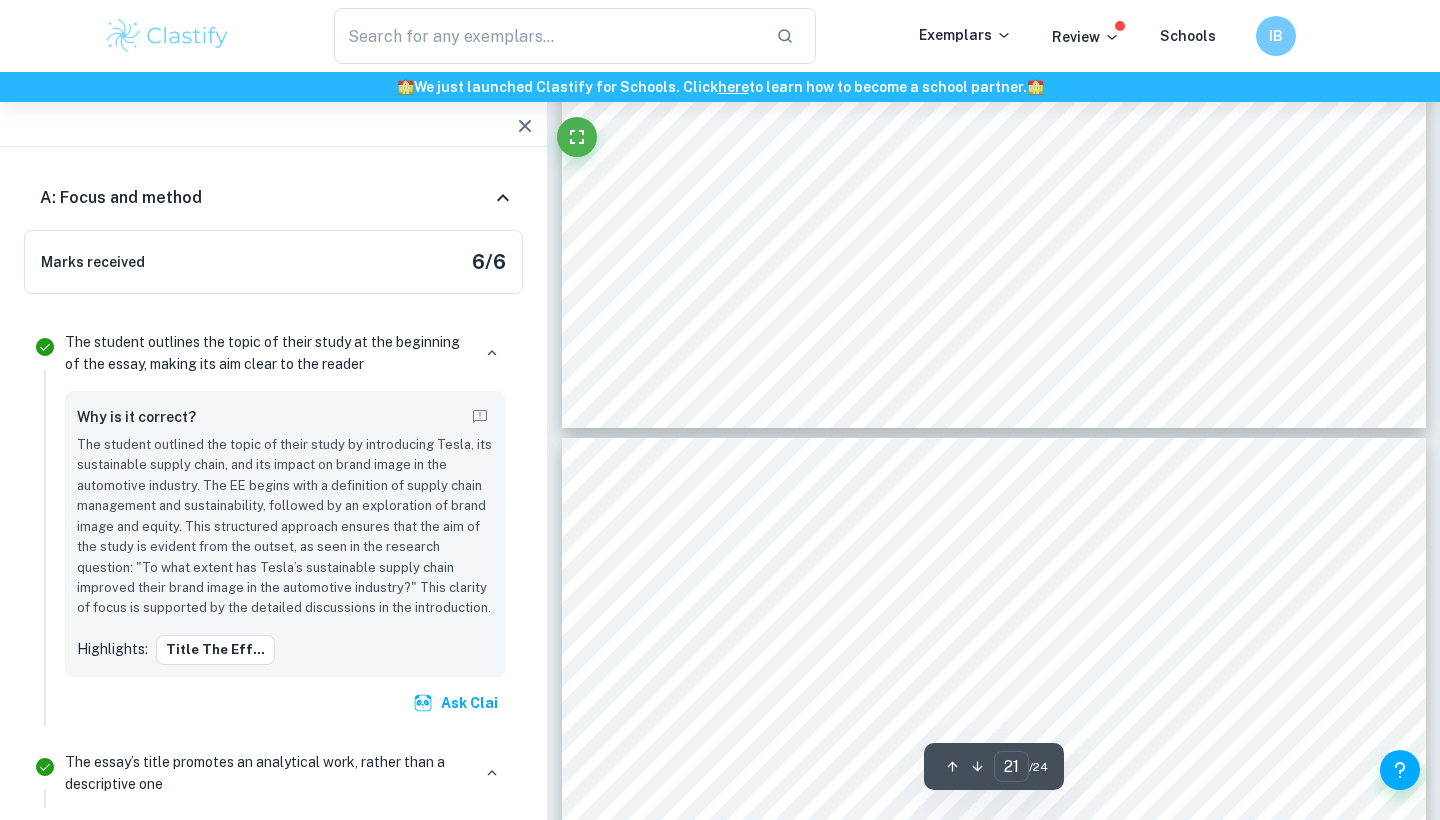 scroll, scrollTop: 22915, scrollLeft: 0, axis: vertical 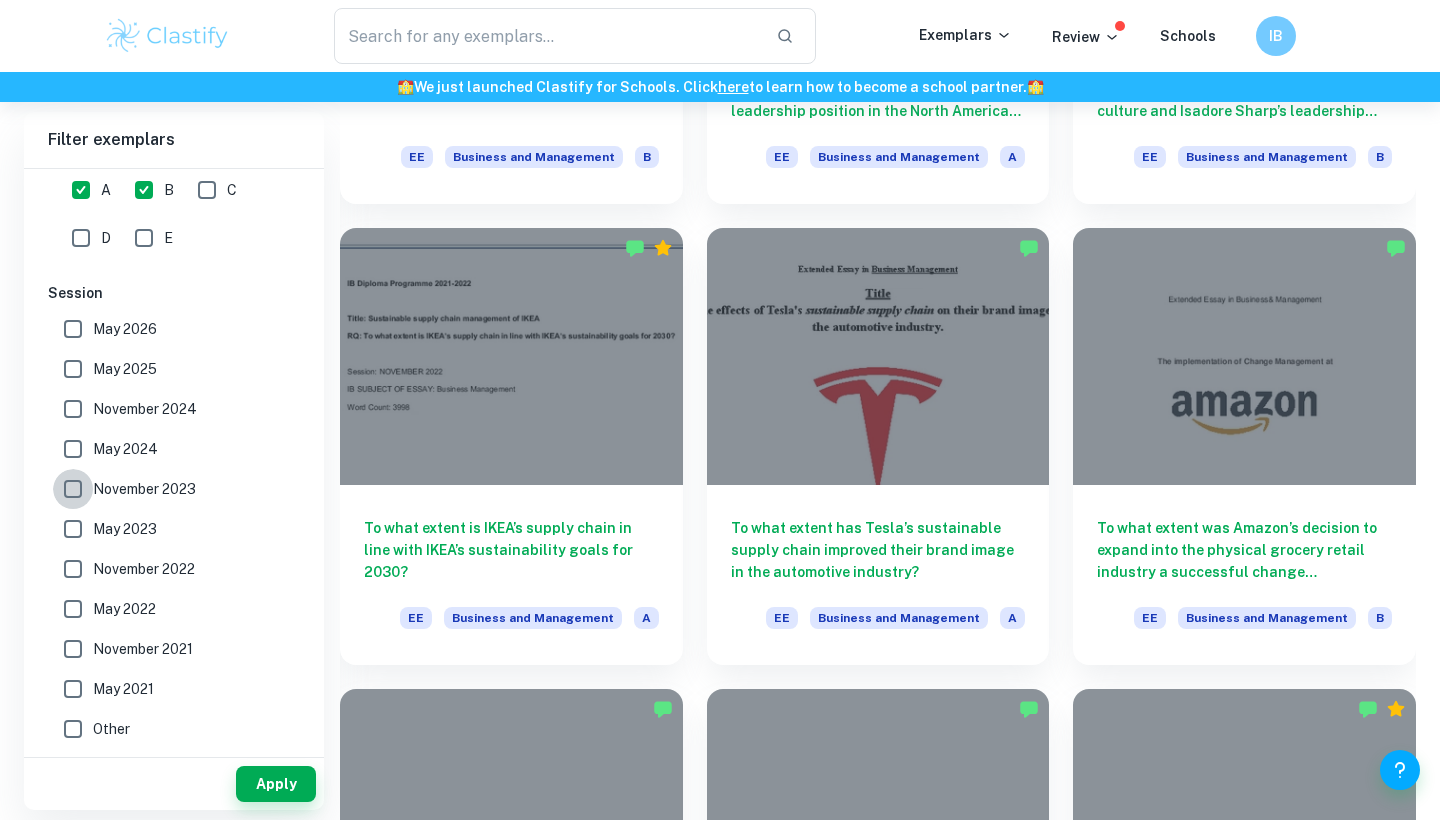 click on "November 2023" at bounding box center [73, 489] 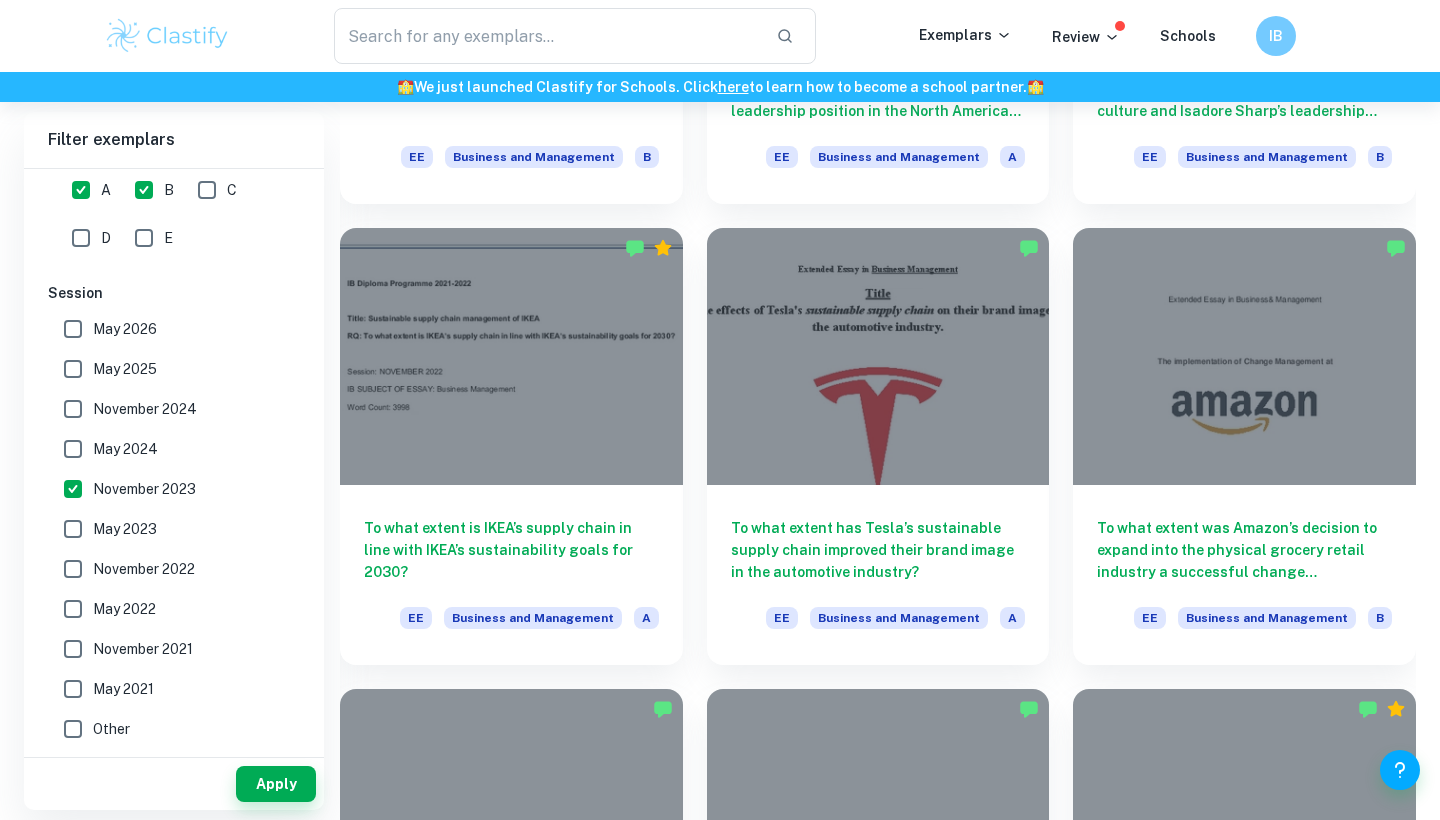 click on "May 2024" at bounding box center [73, 449] 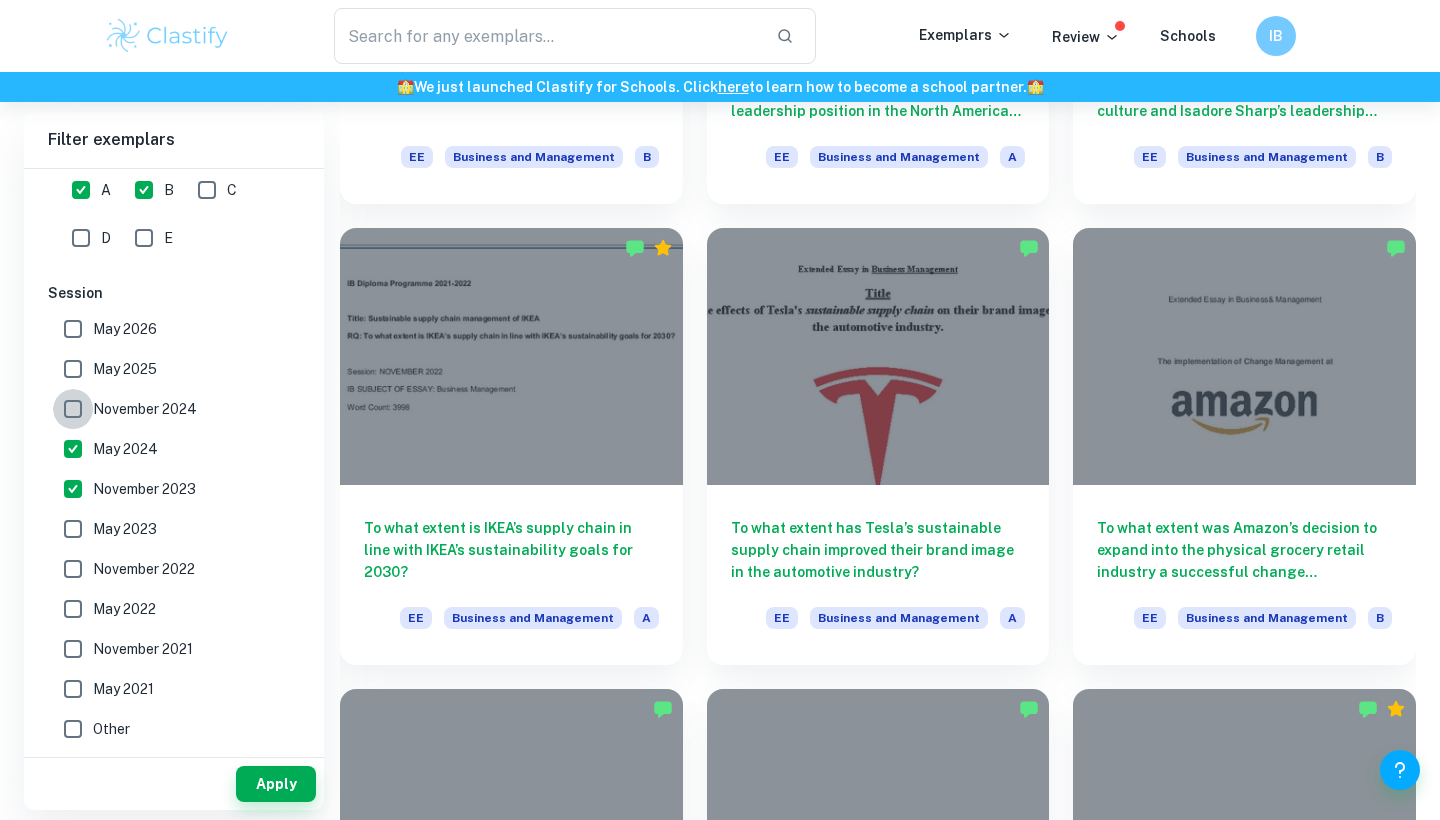 click on "November 2024" at bounding box center (73, 409) 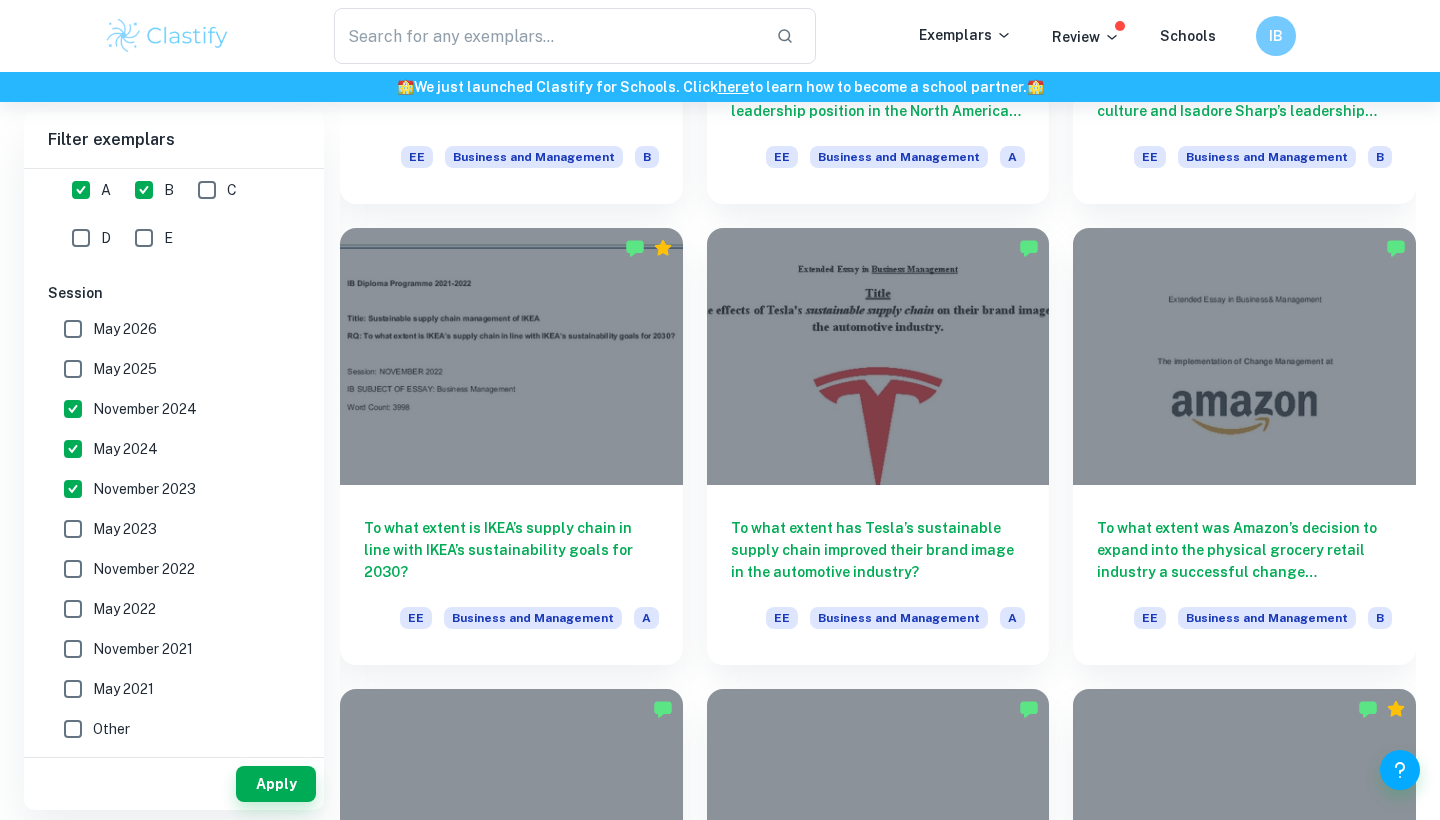 click on "May 2025" at bounding box center [73, 369] 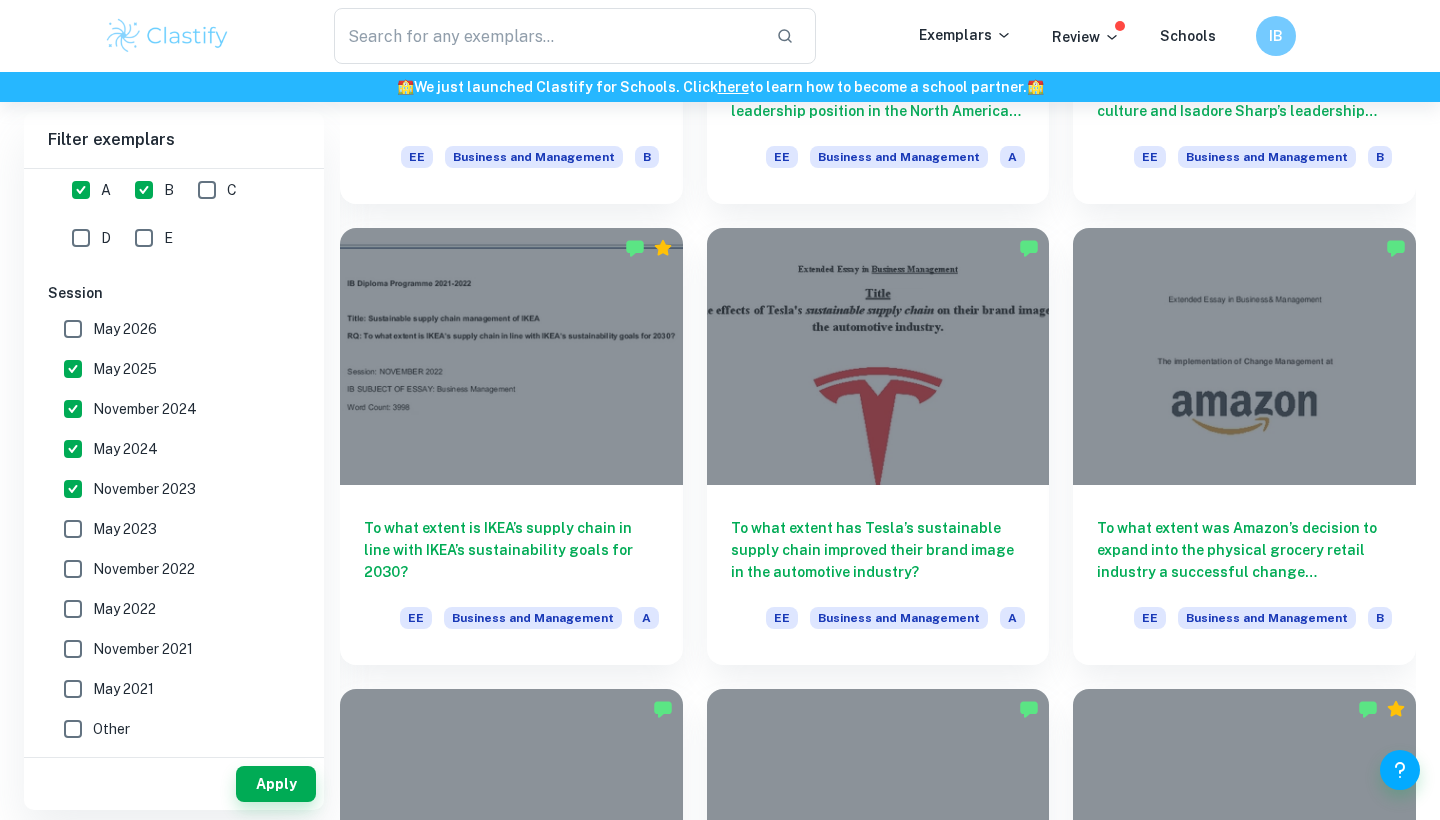 click on "May 2026" at bounding box center (73, 329) 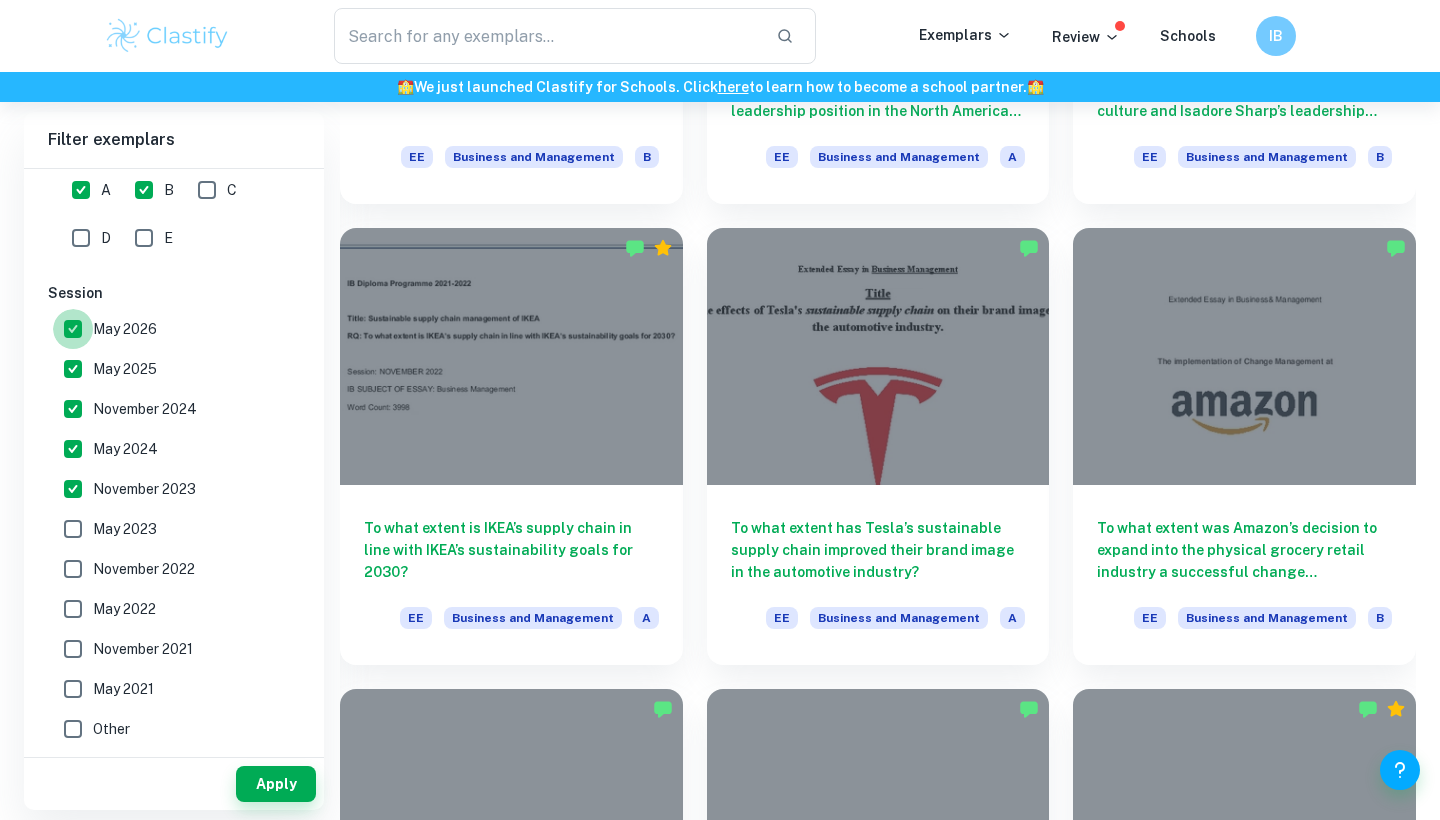 click on "May 2026" at bounding box center (73, 329) 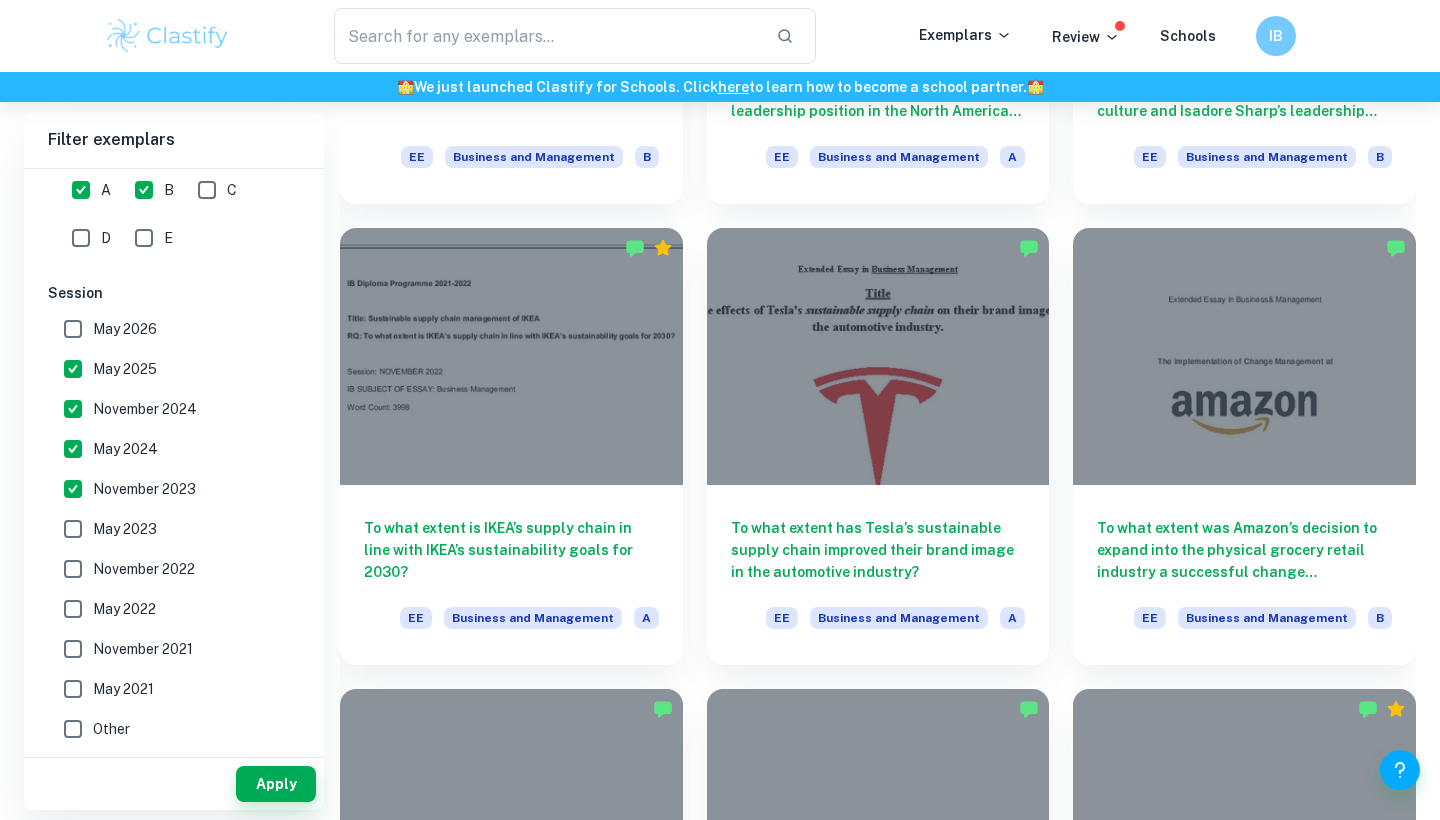 click on "May 2026" at bounding box center (73, 329) 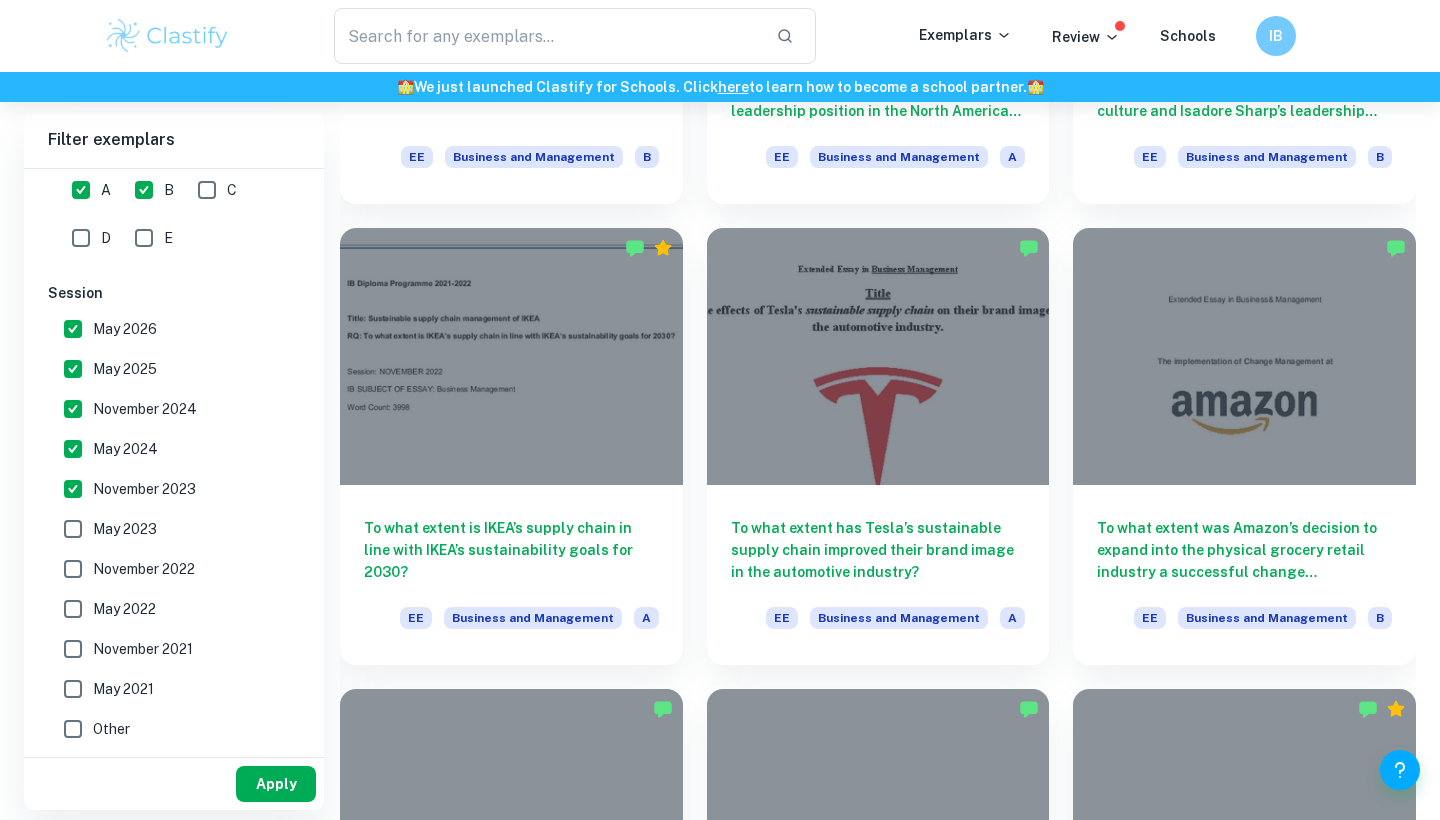 click on "Apply" at bounding box center [276, 784] 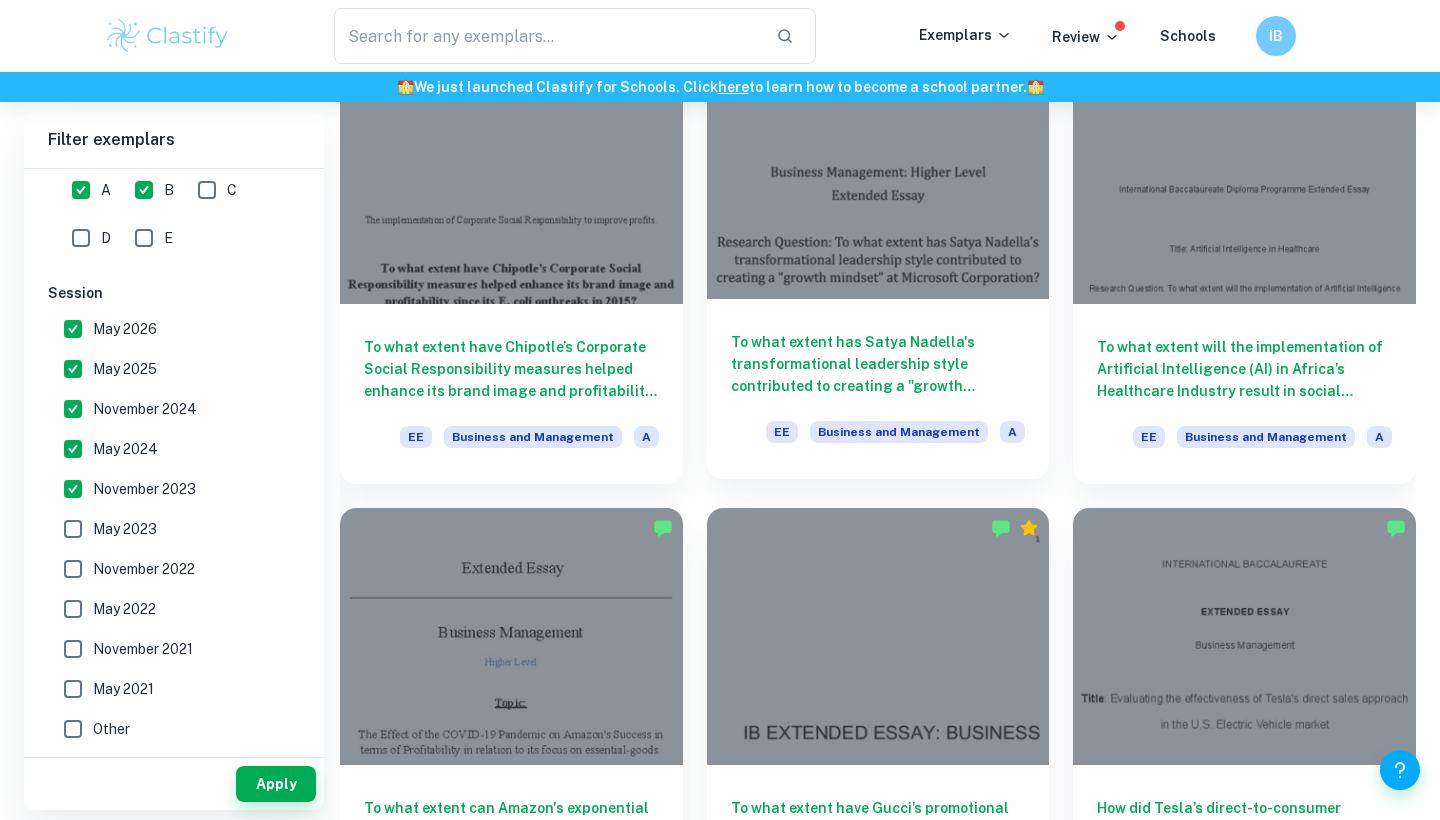 scroll, scrollTop: 649, scrollLeft: 0, axis: vertical 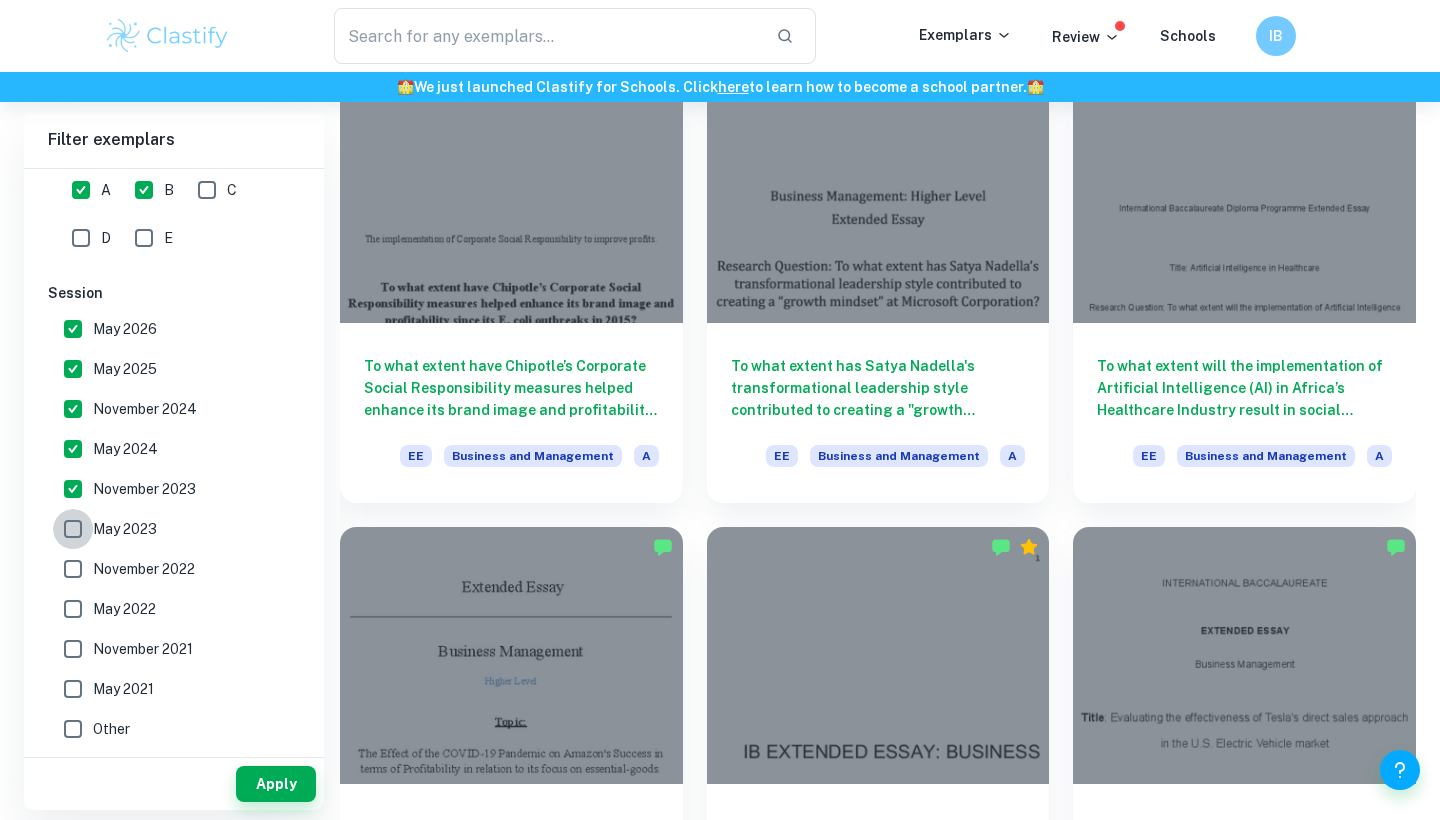 click on "May 2023" at bounding box center (73, 529) 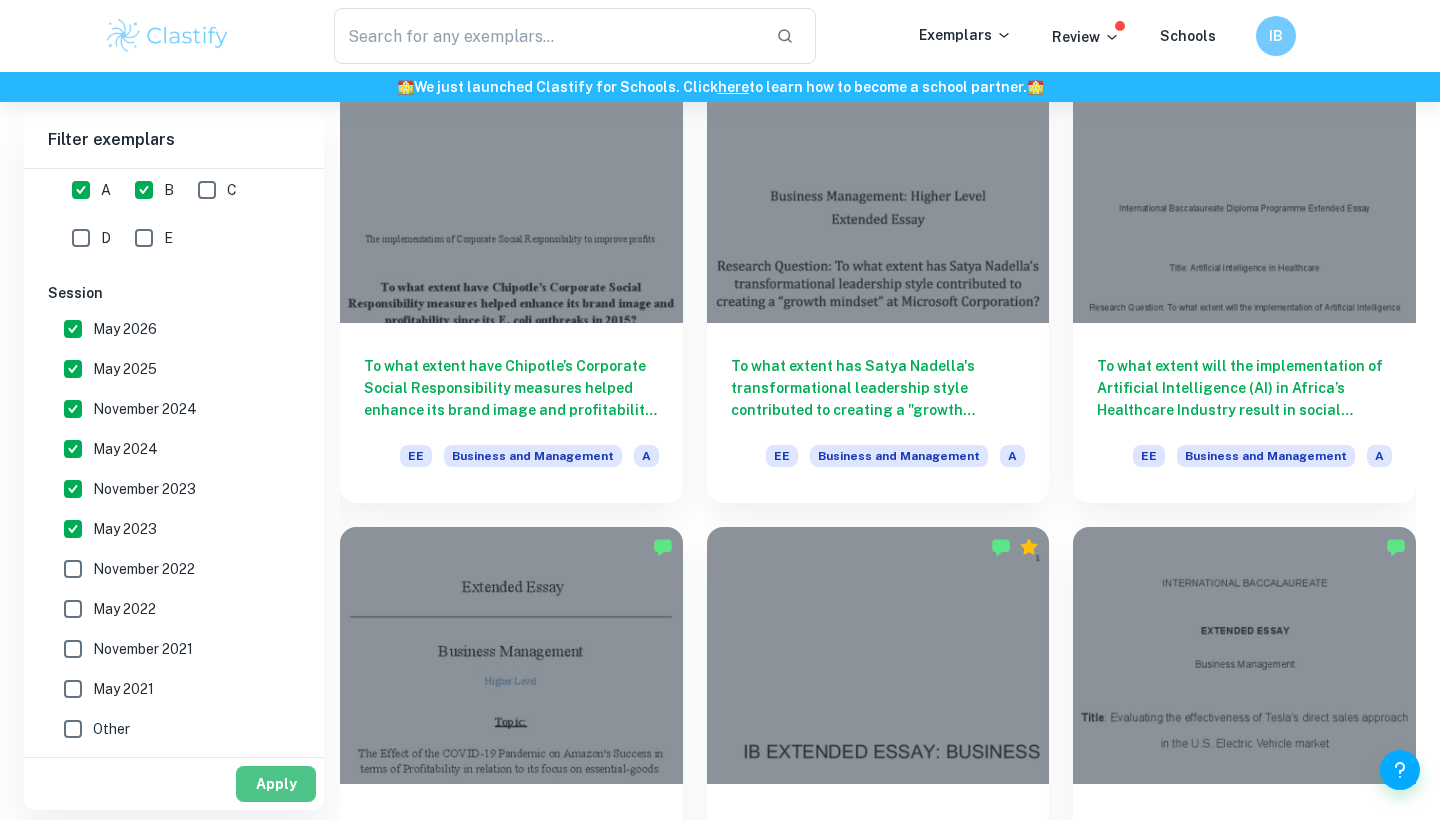 click on "Apply" at bounding box center [276, 784] 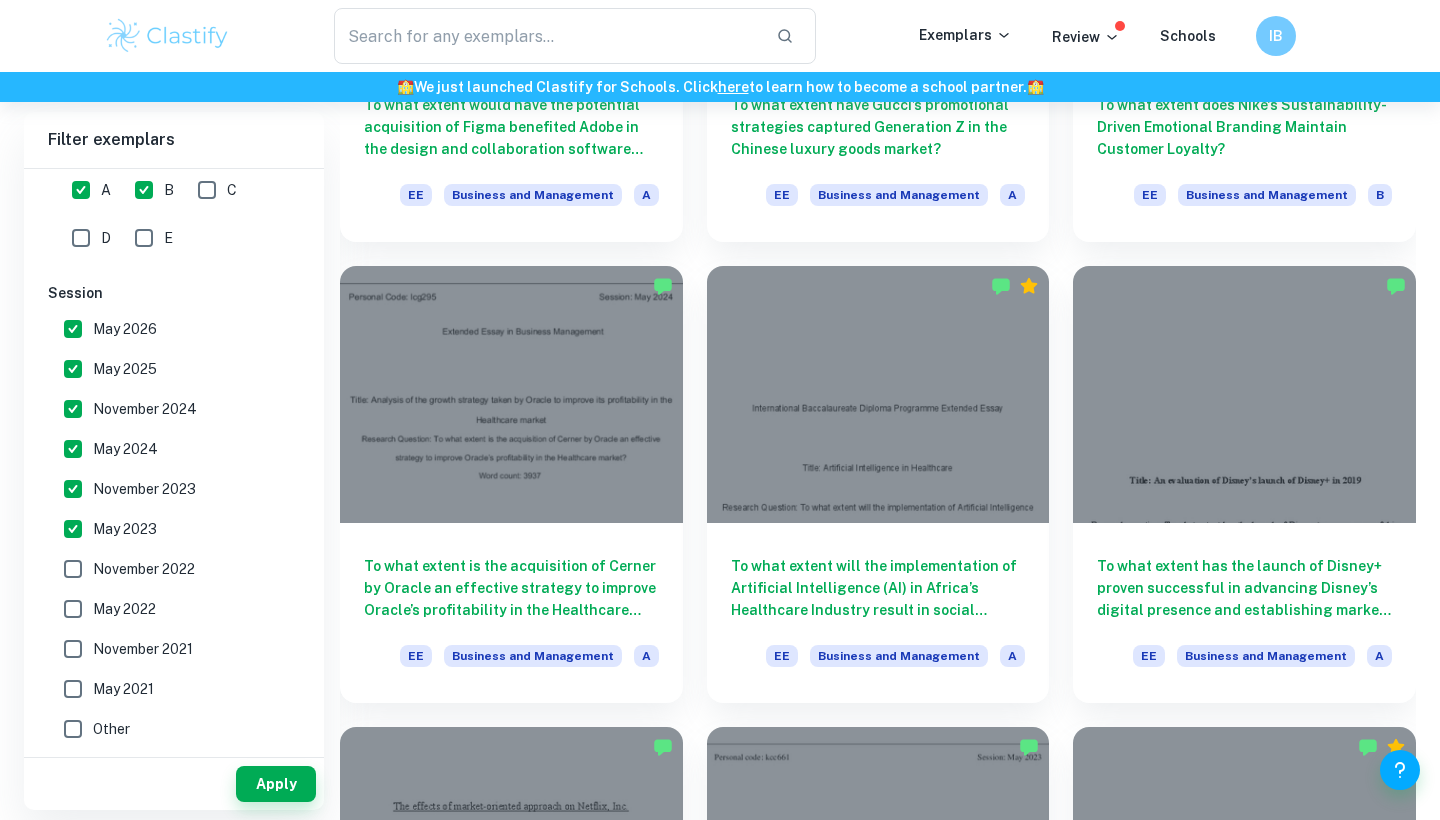 scroll, scrollTop: 1830, scrollLeft: 0, axis: vertical 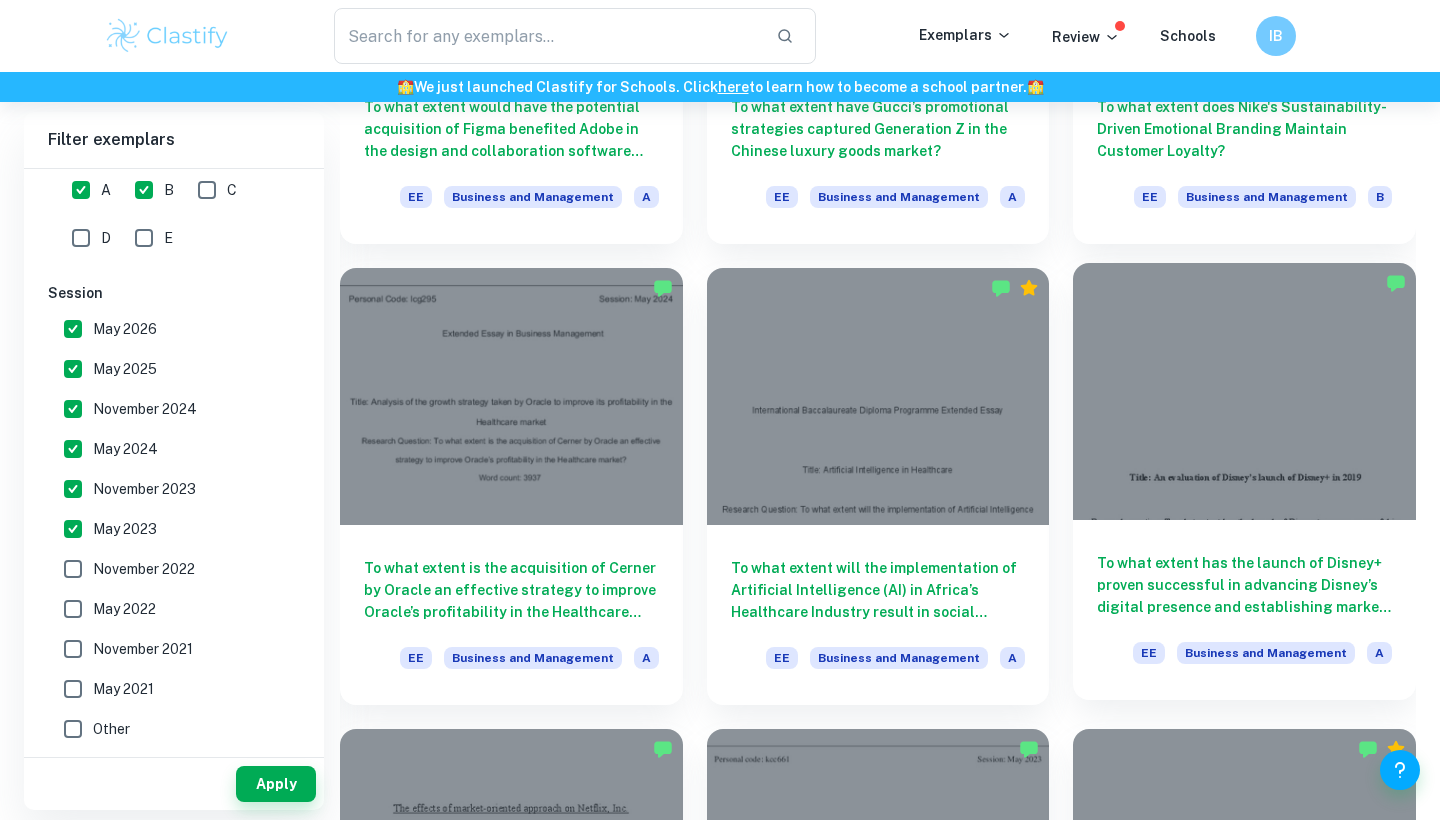click on "To what extent has the launch of Disney+ proven successful in advancing Disney’s digital presence and establishing market dominance in the subscription-based video on demand (SVoD) market?" at bounding box center [1244, 585] 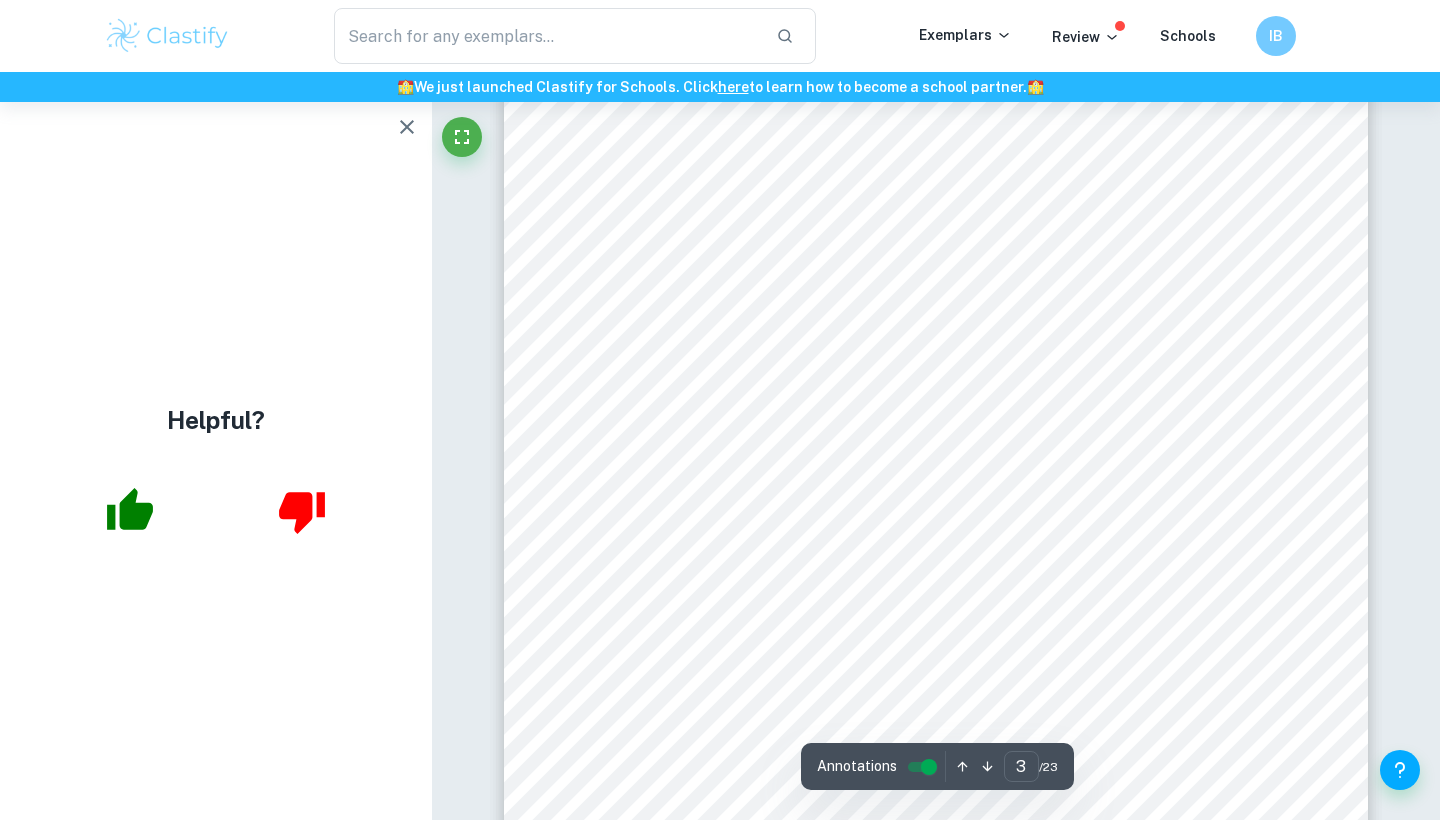 scroll, scrollTop: 2936, scrollLeft: 0, axis: vertical 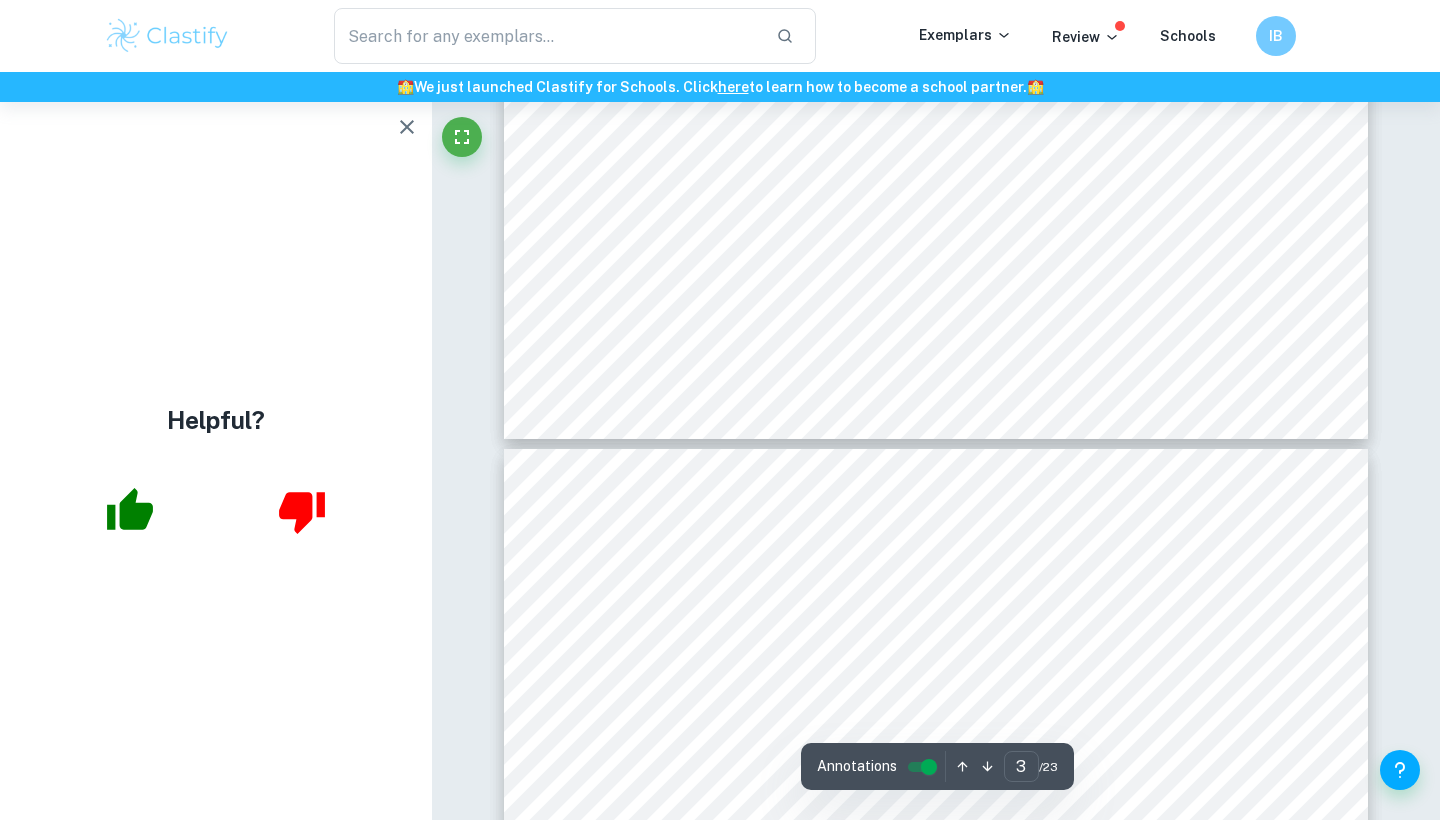 type on "4" 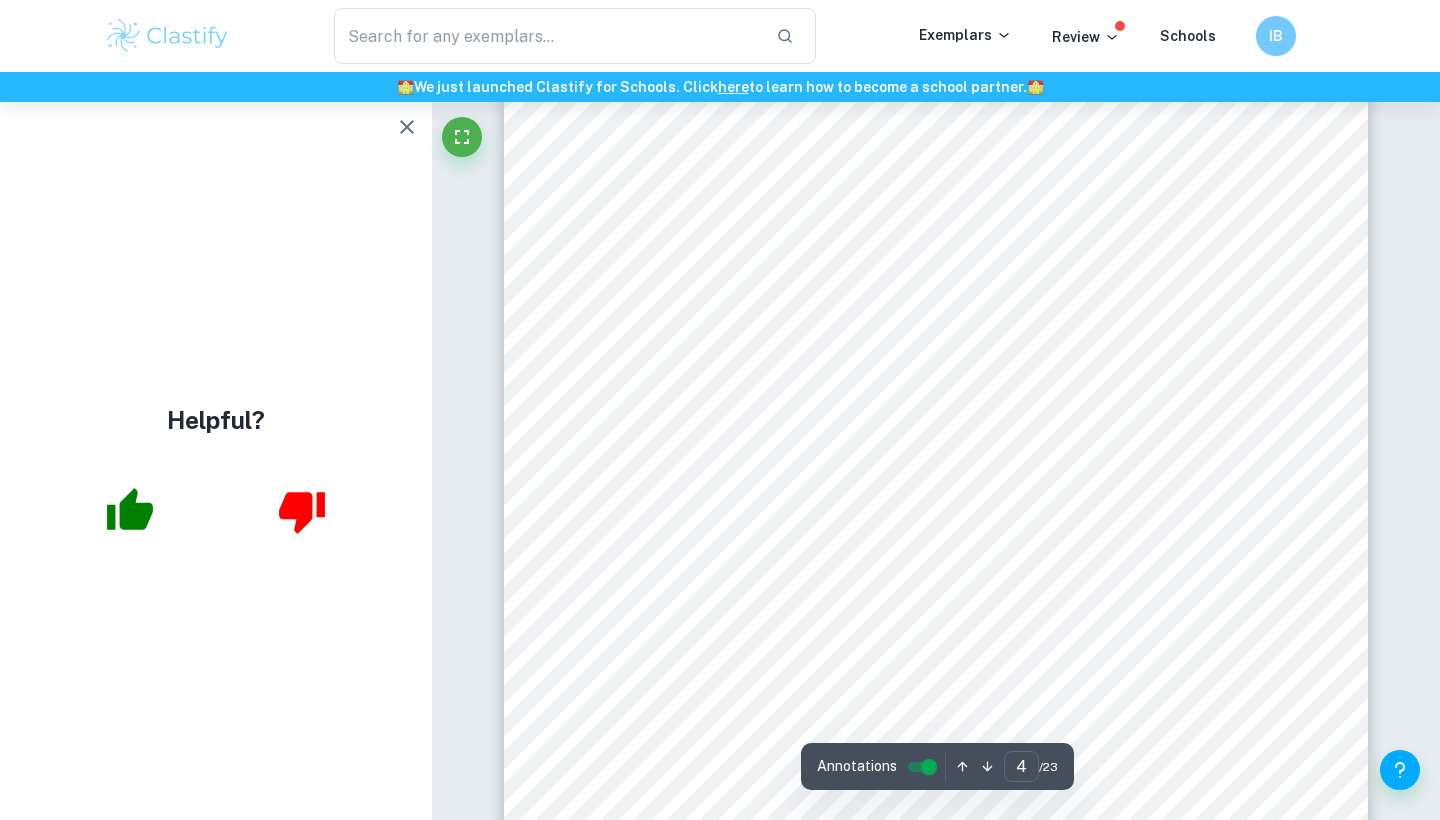 scroll, scrollTop: 4224, scrollLeft: 0, axis: vertical 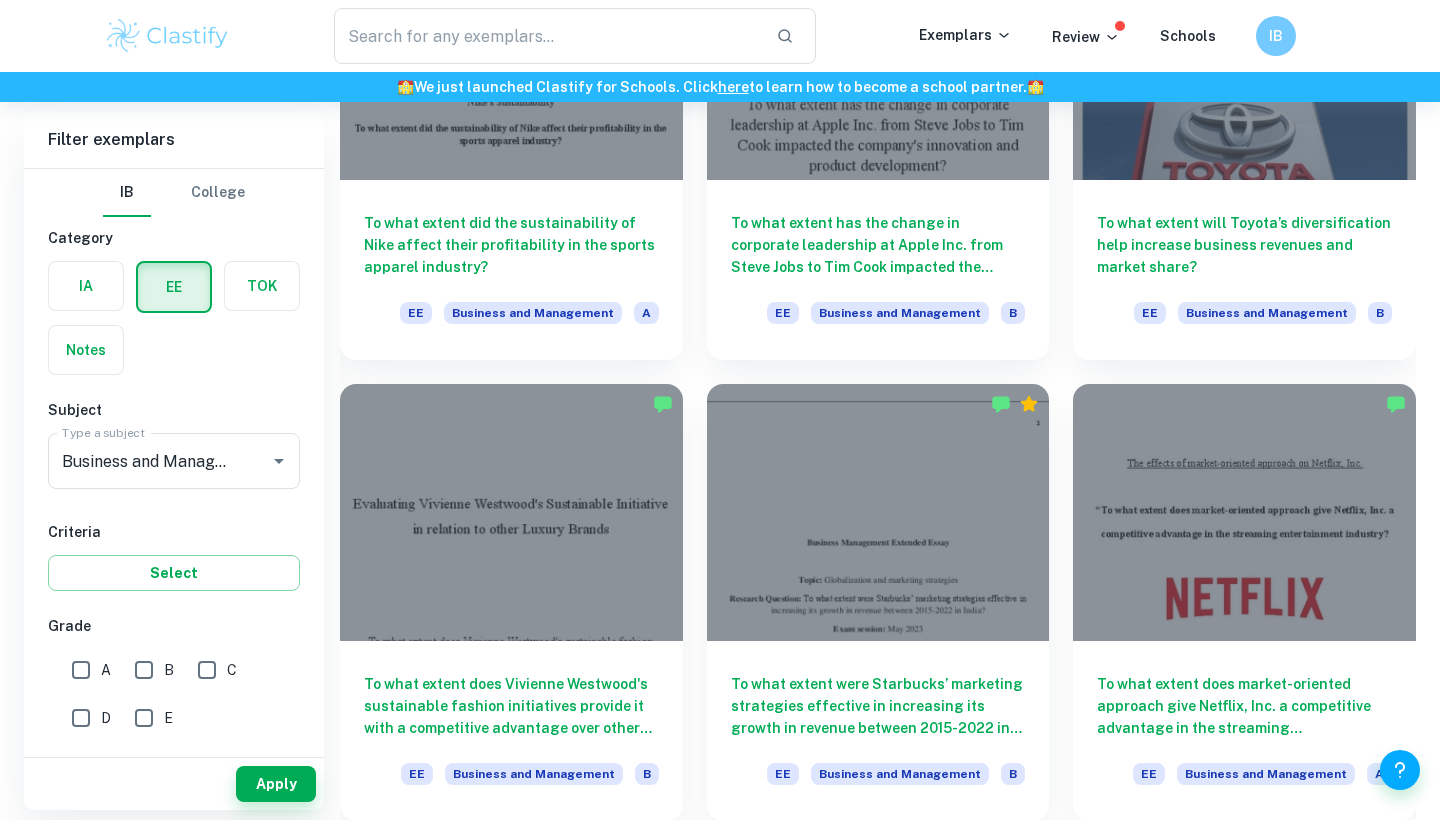 click on "A" at bounding box center [81, 670] 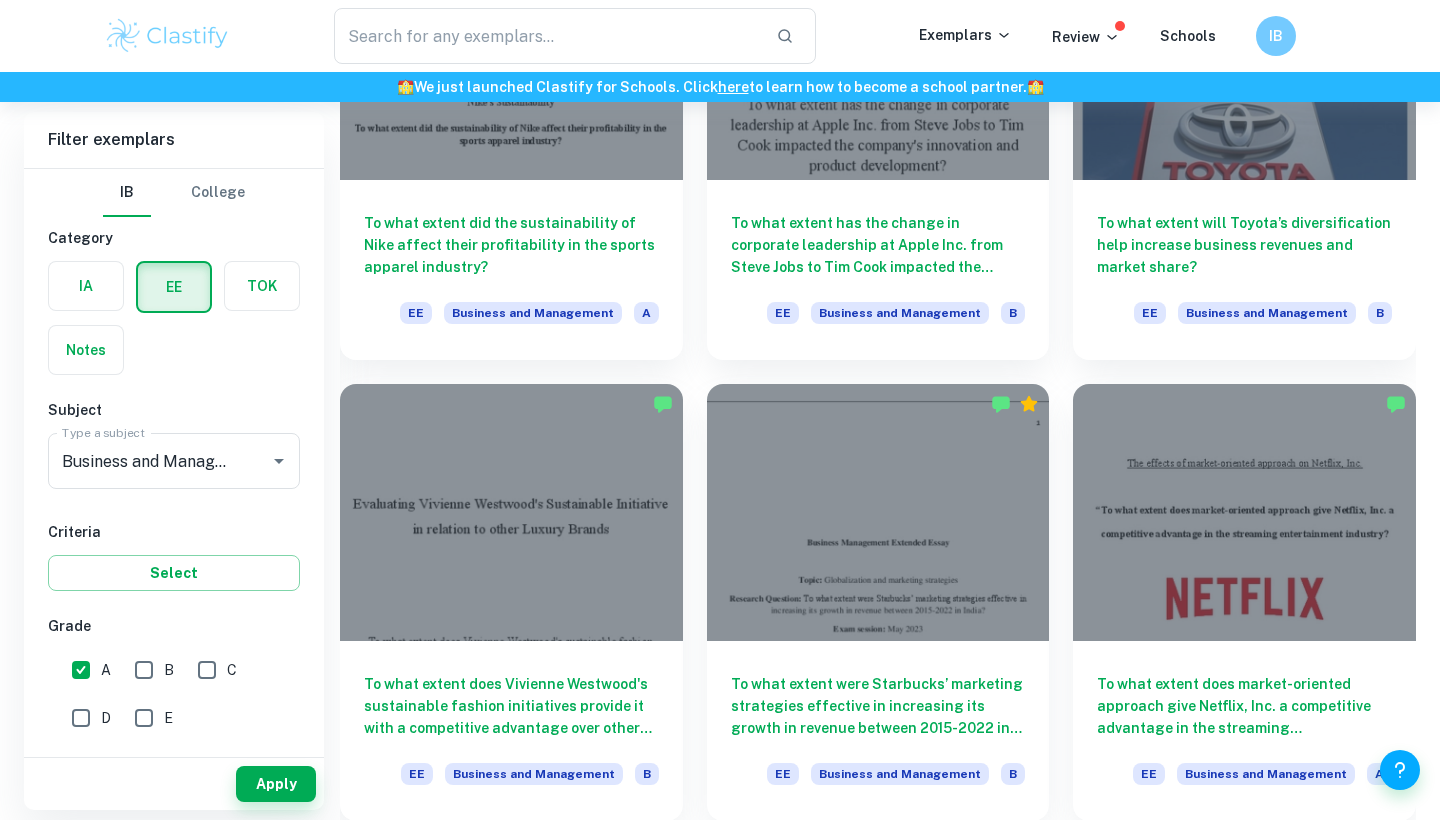 click on "B" at bounding box center [144, 670] 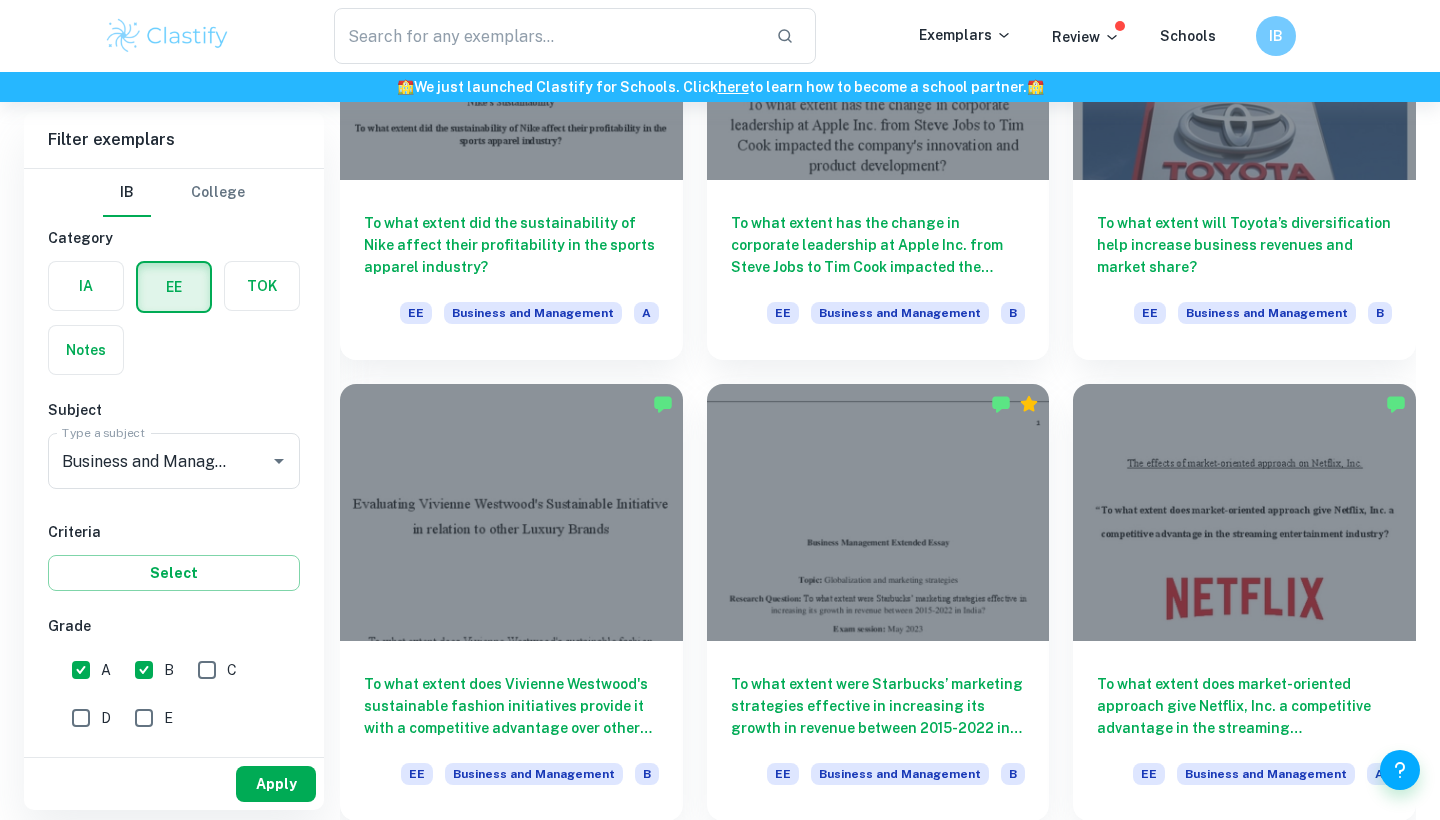 click on "Apply" at bounding box center [276, 784] 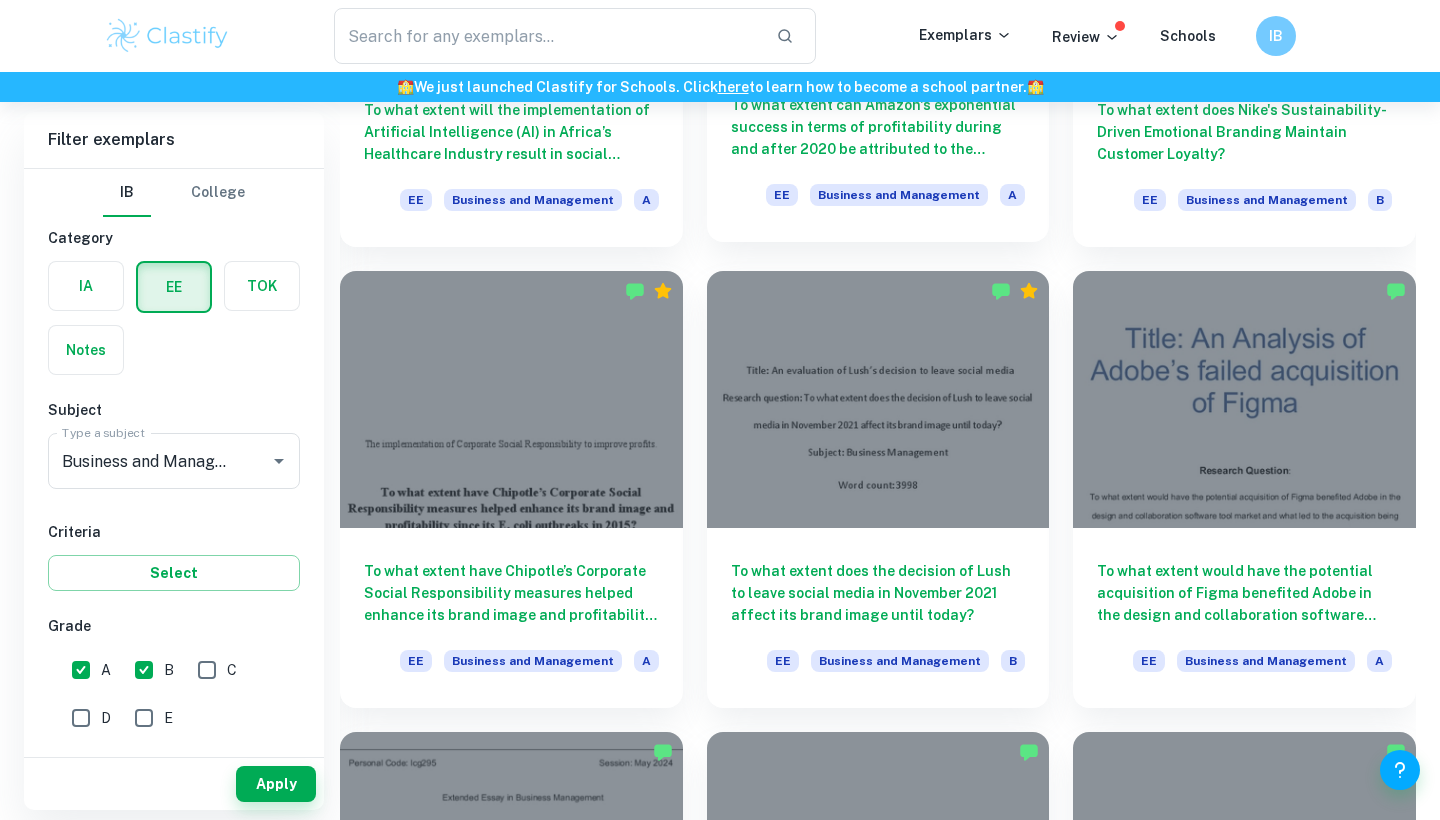 scroll, scrollTop: 907, scrollLeft: 0, axis: vertical 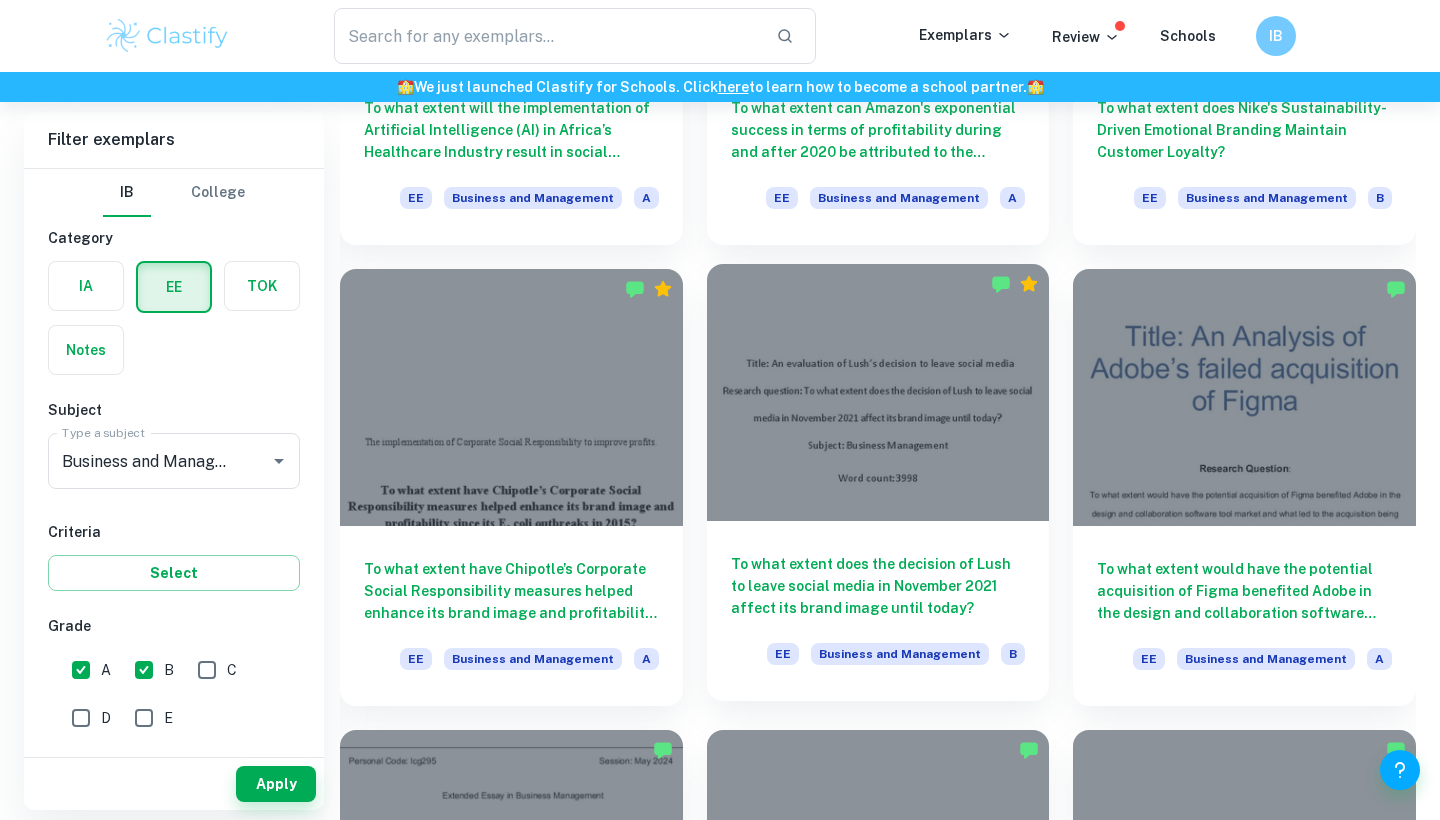 click at bounding box center (878, 392) 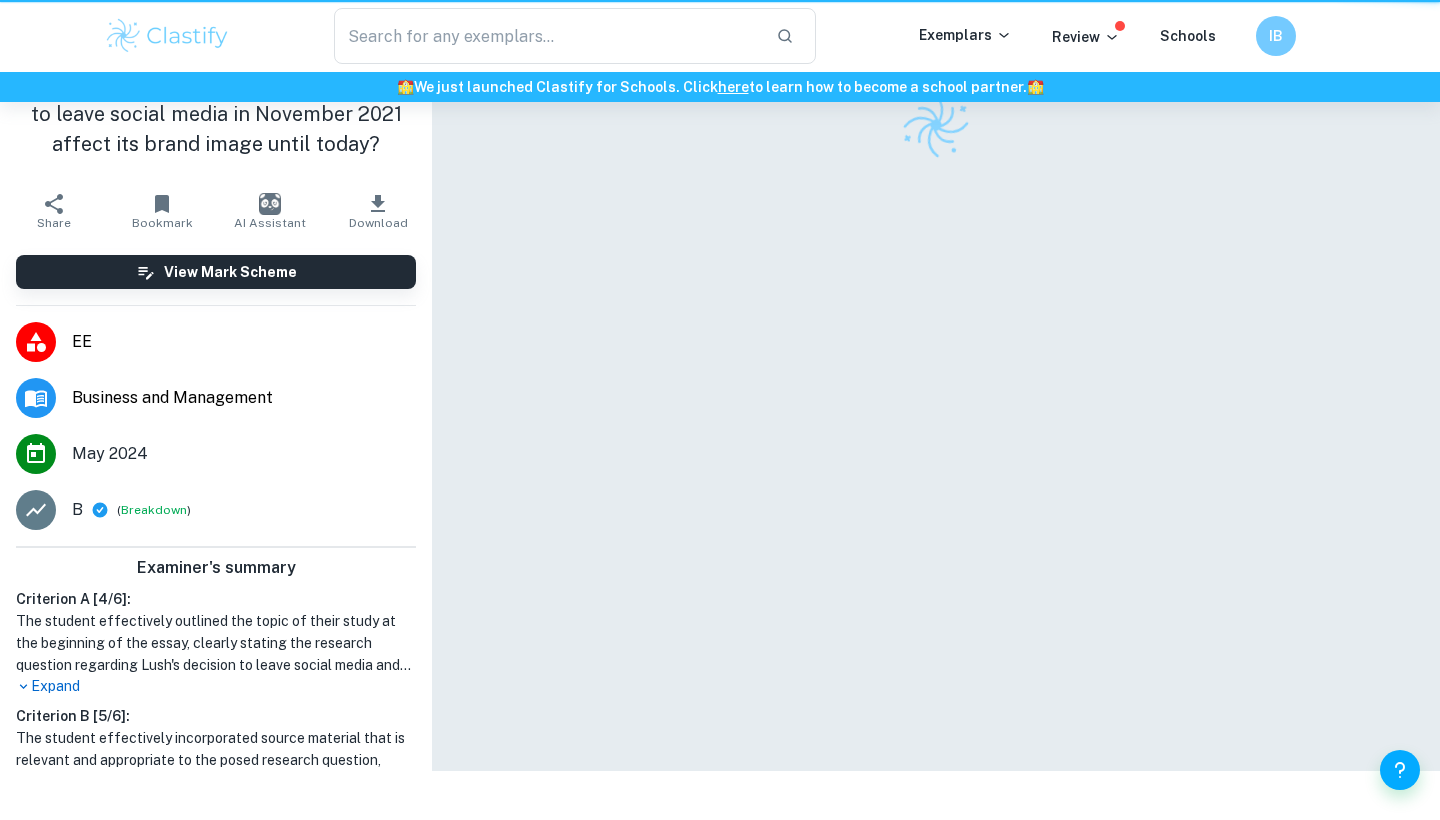 scroll, scrollTop: 0, scrollLeft: 0, axis: both 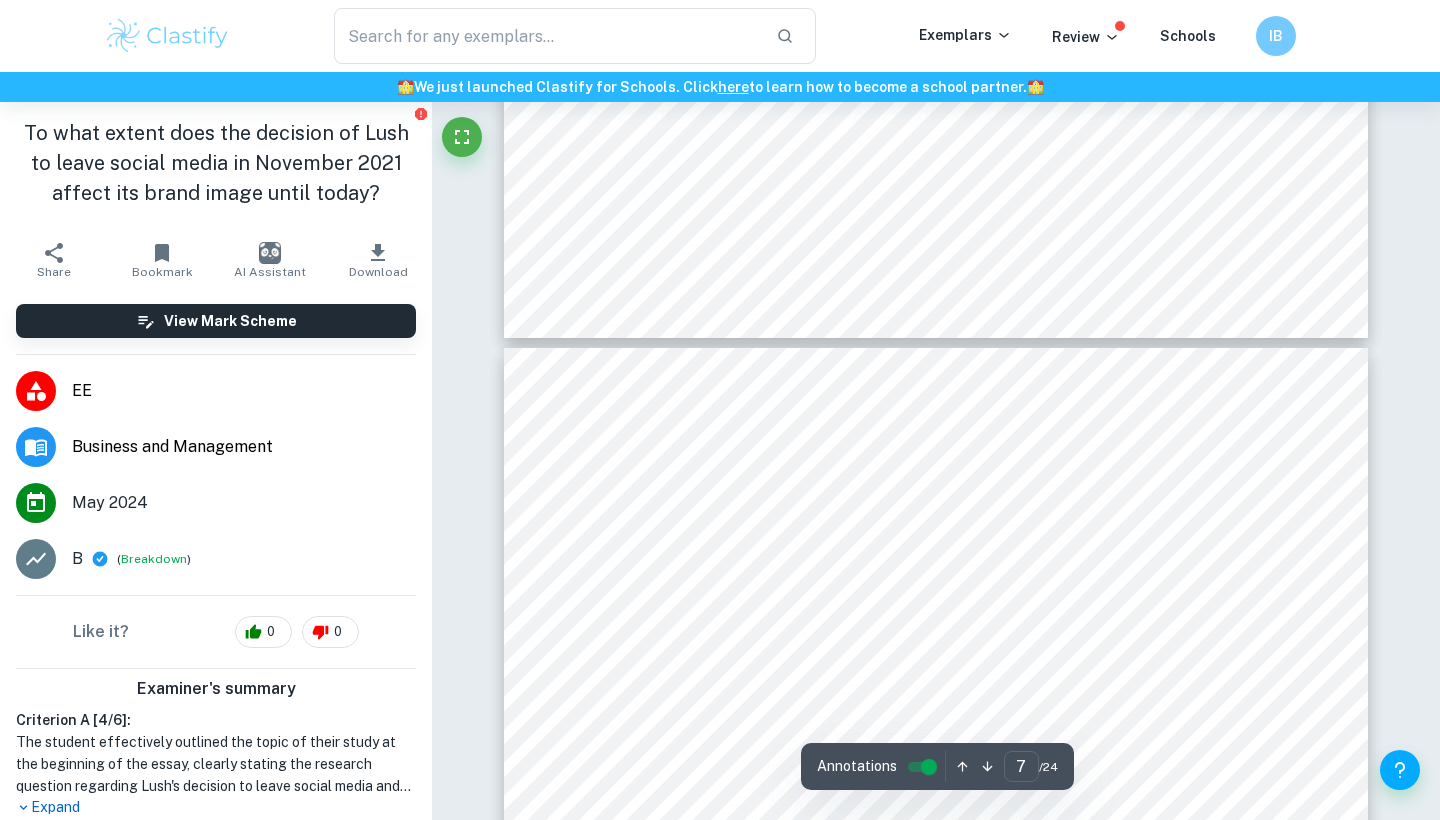 type on "8" 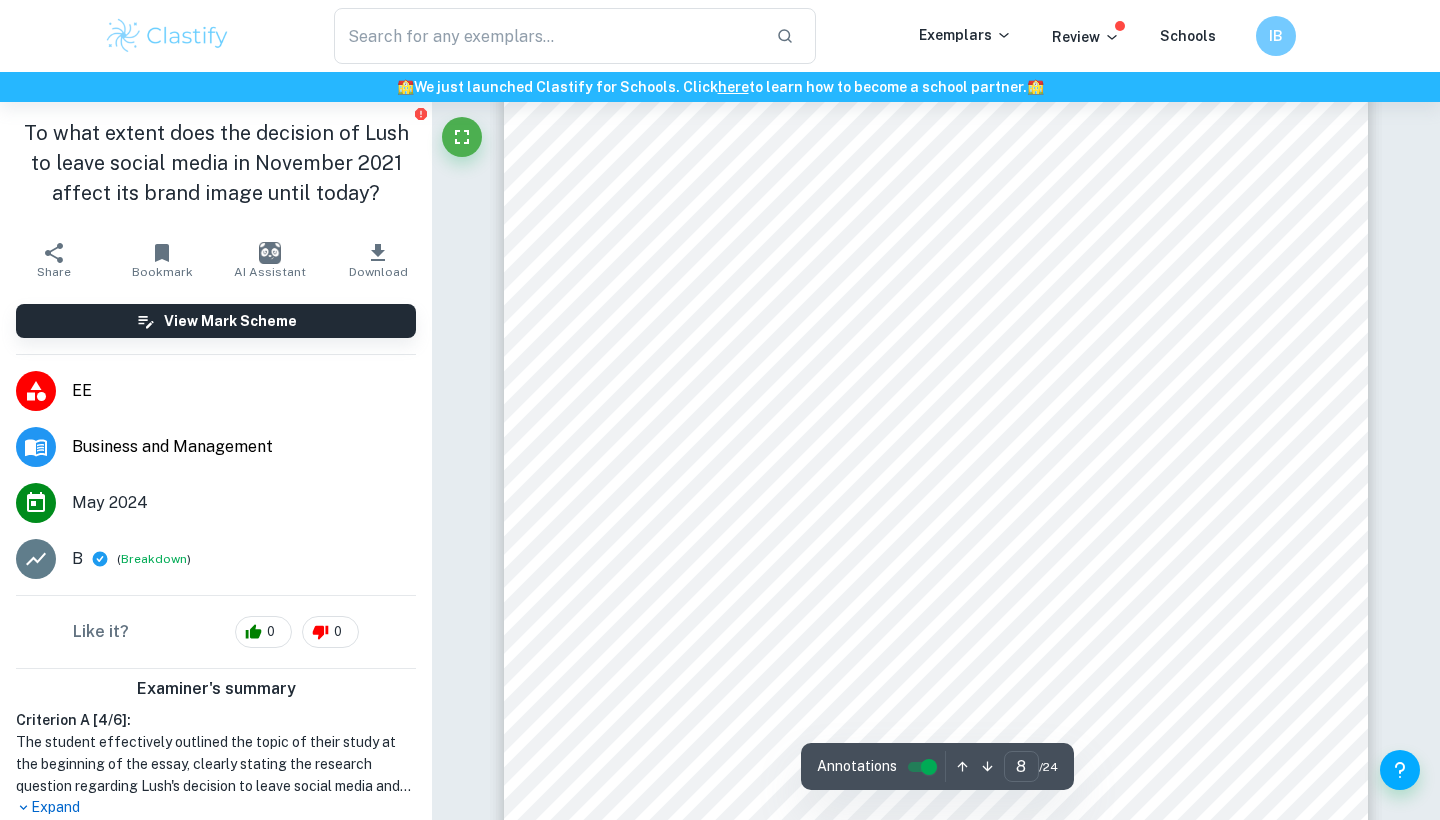scroll, scrollTop: 8321, scrollLeft: 0, axis: vertical 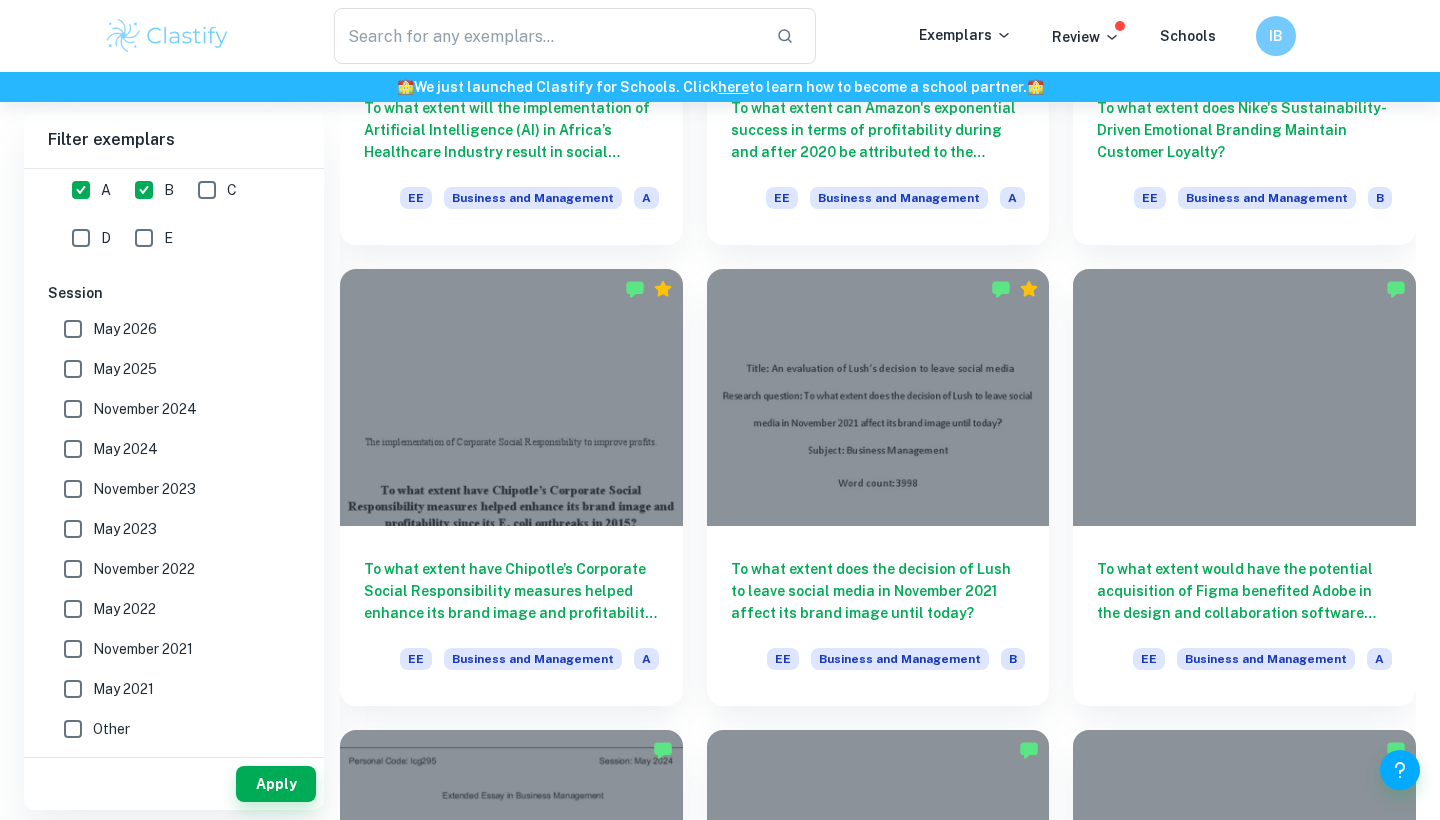click on "November 2022" at bounding box center (73, 569) 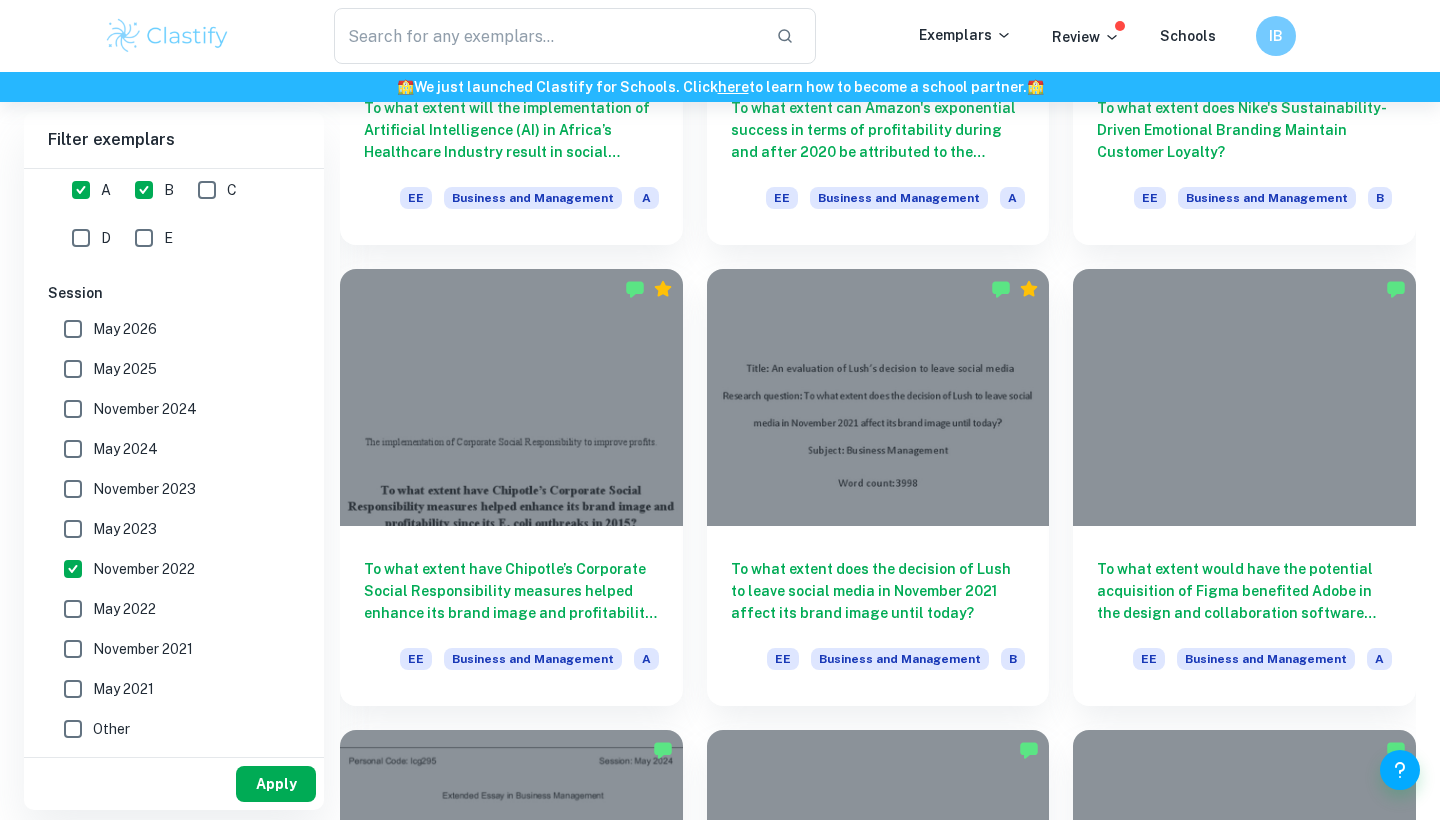 click on "Apply" at bounding box center (276, 784) 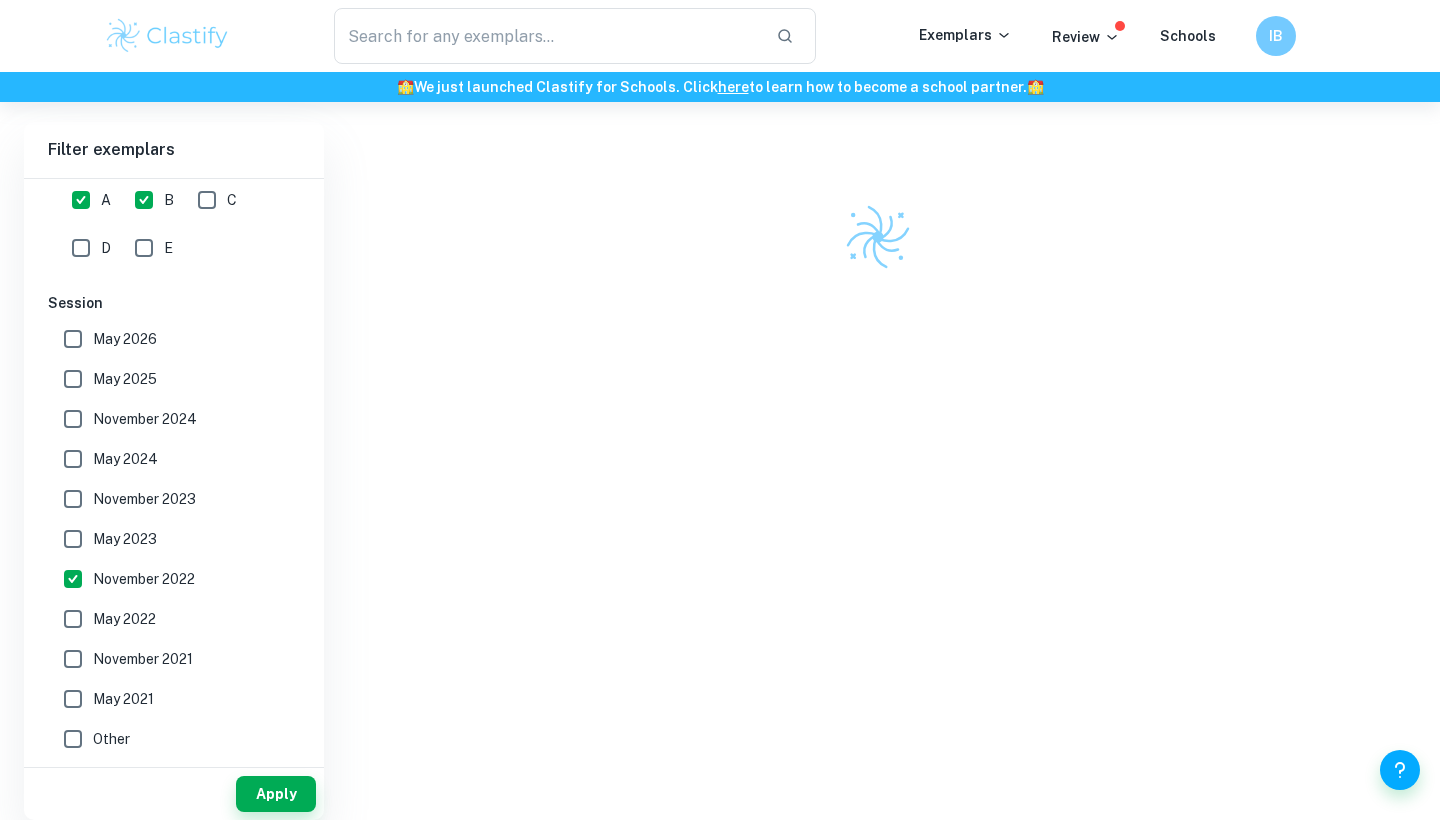 scroll, scrollTop: 102, scrollLeft: 0, axis: vertical 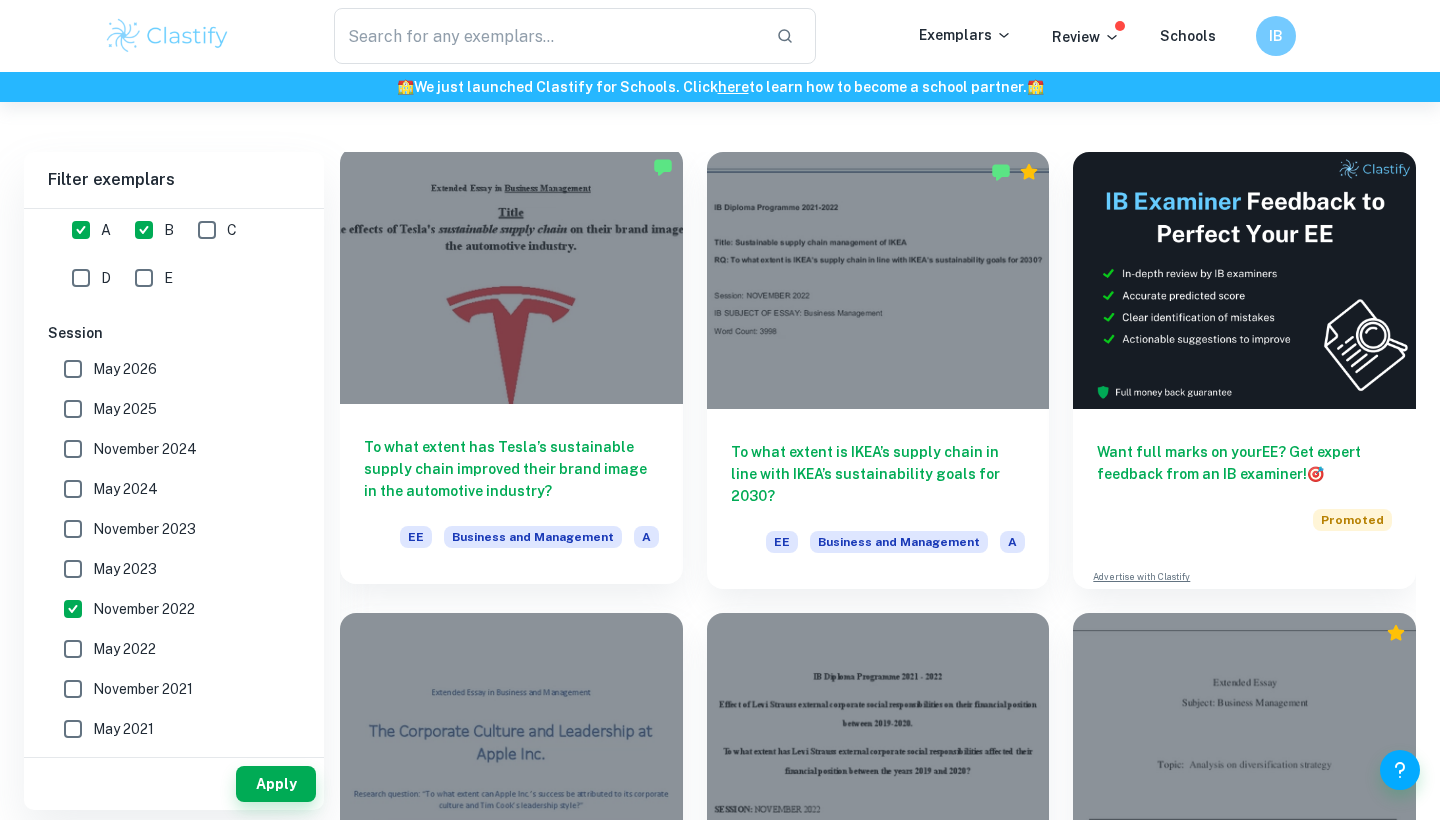 click at bounding box center [511, 275] 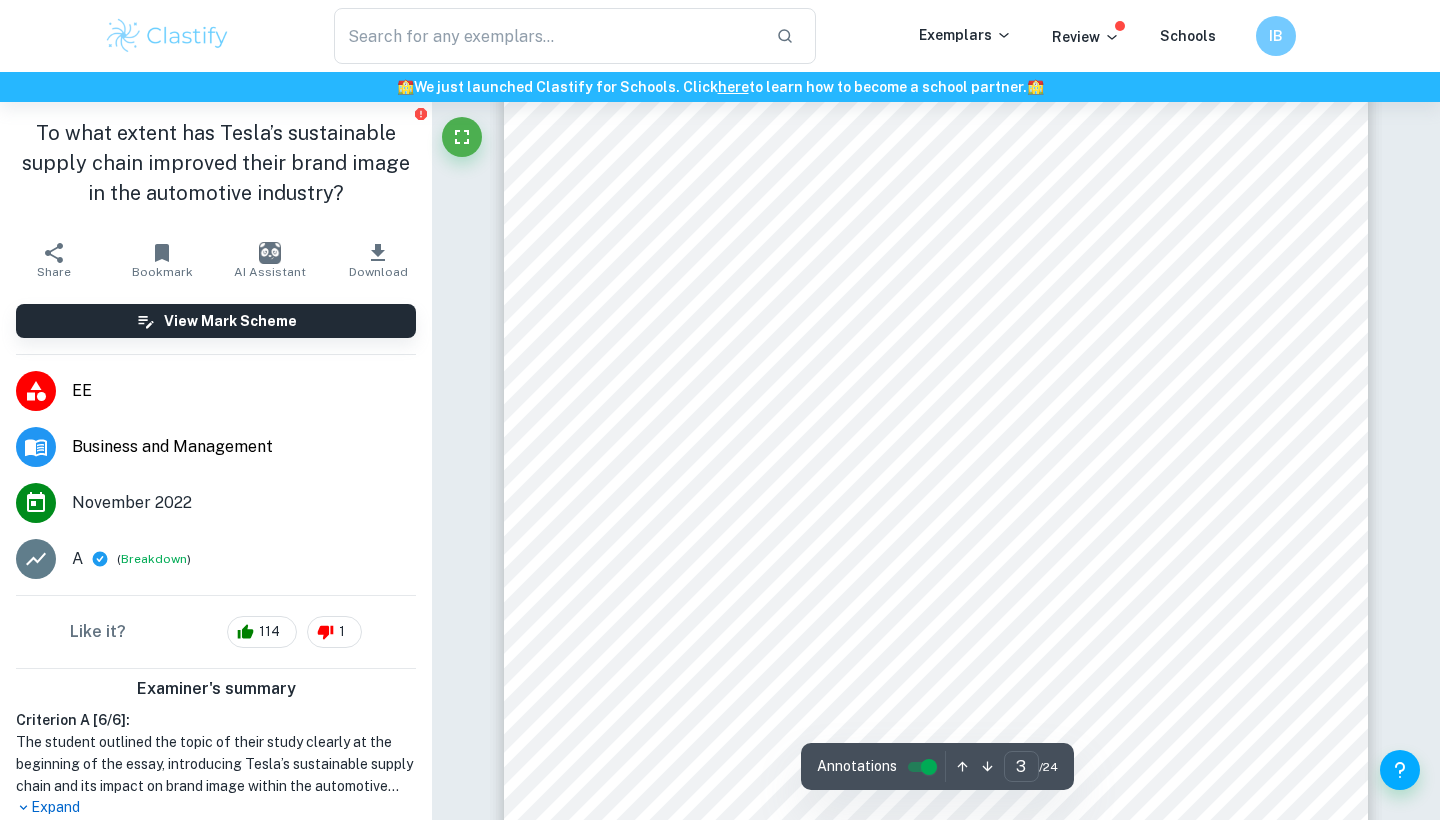scroll, scrollTop: 2609, scrollLeft: 0, axis: vertical 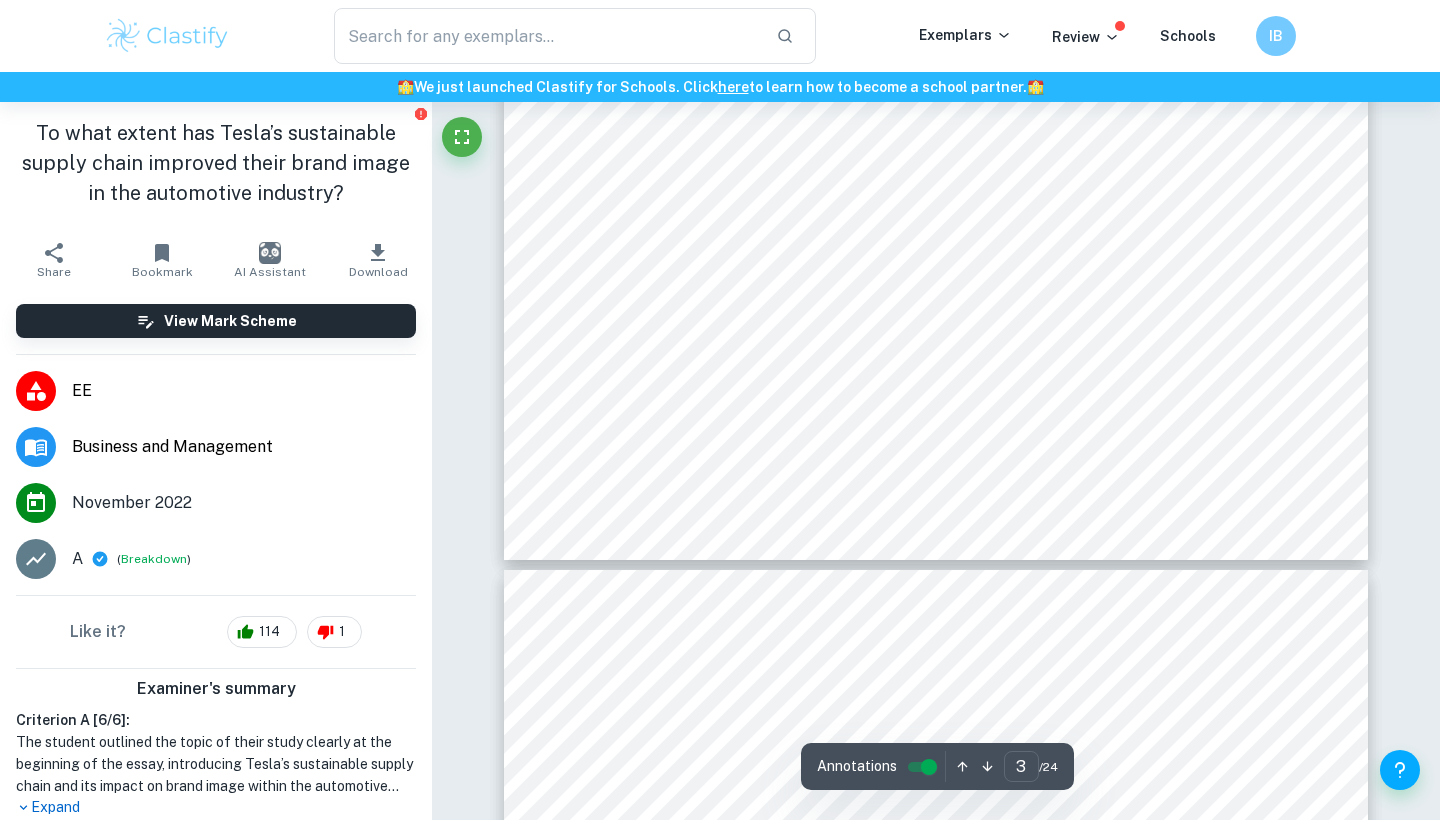 type on "4" 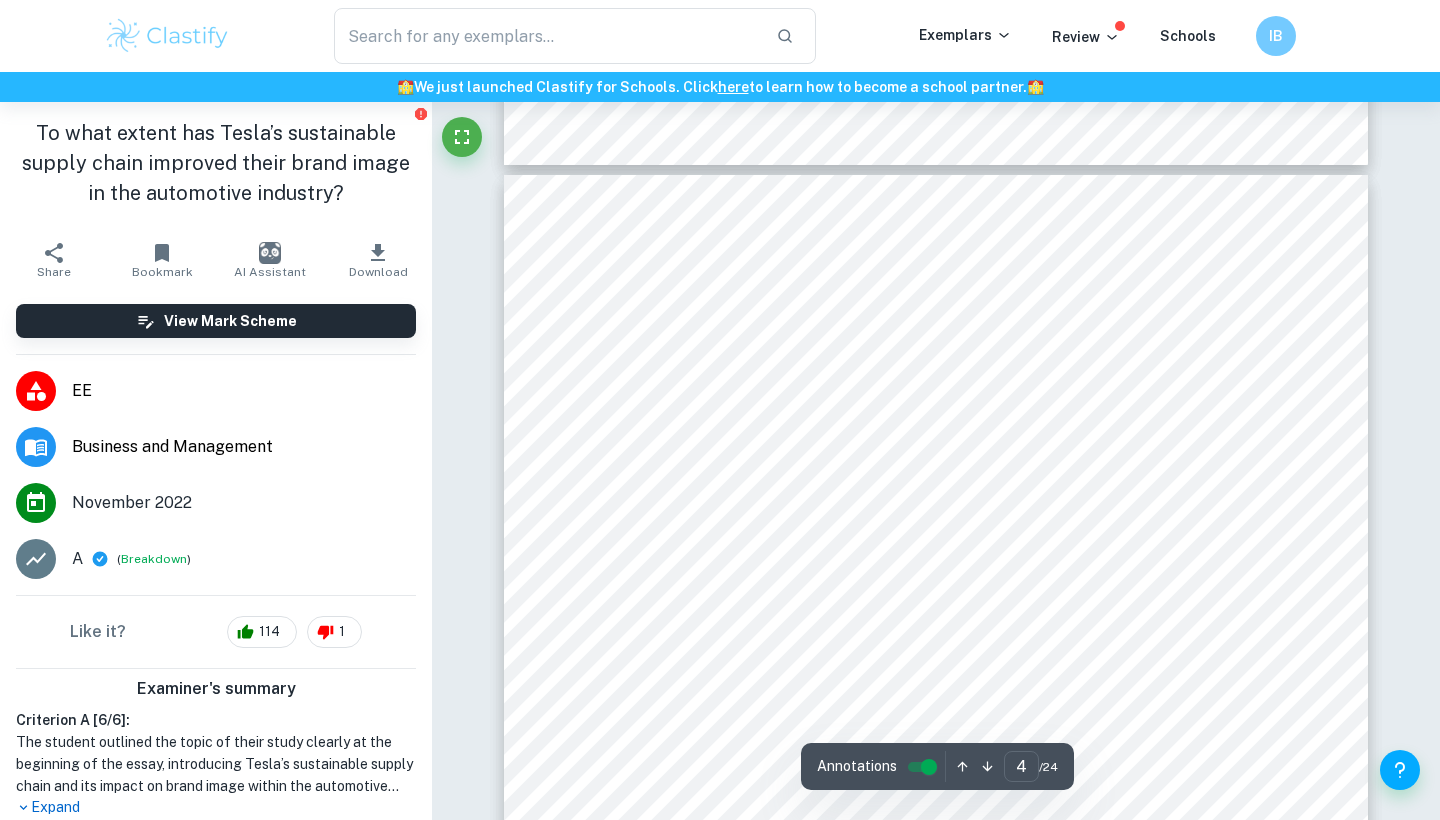scroll, scrollTop: 3473, scrollLeft: 0, axis: vertical 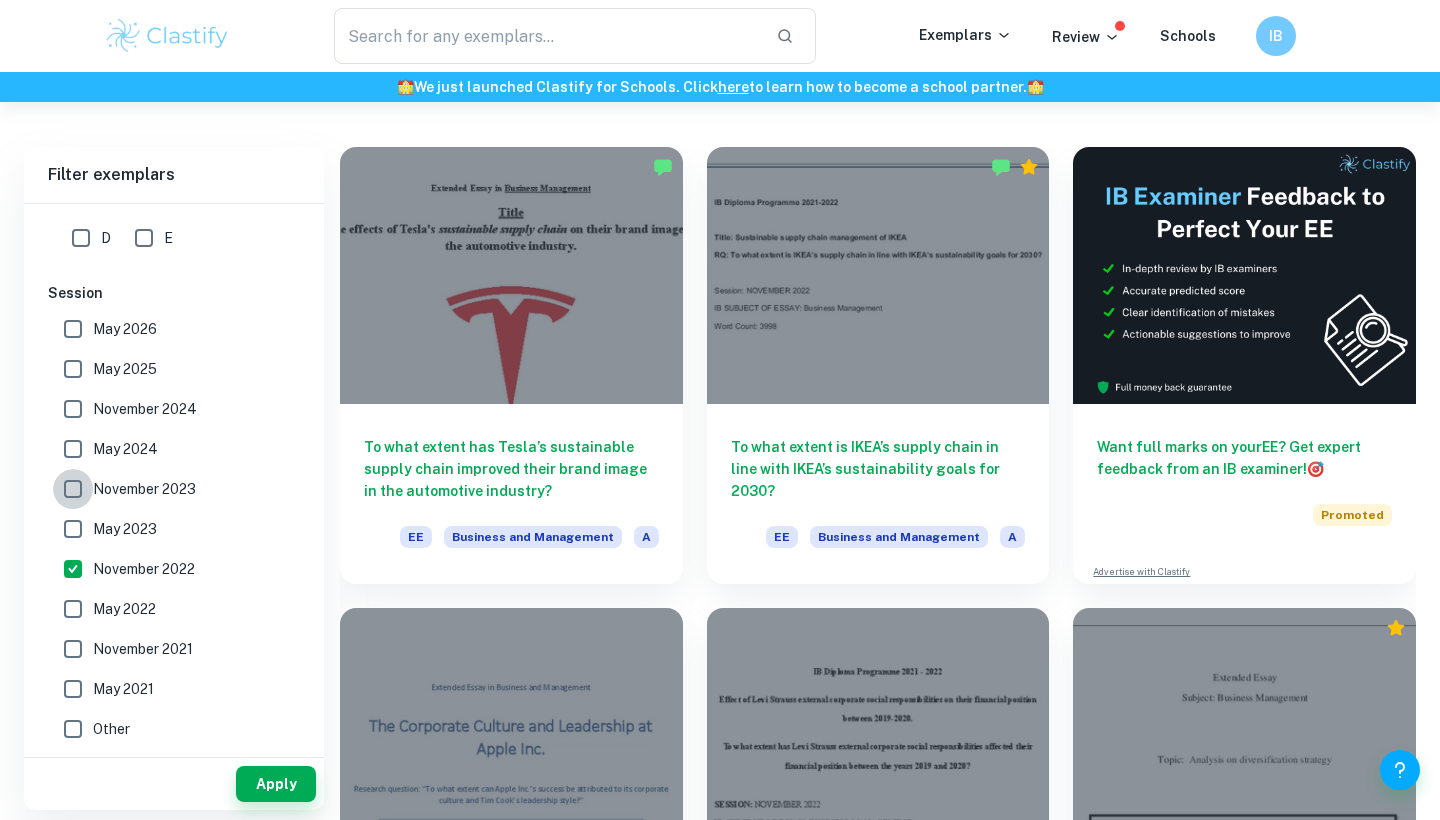click on "November 2023" at bounding box center (73, 489) 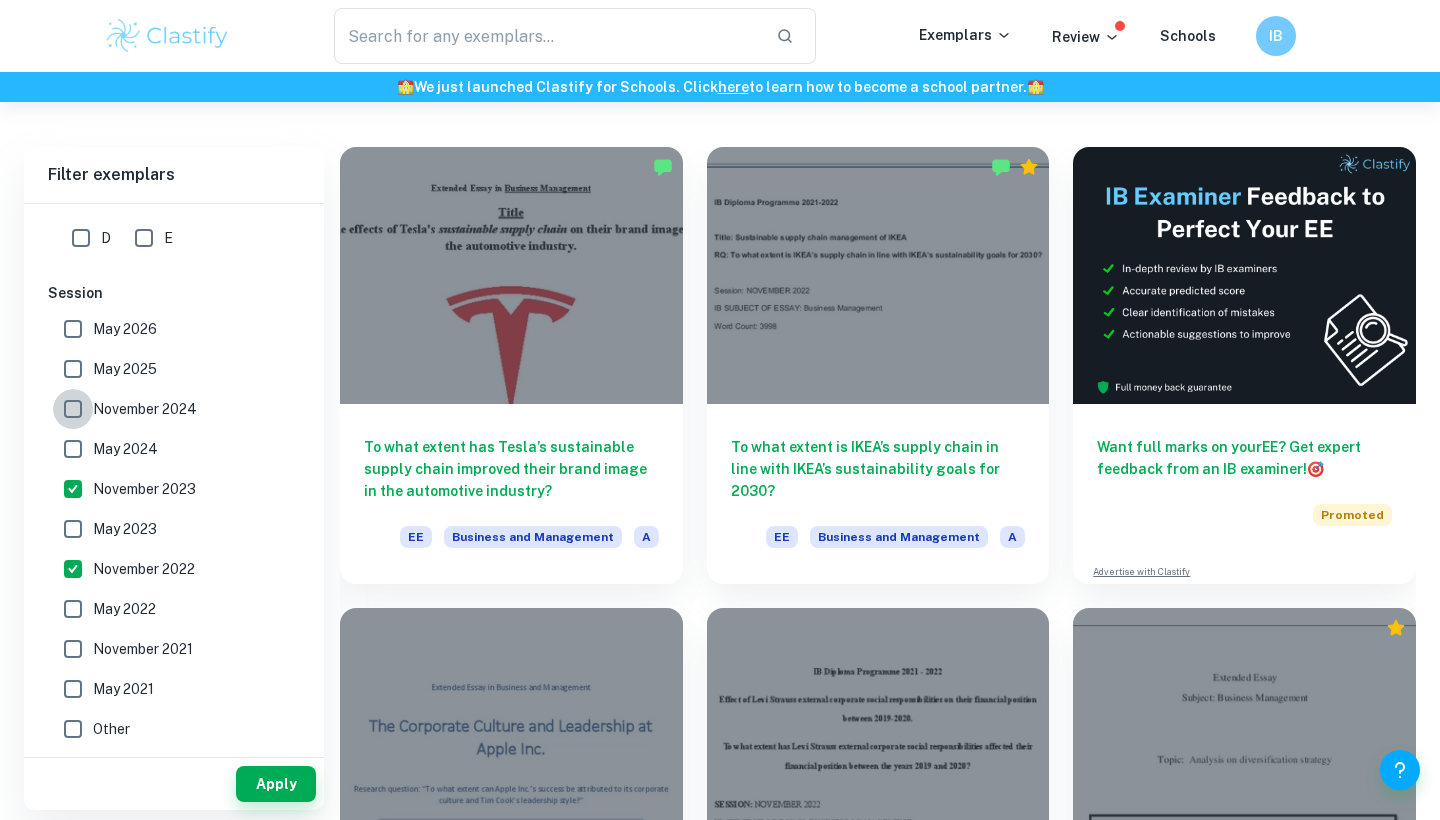 click on "November 2024" at bounding box center (73, 409) 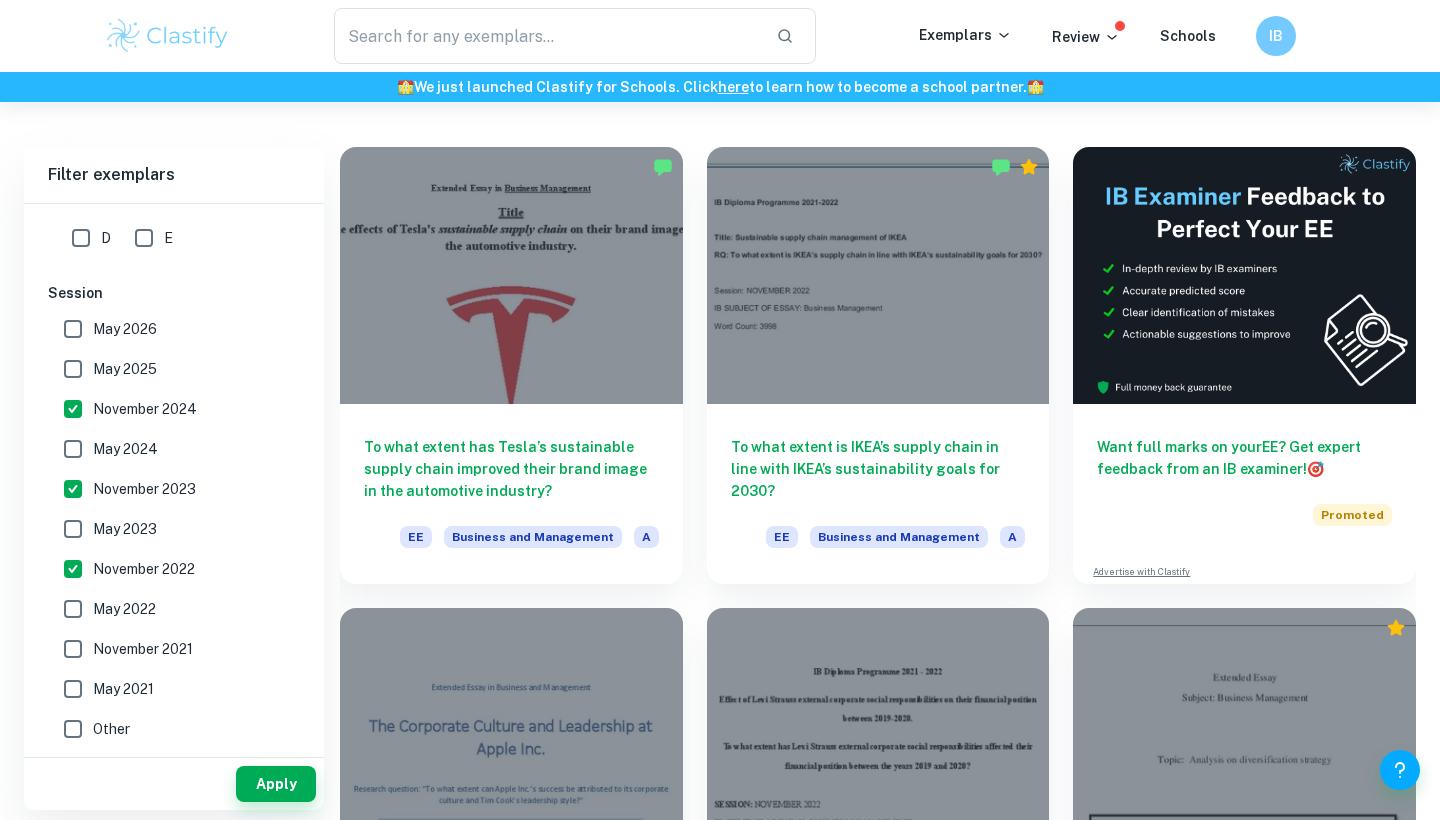 click on "November 2021" at bounding box center [73, 649] 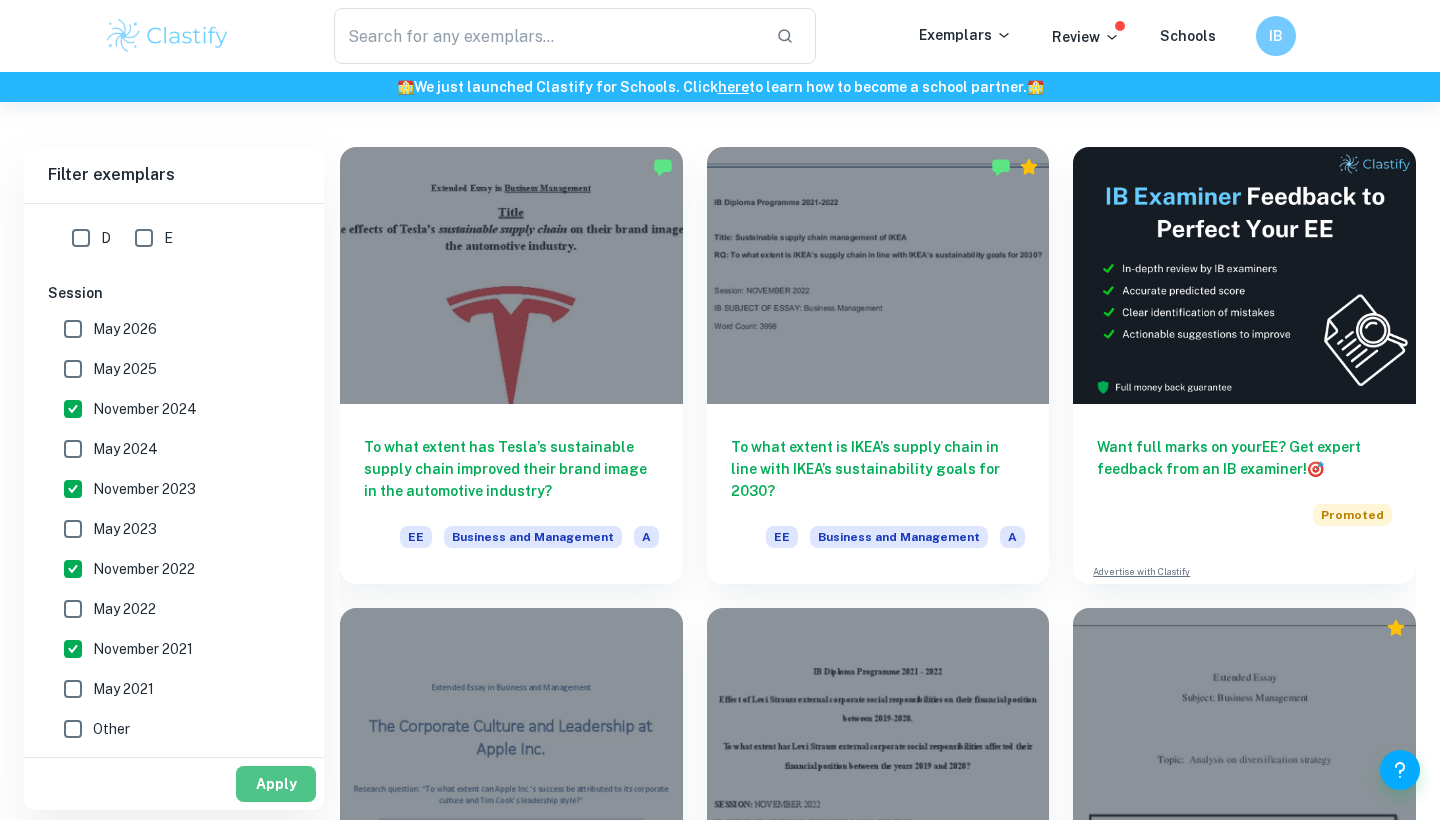 click on "Apply" at bounding box center (276, 784) 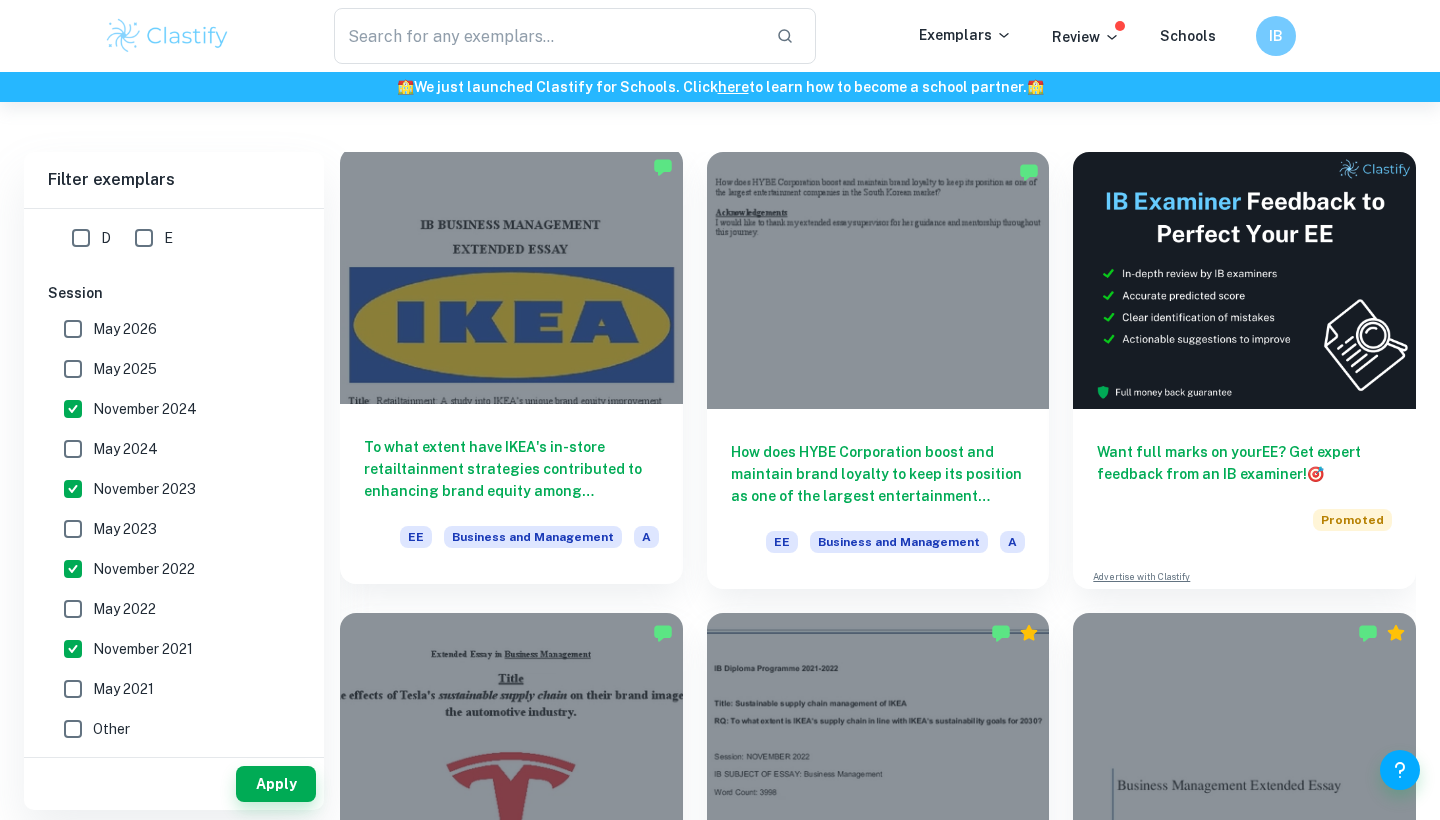 click at bounding box center (511, 275) 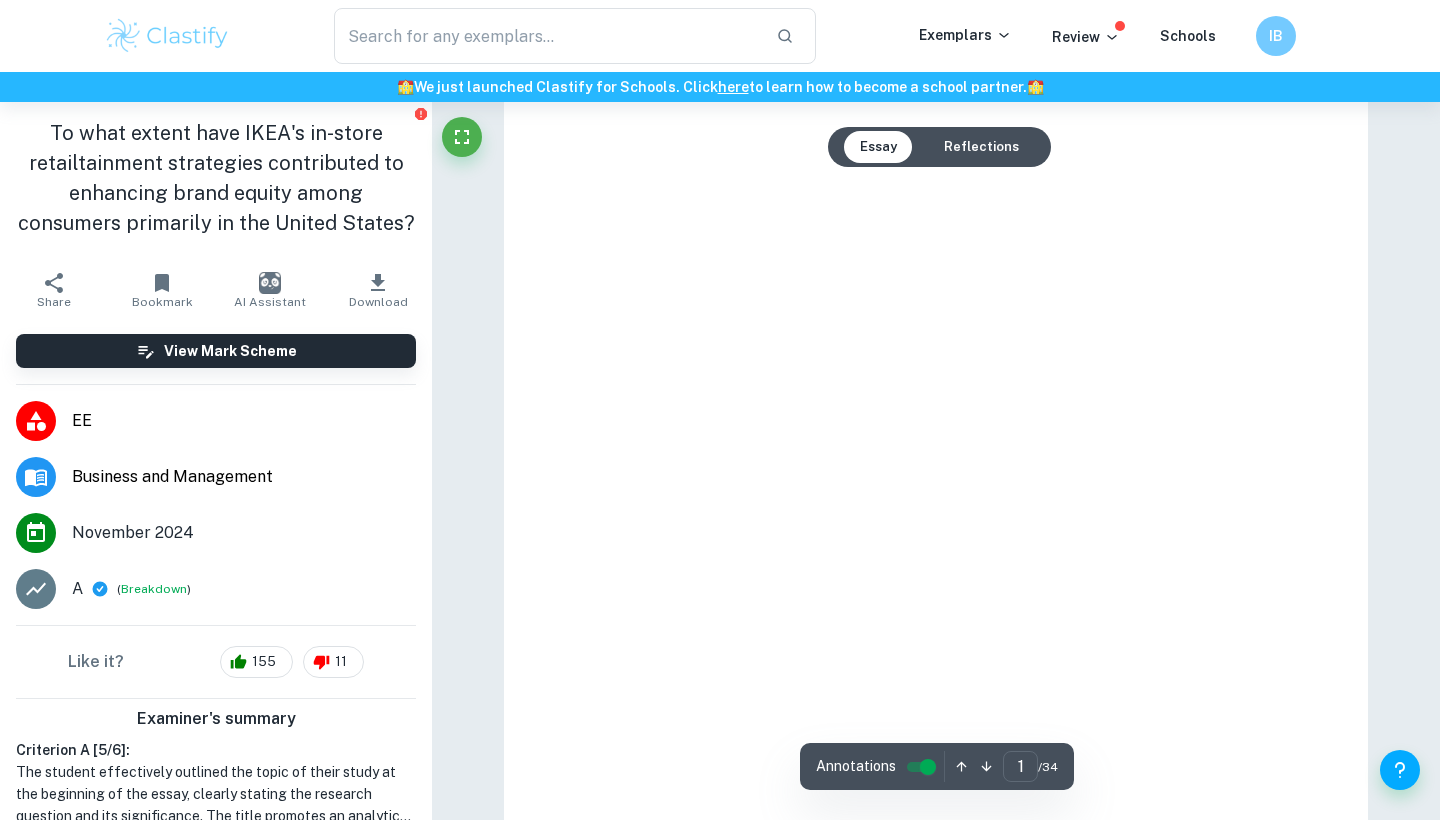 scroll, scrollTop: 102, scrollLeft: 0, axis: vertical 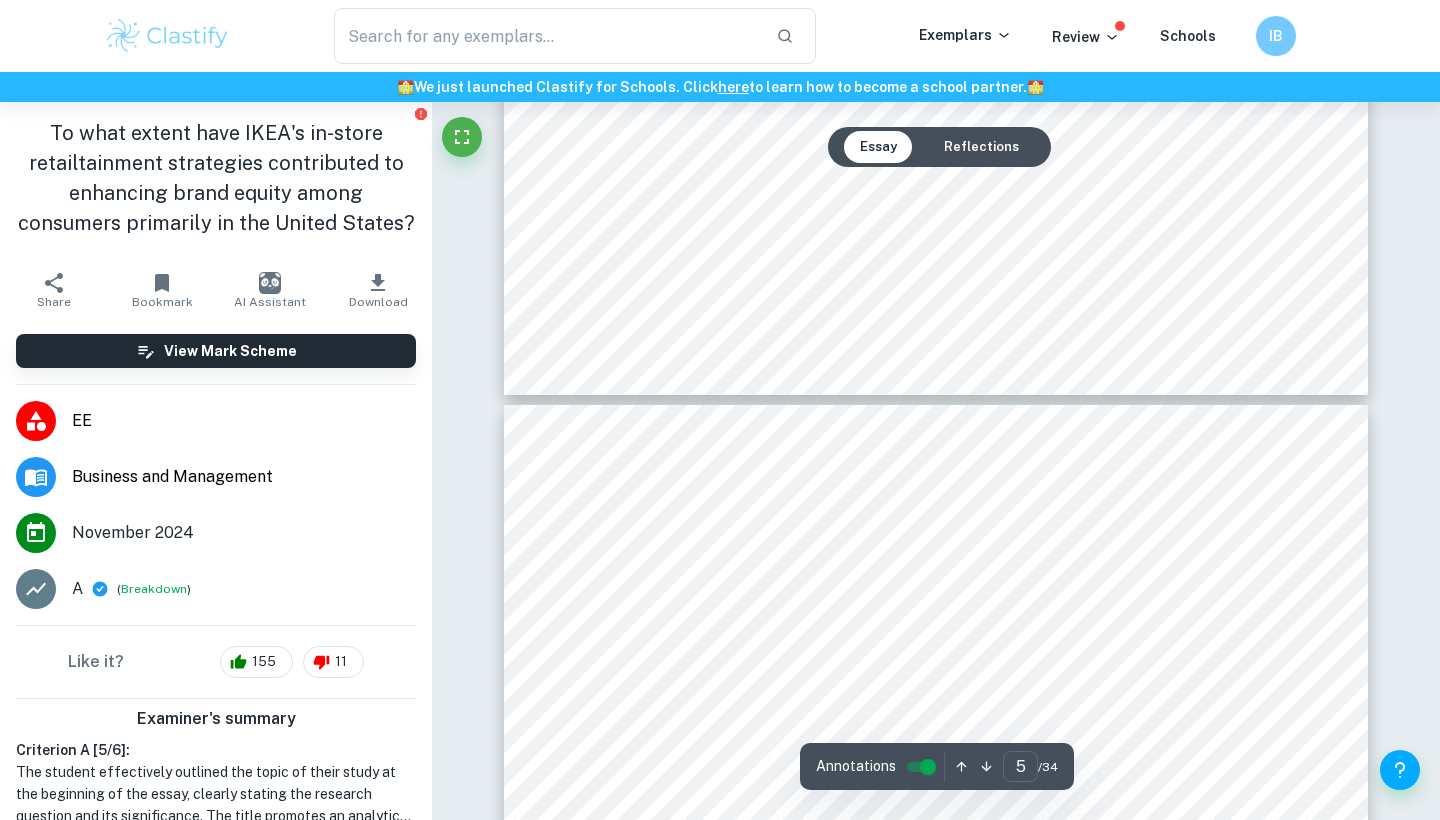 type on "6" 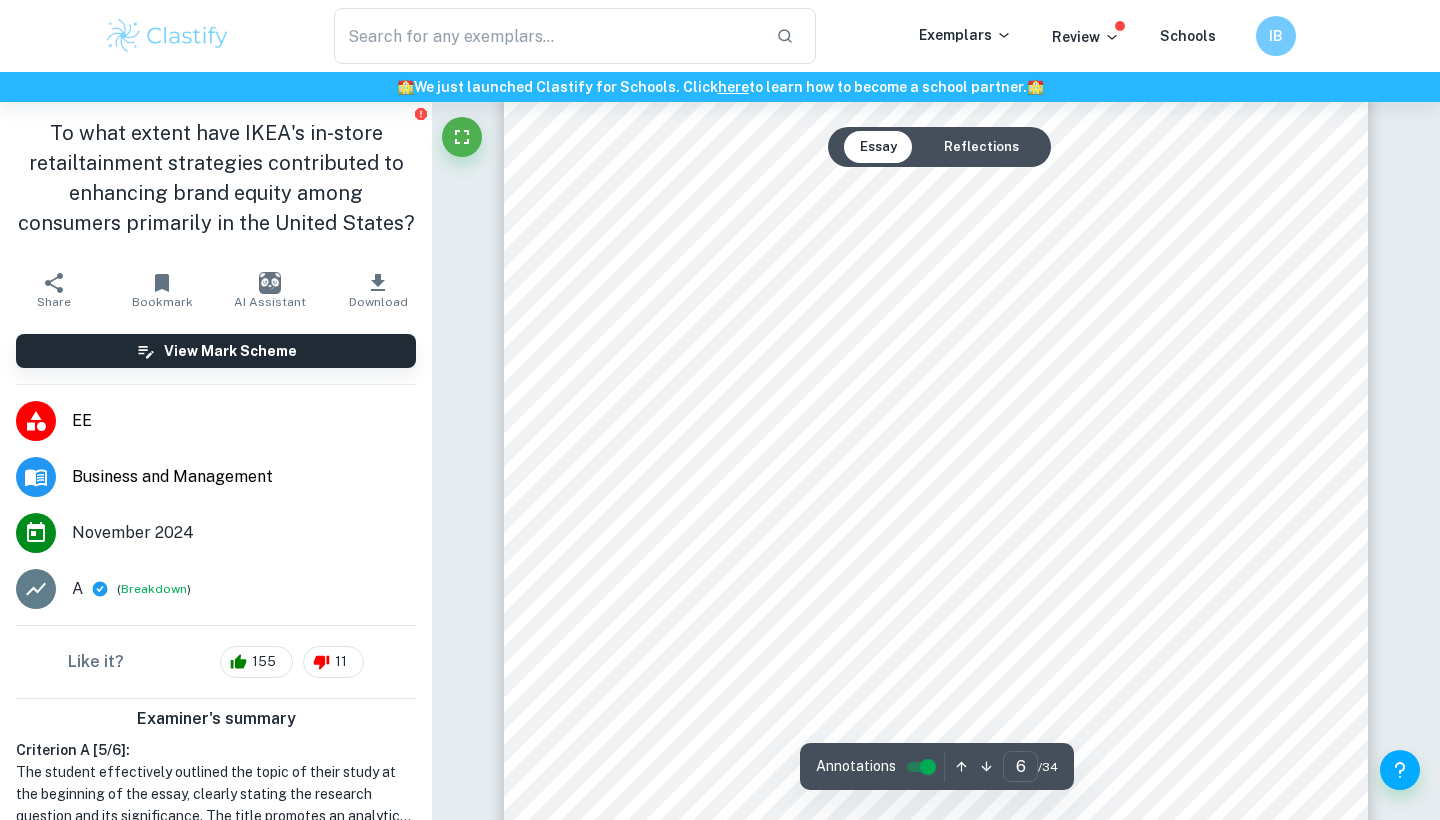 scroll, scrollTop: 6935, scrollLeft: 0, axis: vertical 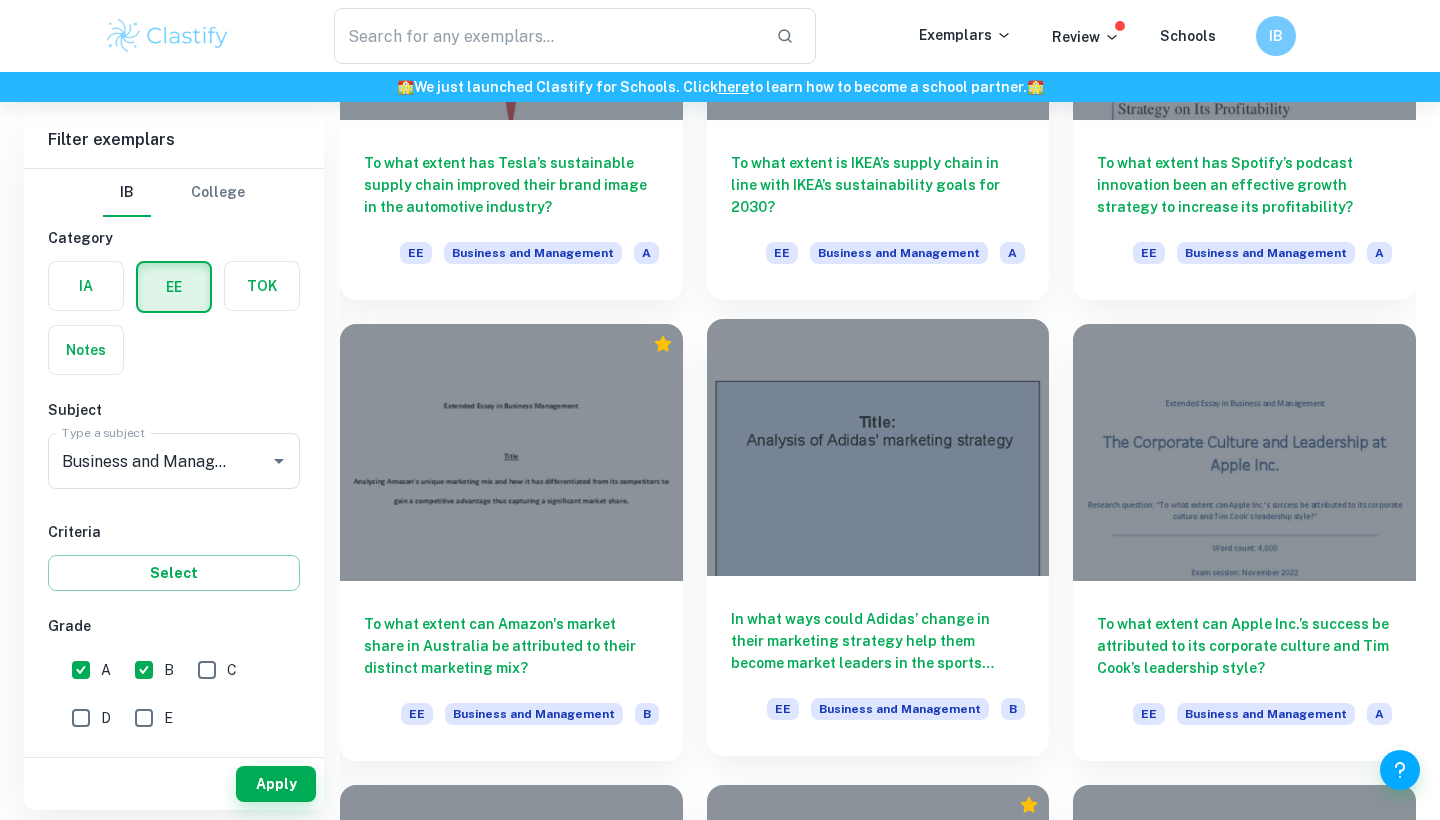 click on "In what ways could Adidas’ change in their marketing strategy help them become market leaders in the sports apparel industry?" at bounding box center [878, 641] 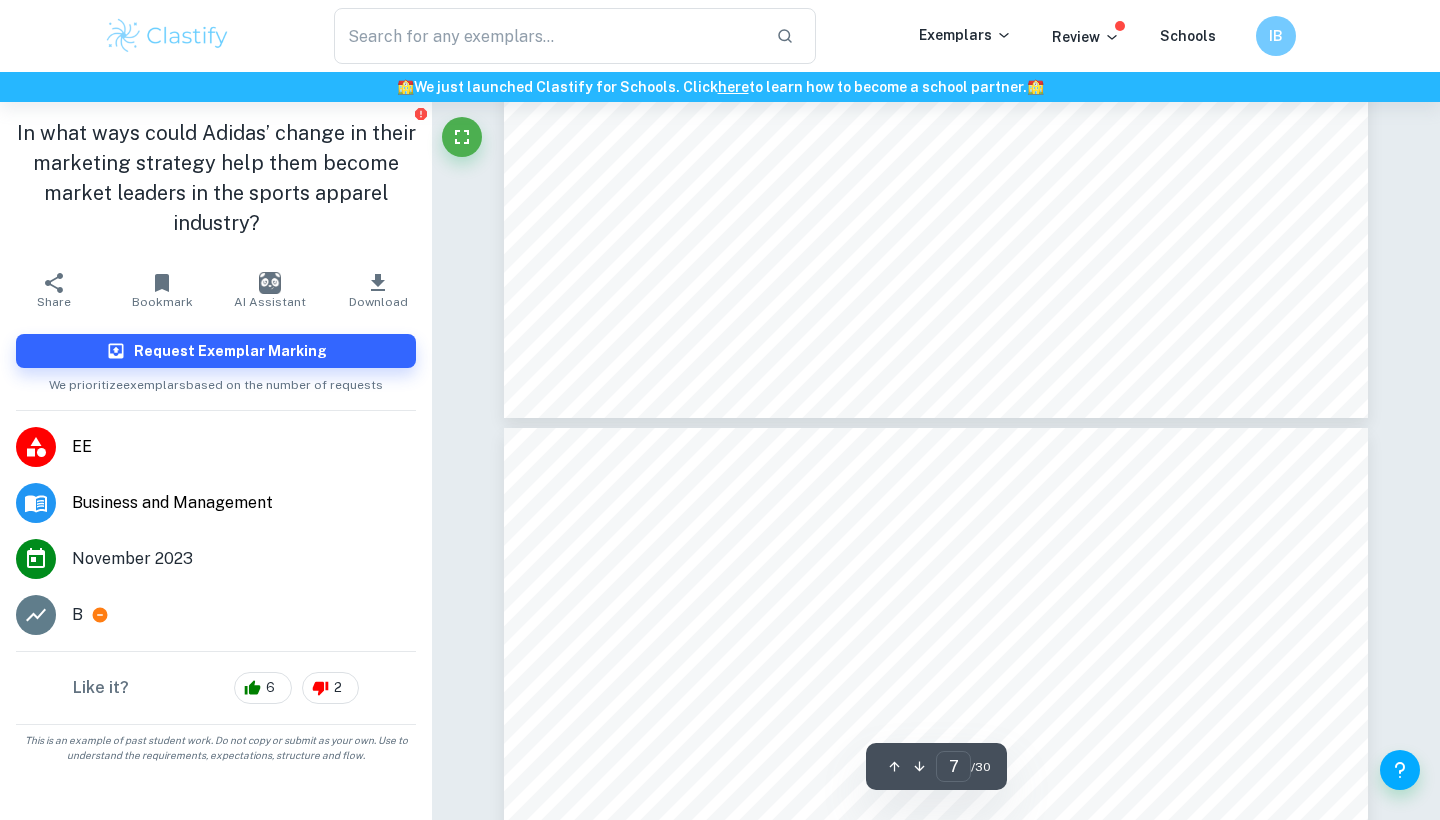scroll, scrollTop: 8459, scrollLeft: 1, axis: both 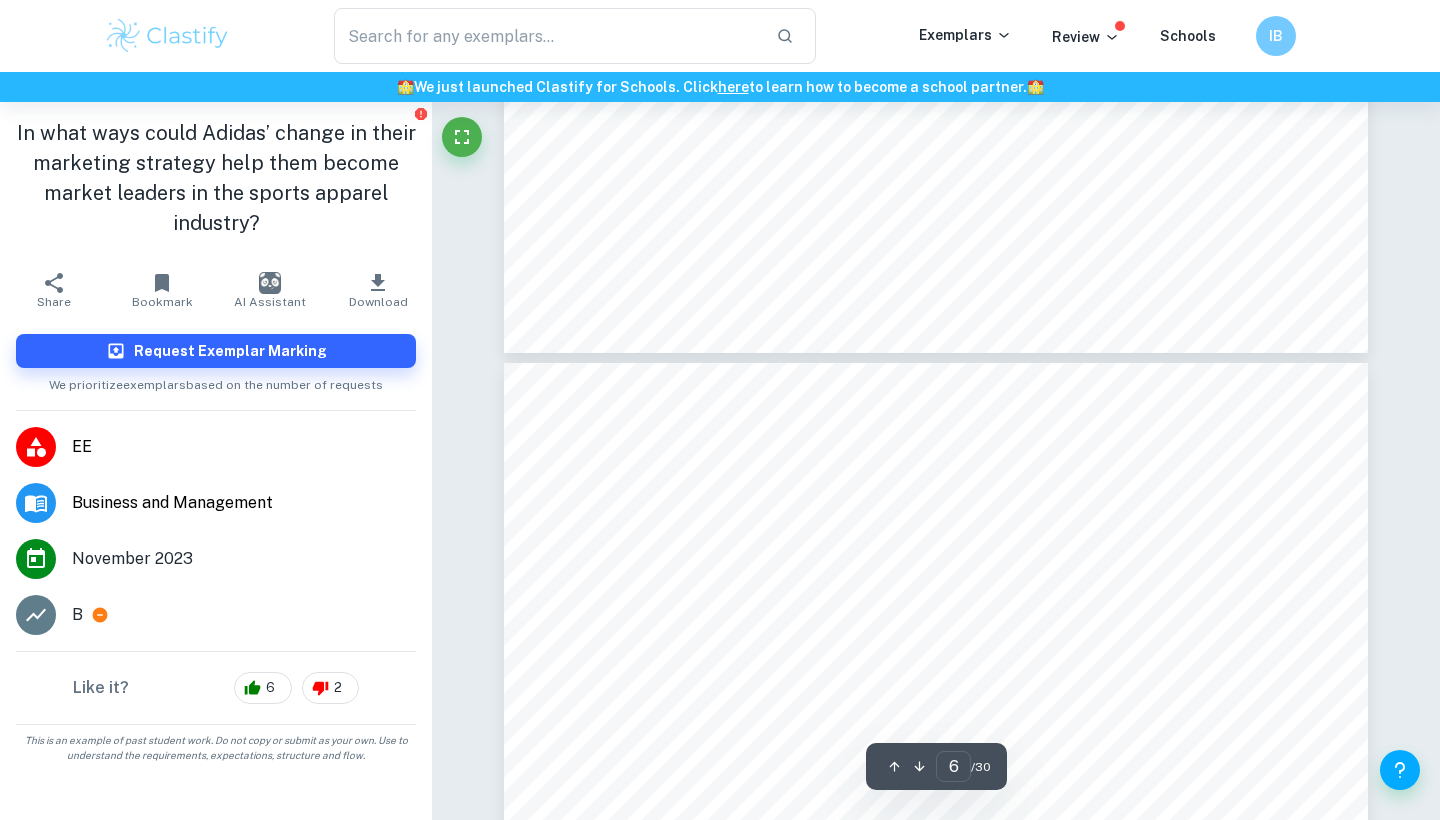 type on "7" 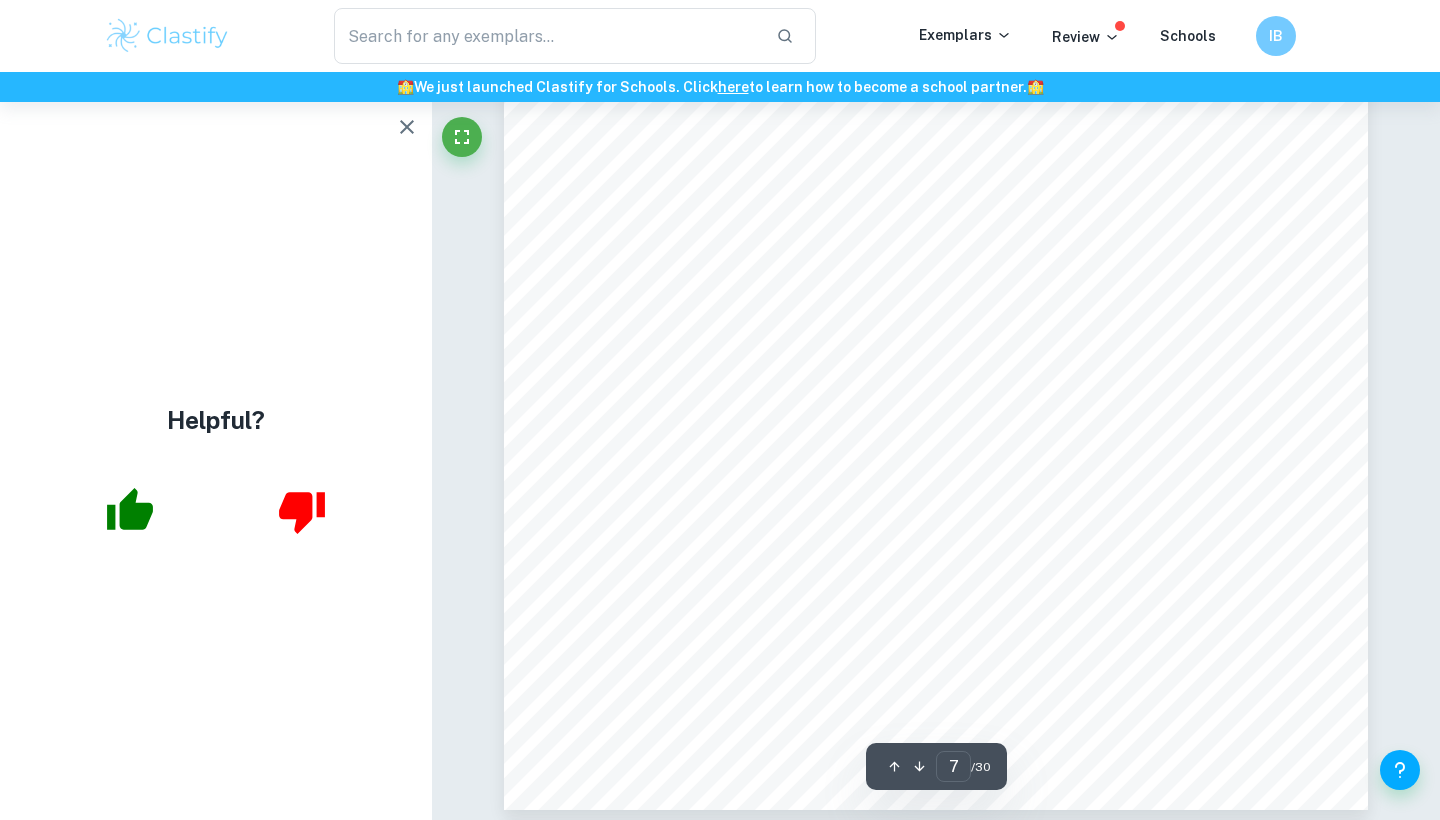 scroll, scrollTop: 8034, scrollLeft: 0, axis: vertical 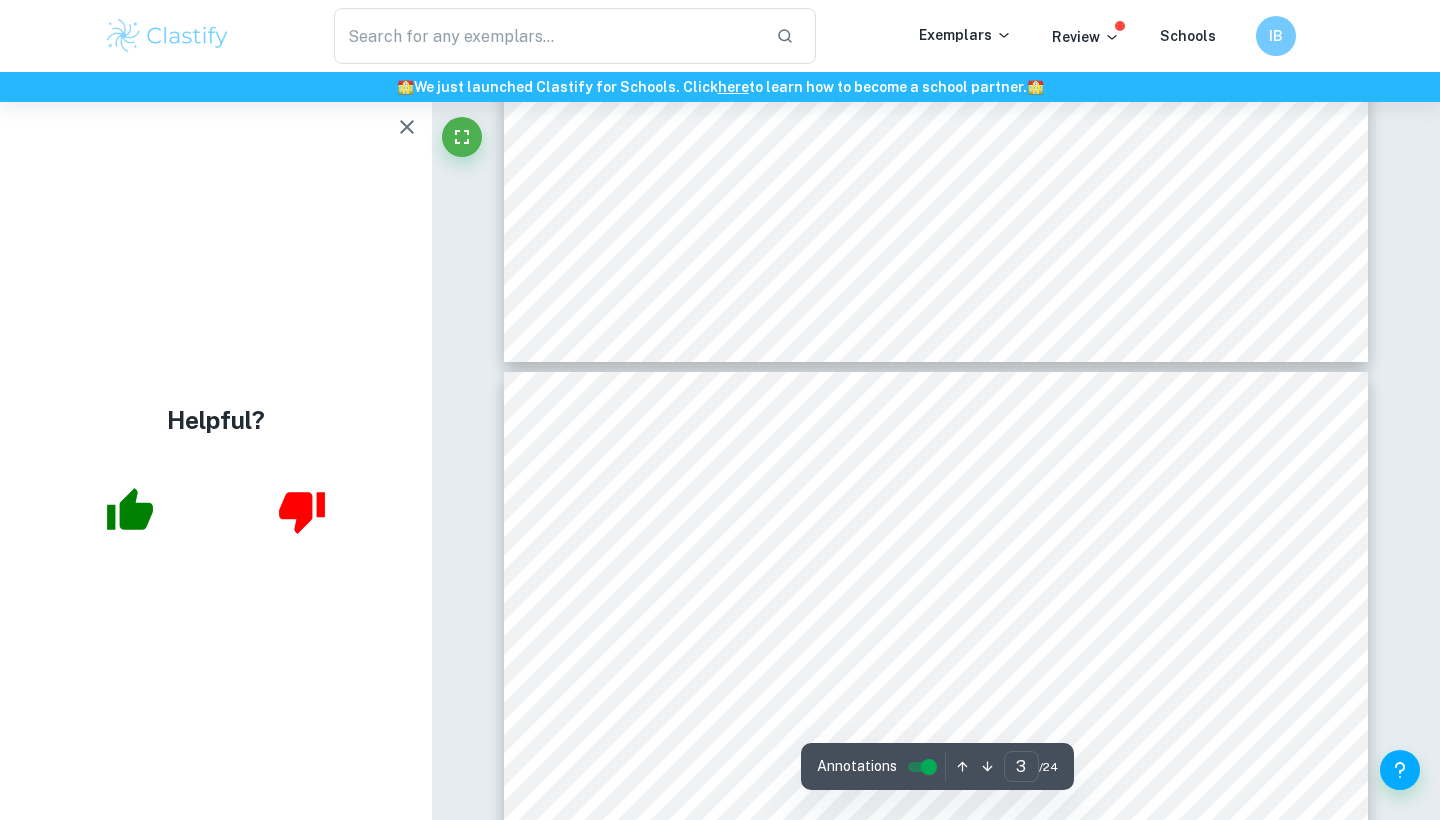 type on "4" 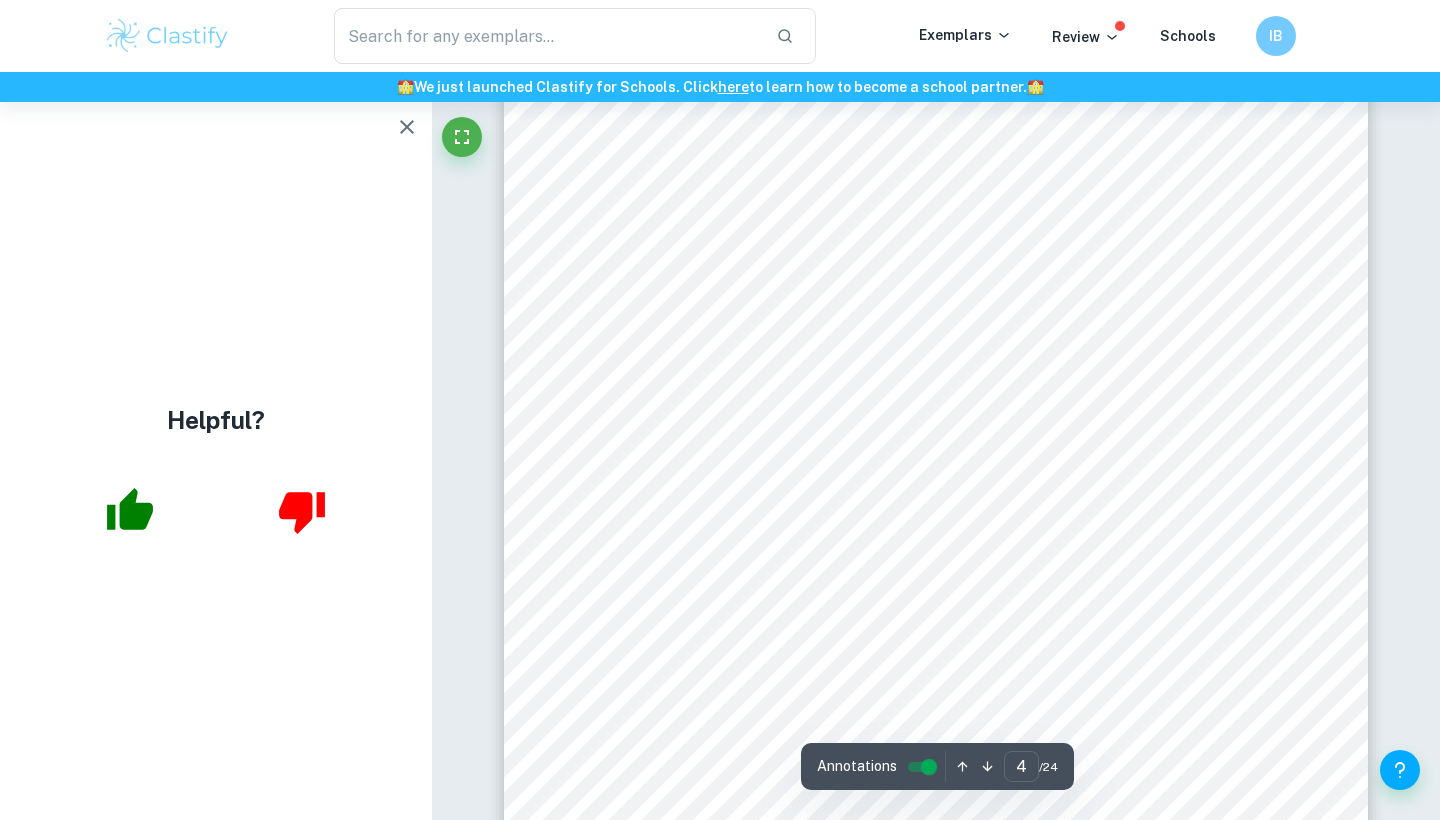 scroll, scrollTop: 3871, scrollLeft: 0, axis: vertical 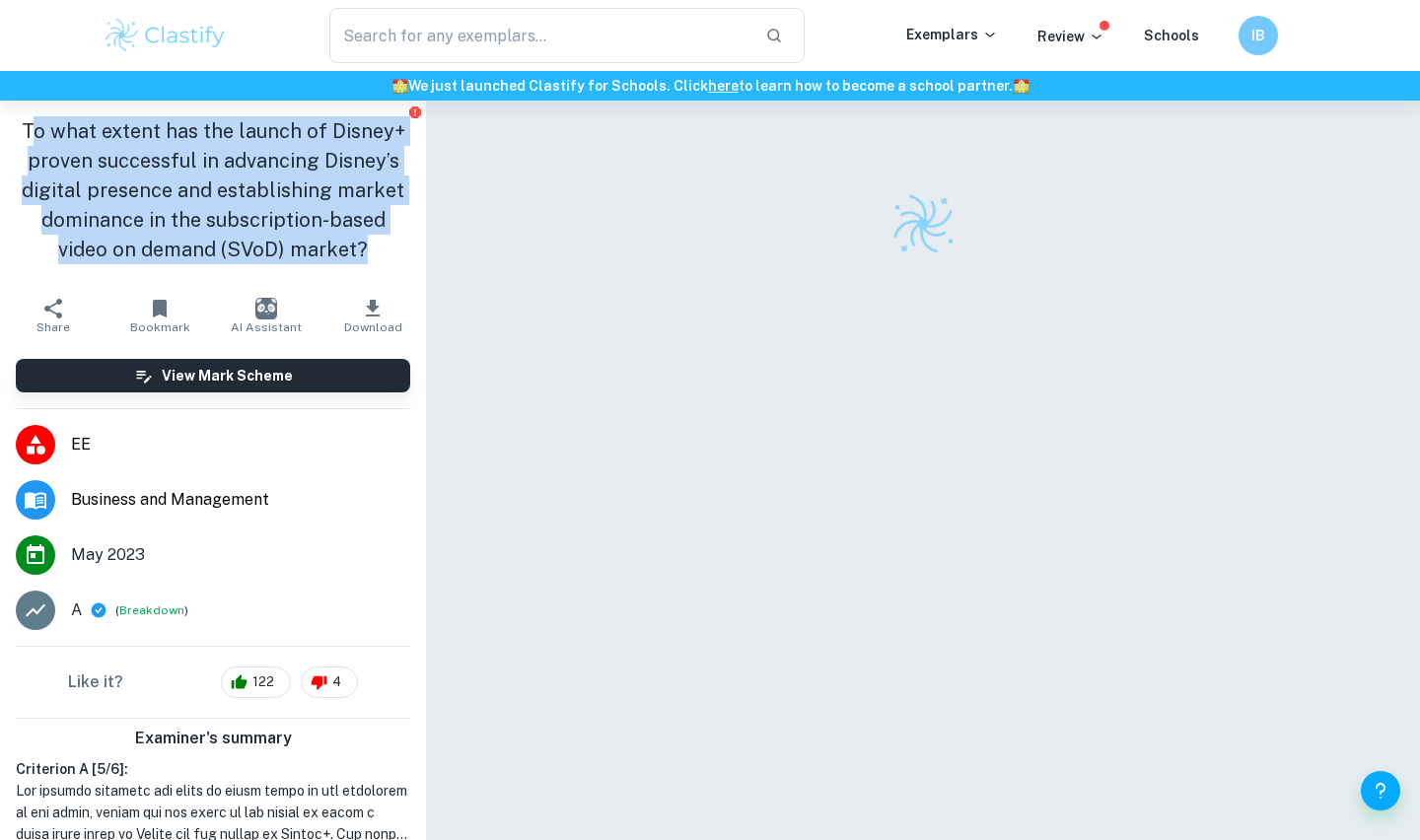 drag, startPoint x: 338, startPoint y: 251, endPoint x: 34, endPoint y: 133, distance: 326.09814 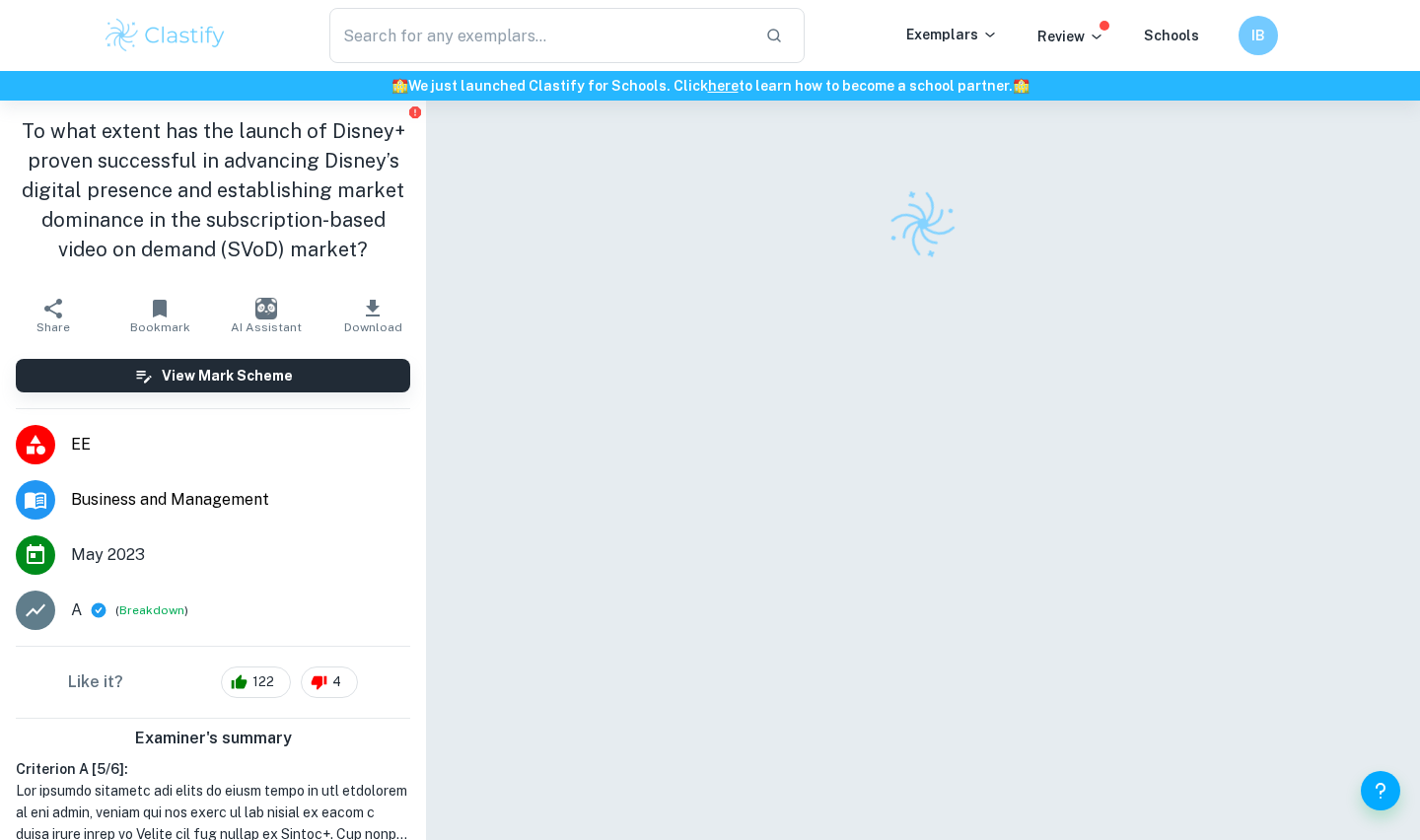 click on "To what extent has the launch of Disney+ proven successful in advancing Disney’s digital presence and establishing market dominance in the subscription-based video on demand (SVoD) market?" at bounding box center (213, 194) 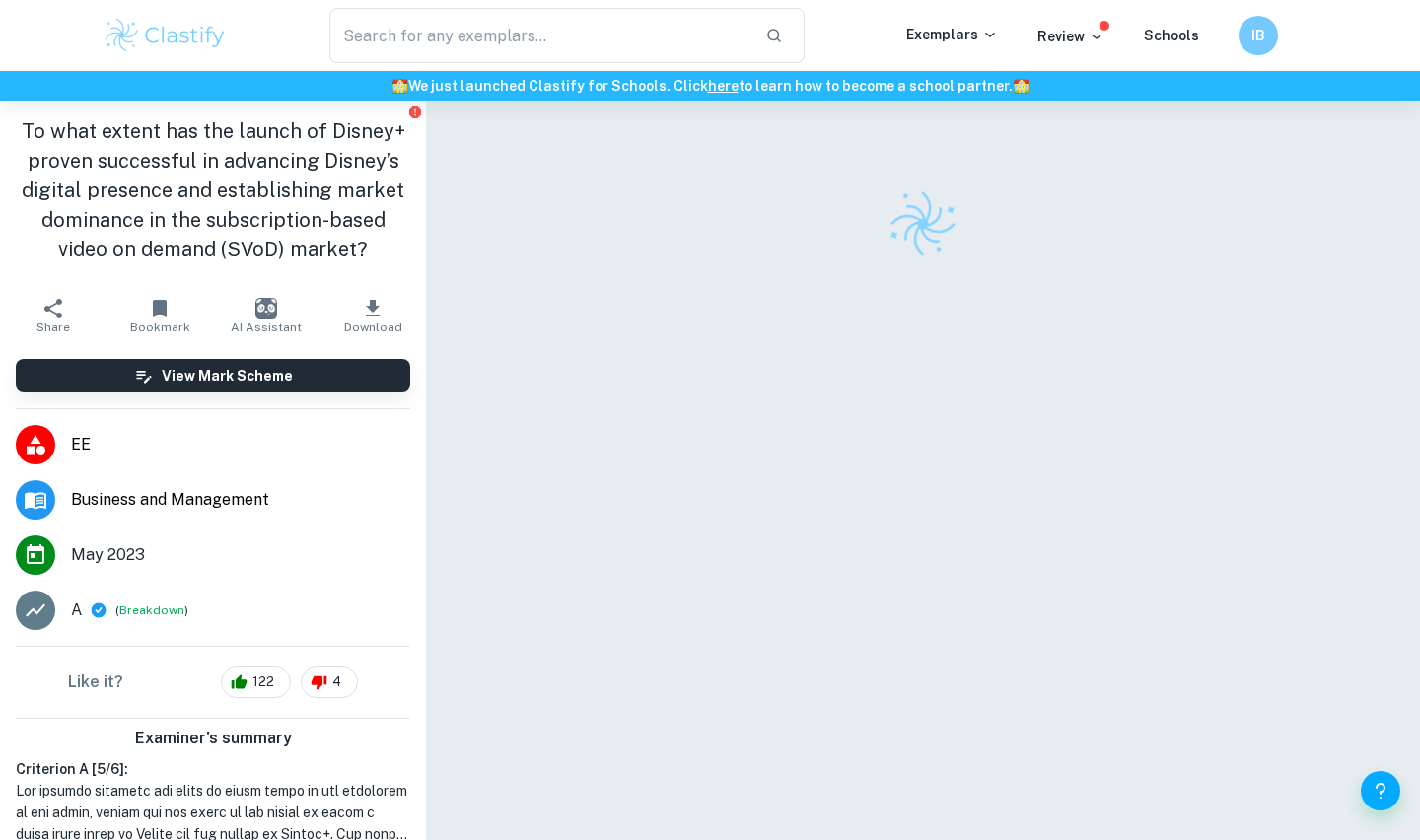 click on "To what extent has the launch of Disney+ proven successful in advancing Disney’s digital presence and establishing market dominance in the subscription-based video on demand (SVoD) market?" at bounding box center (213, 190) 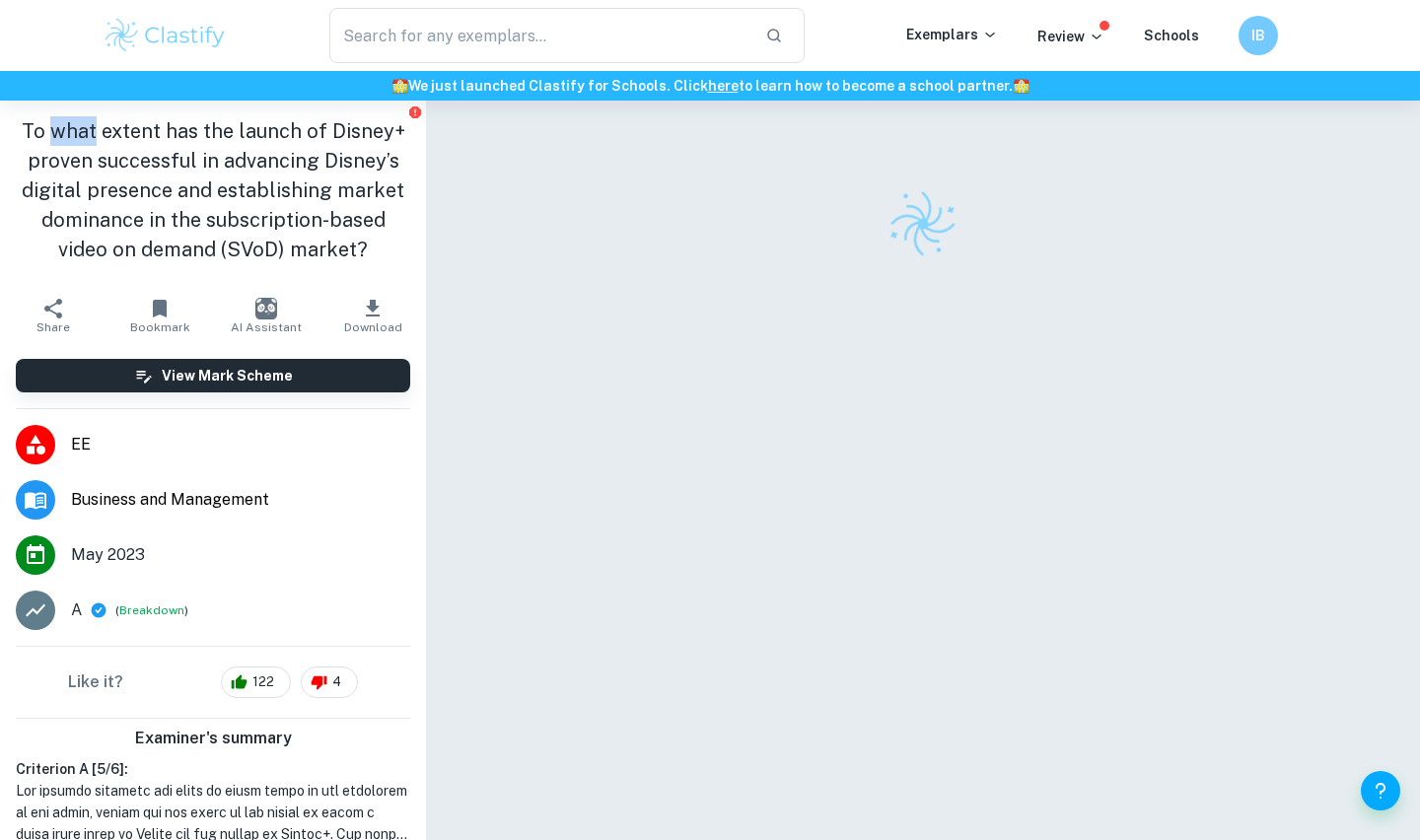 click on "To what extent has the launch of Disney+ proven successful in advancing Disney’s digital presence and establishing market dominance in the subscription-based video on demand (SVoD) market?" at bounding box center (213, 190) 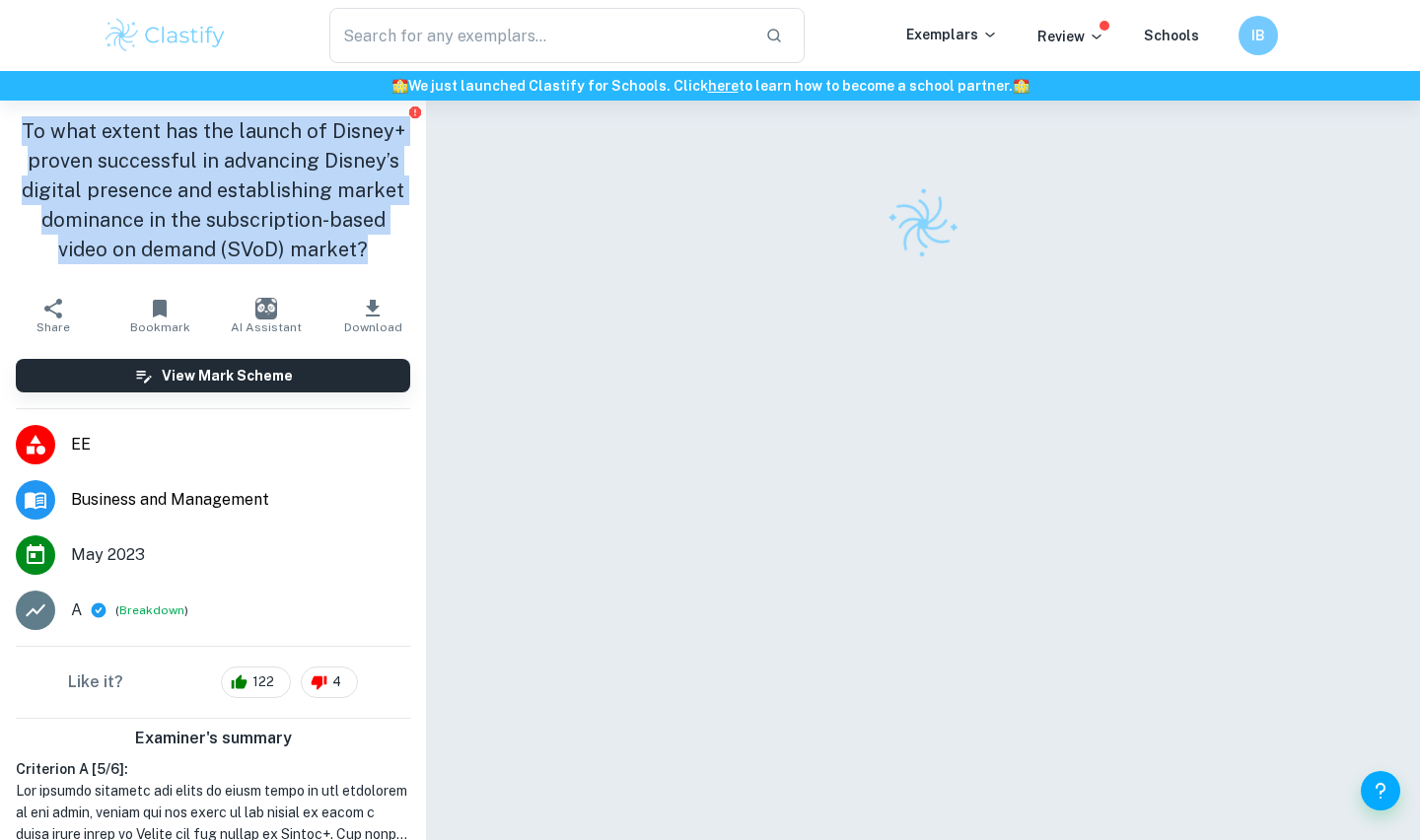 click on "To what extent has the launch of Disney+ proven successful in advancing Disney’s digital presence and establishing market dominance in the subscription-based video on demand (SVoD) market?" at bounding box center (213, 190) 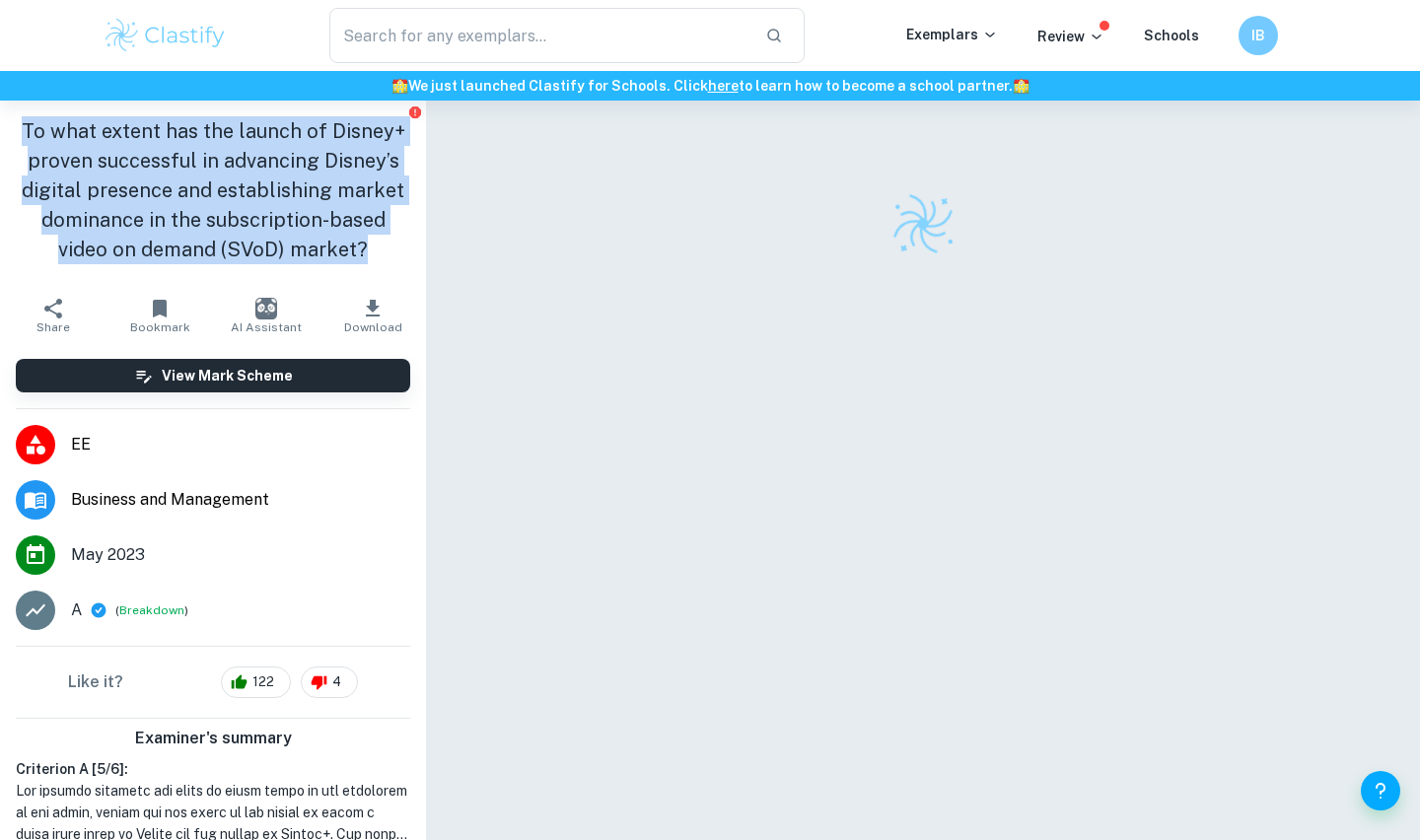 copy on "To what extent has the launch of Disney+ proven successful in advancing Disney’s digital presence and establishing market dominance in the subscription-based video on demand (SVoD) market?" 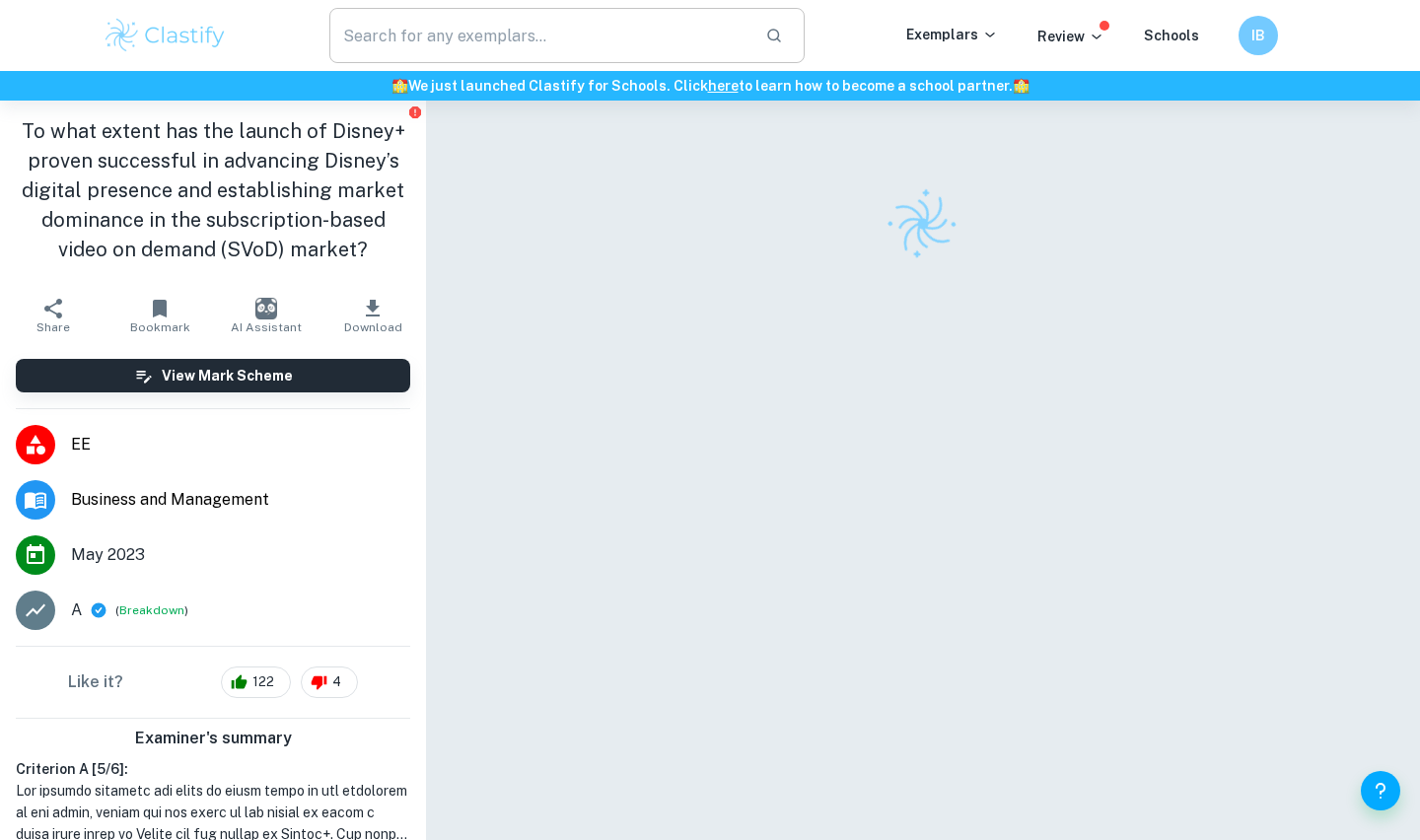 click at bounding box center (539, 35) 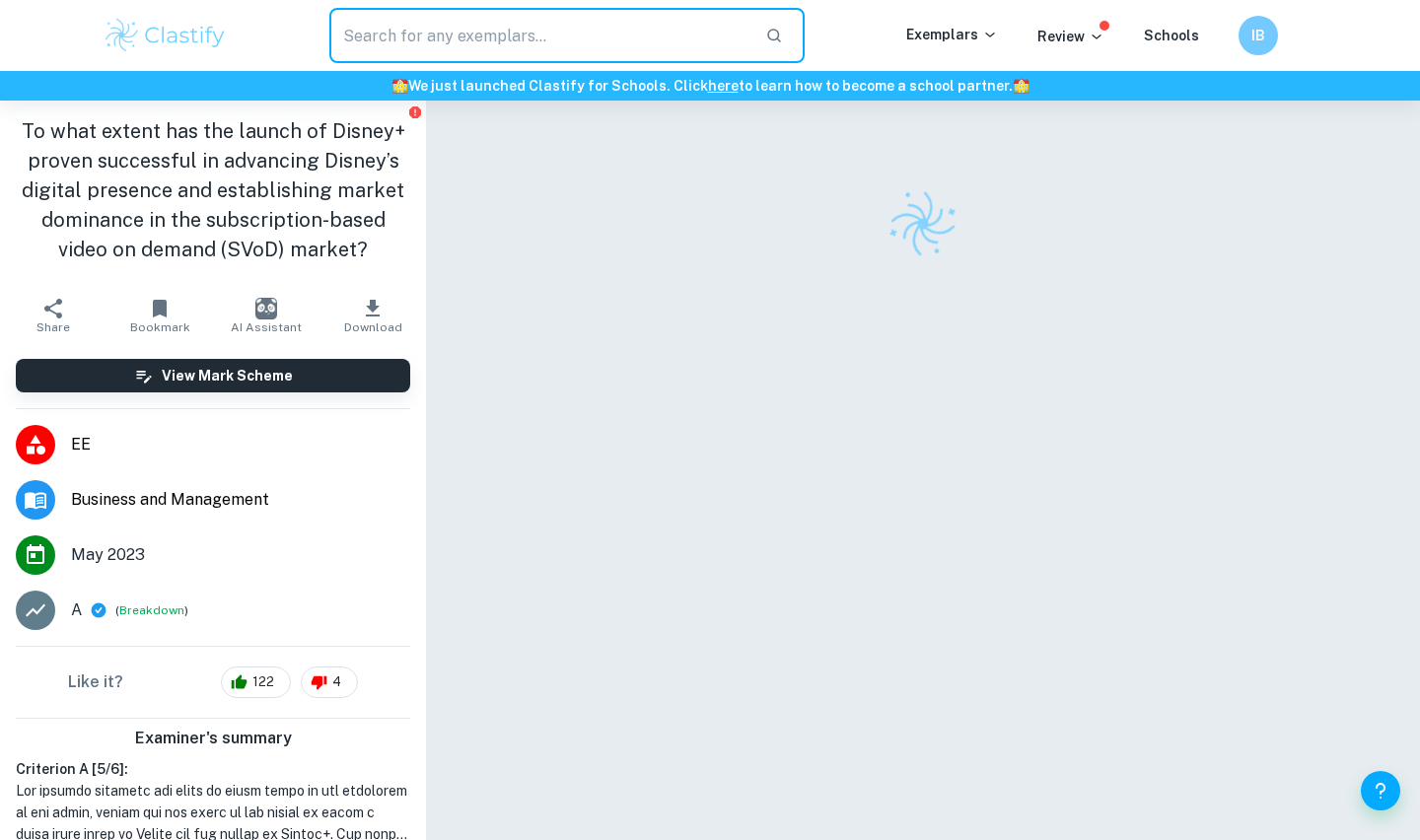 paste on "To what extent has the launch of Disney+ proven successful in advancing Disney’s digital presence and establishing market dominance in the subscription-based video on demand (SVoD) market?" 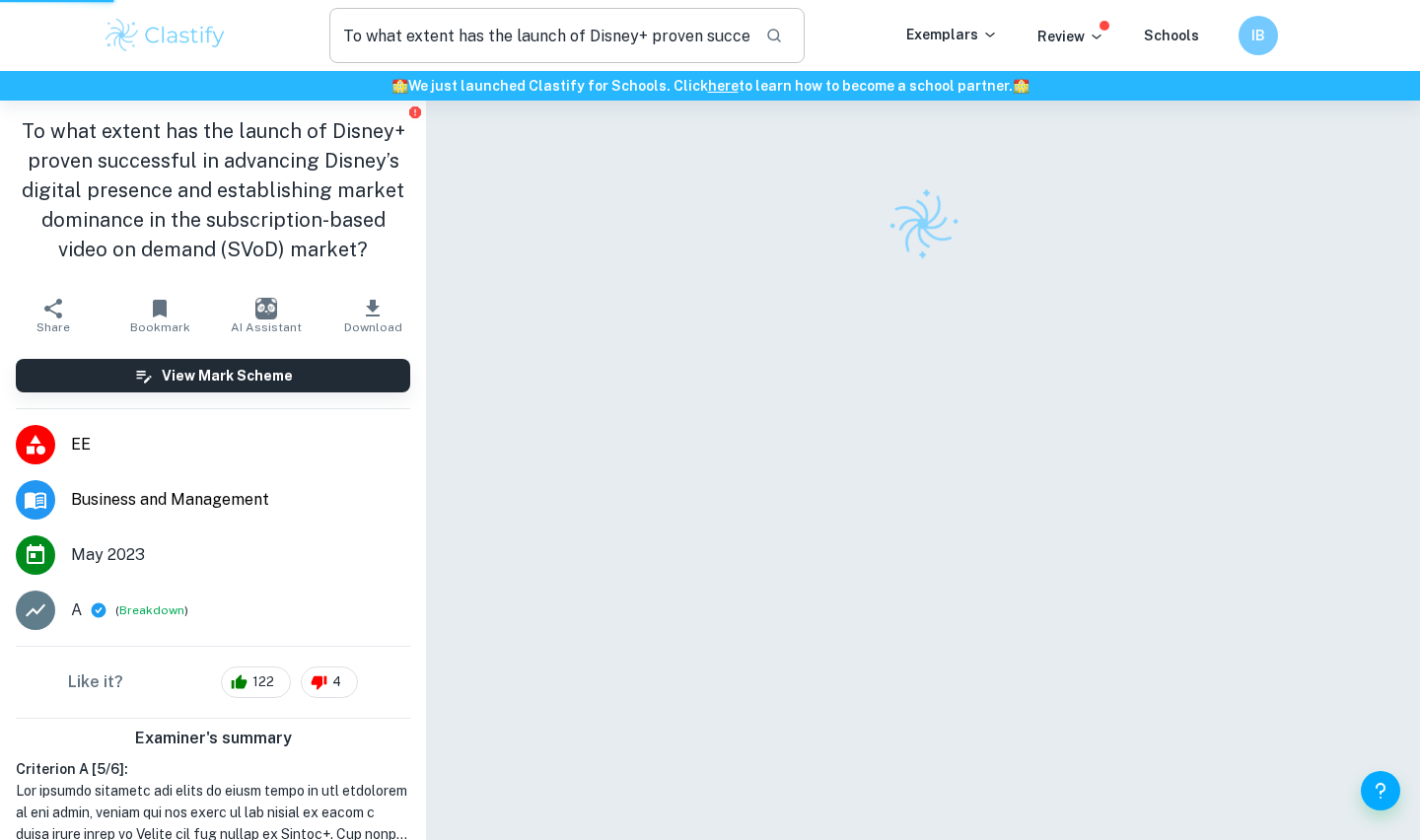 type on "To what extent has the launch of Disney proven successful in advancing Disney’s digital presence and establishing market dominance in the subscription-based video on demand (SVoD) market?" 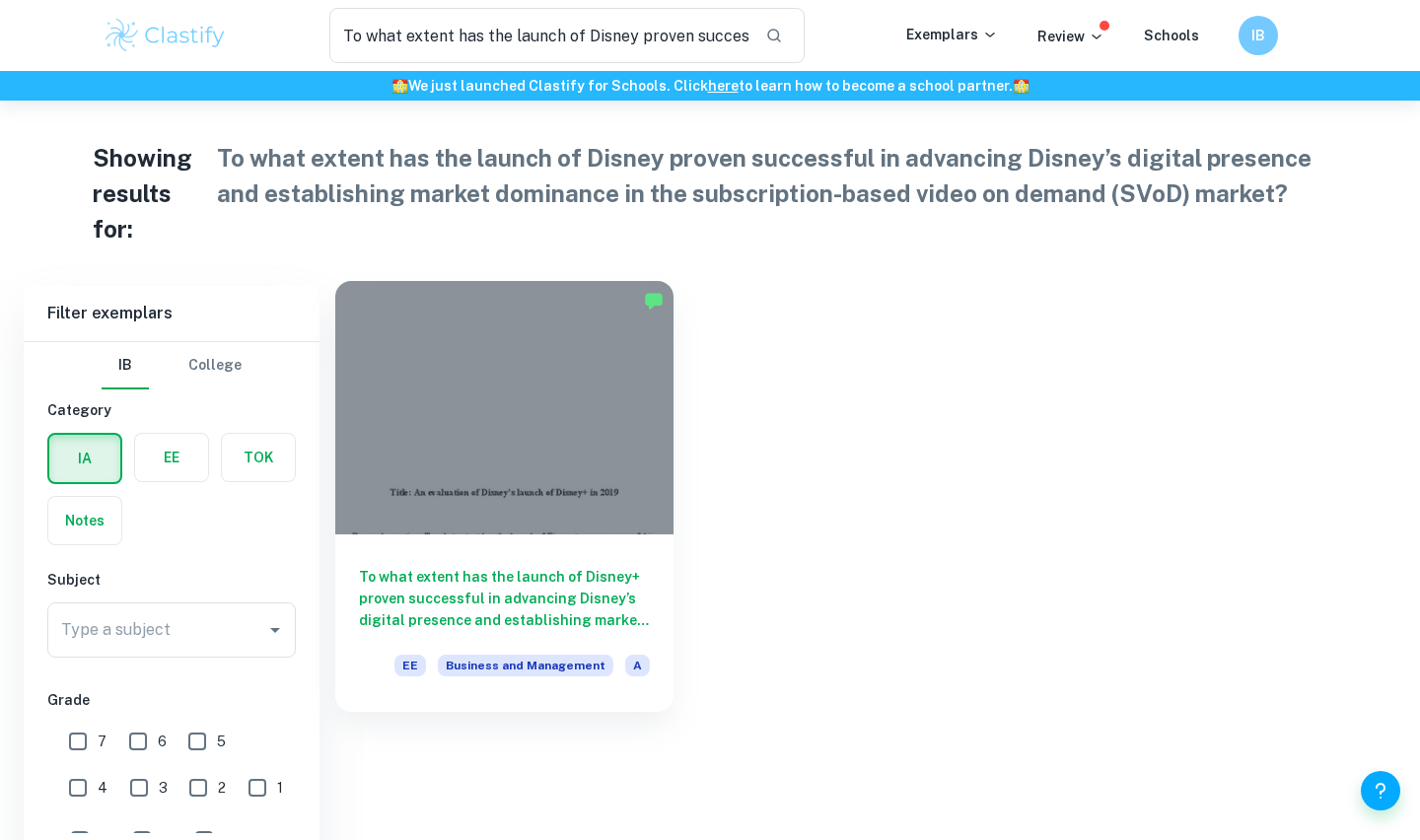 click at bounding box center [504, 407] 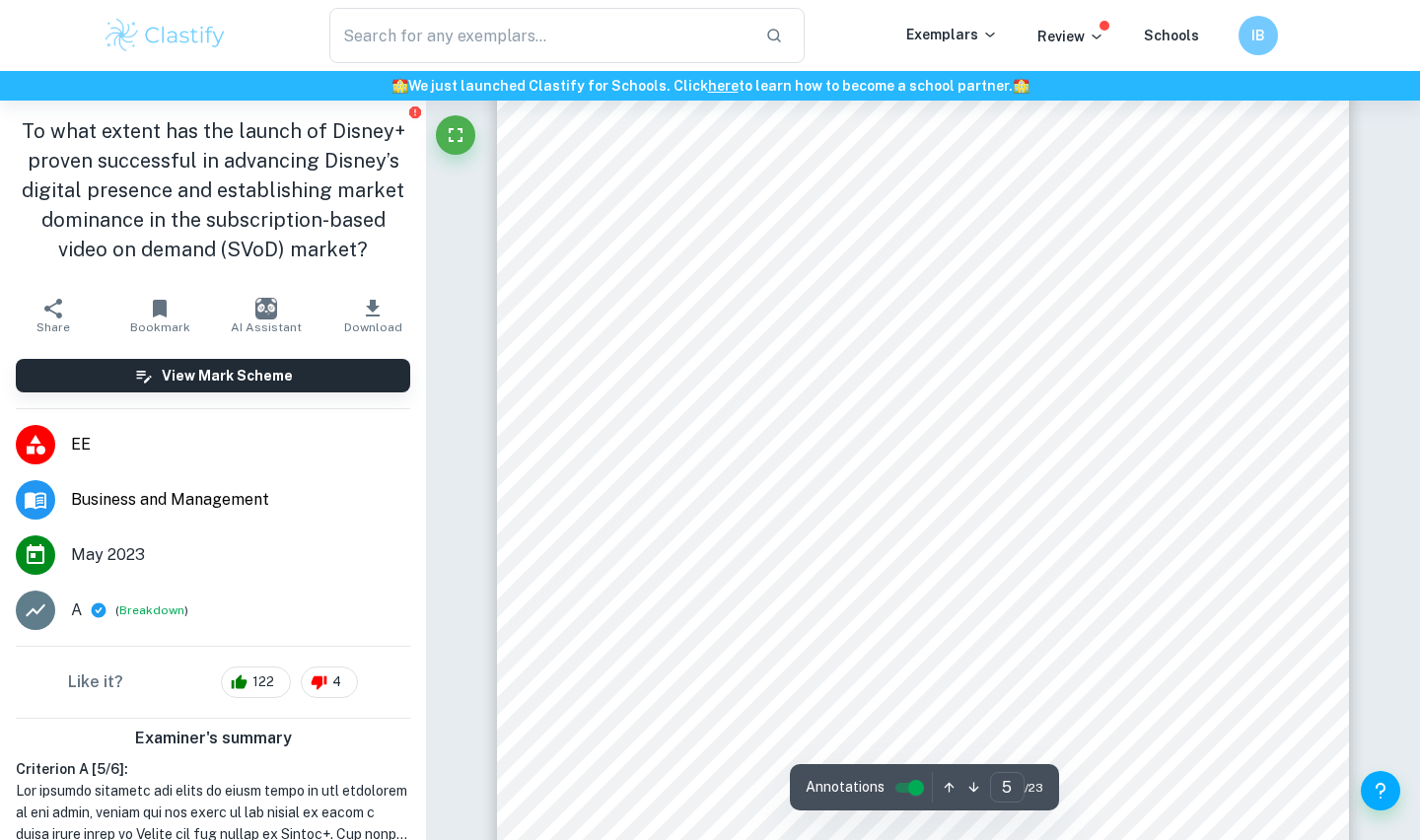 scroll, scrollTop: 5068, scrollLeft: 0, axis: vertical 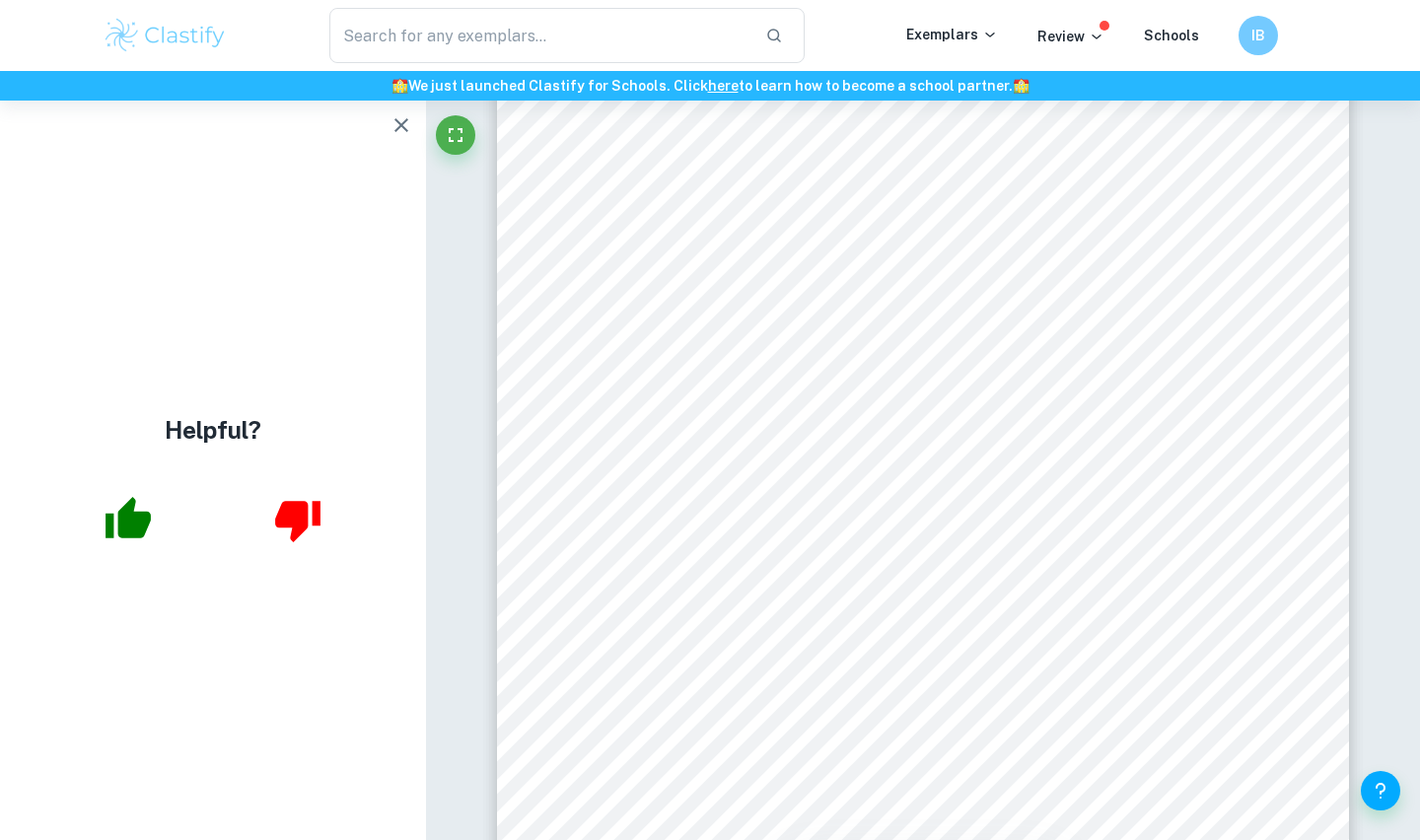 click 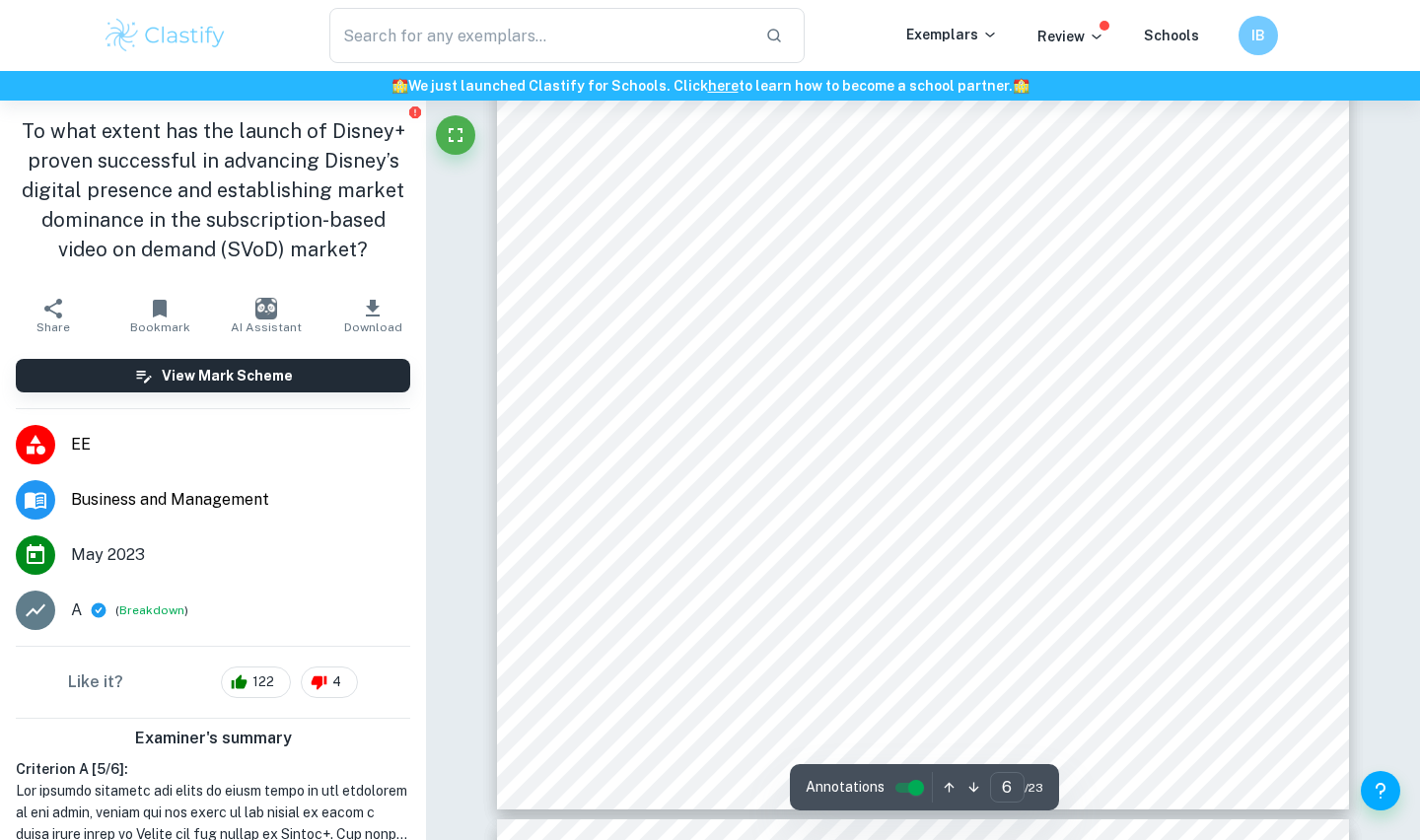 scroll, scrollTop: 6745, scrollLeft: 0, axis: vertical 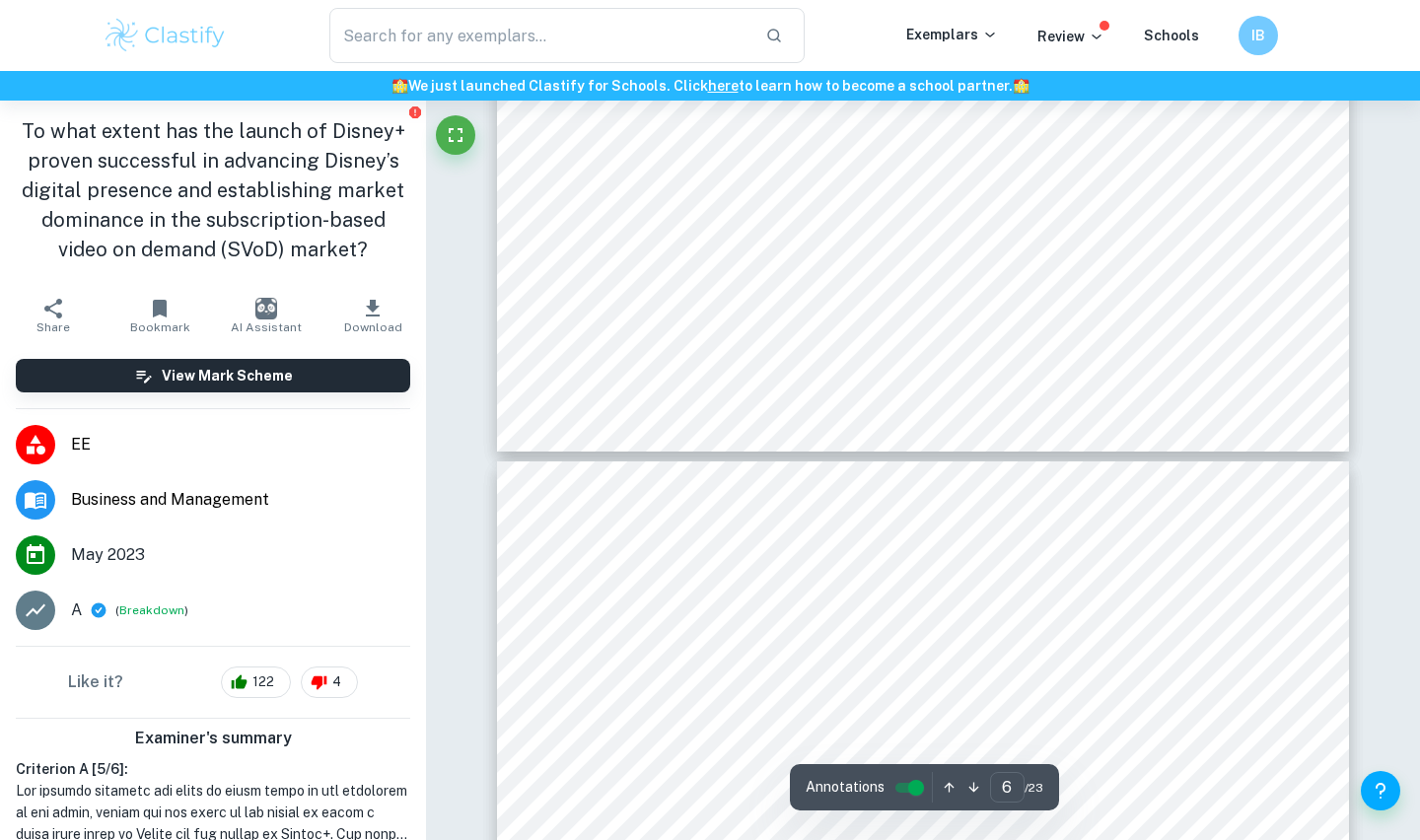 type on "7" 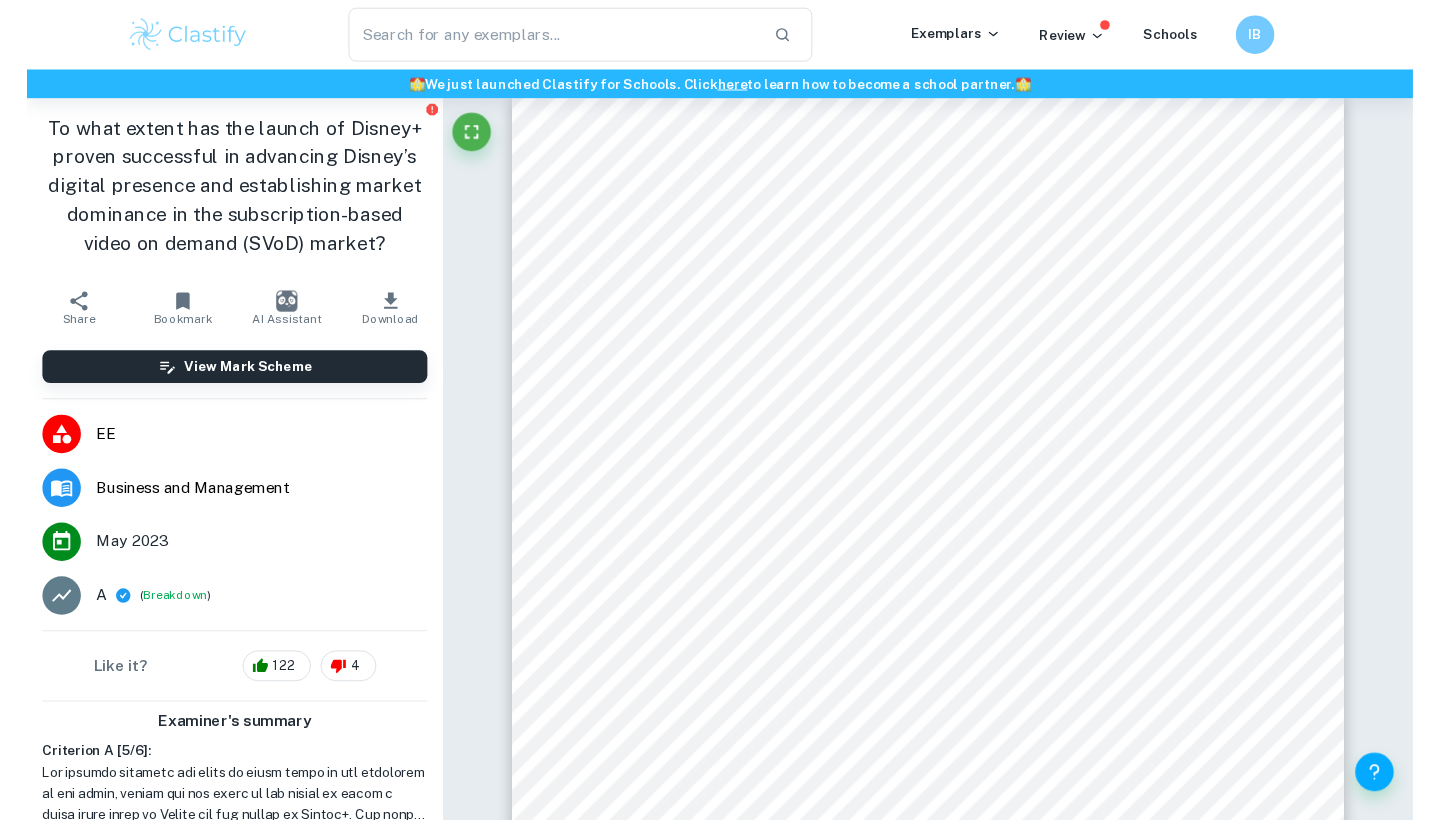 scroll, scrollTop: 7554, scrollLeft: 0, axis: vertical 